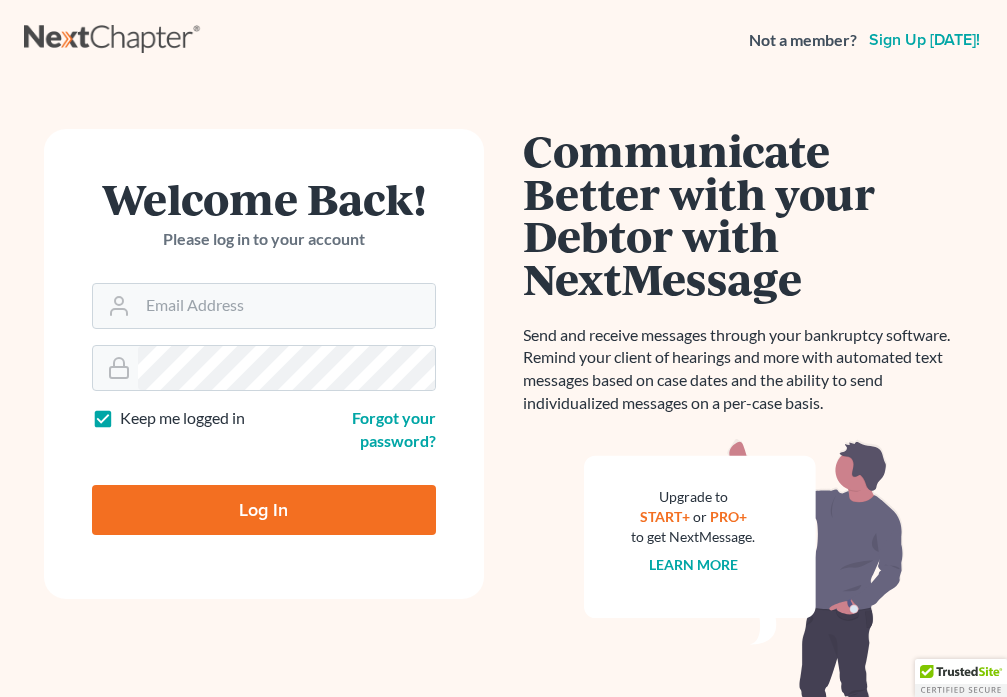 click on "Email Address" at bounding box center [286, 306] 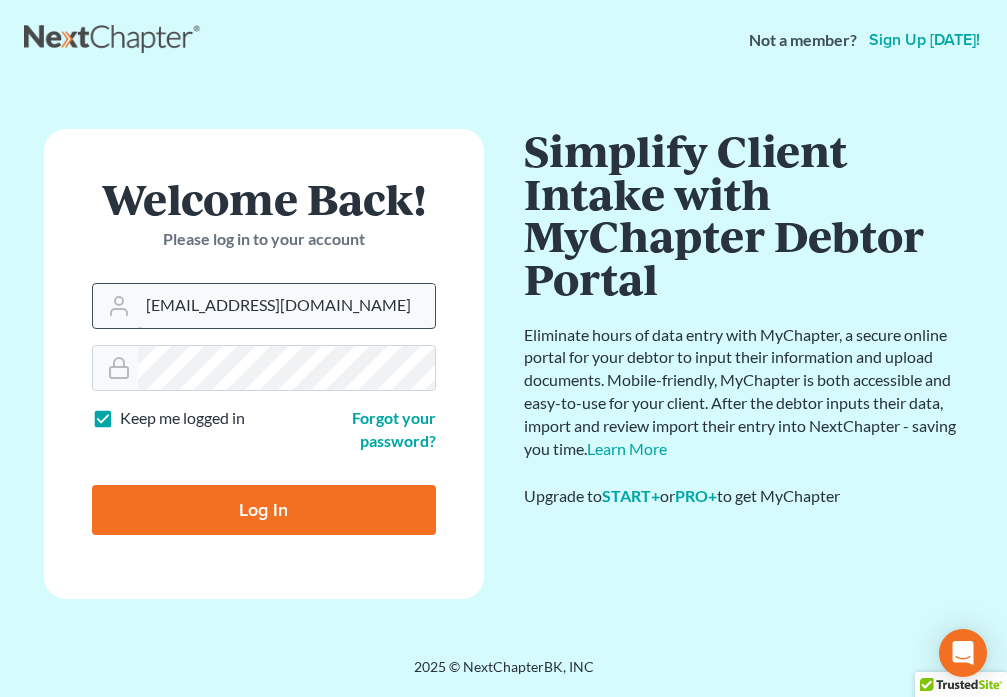 type on "[EMAIL_ADDRESS][DOMAIN_NAME]" 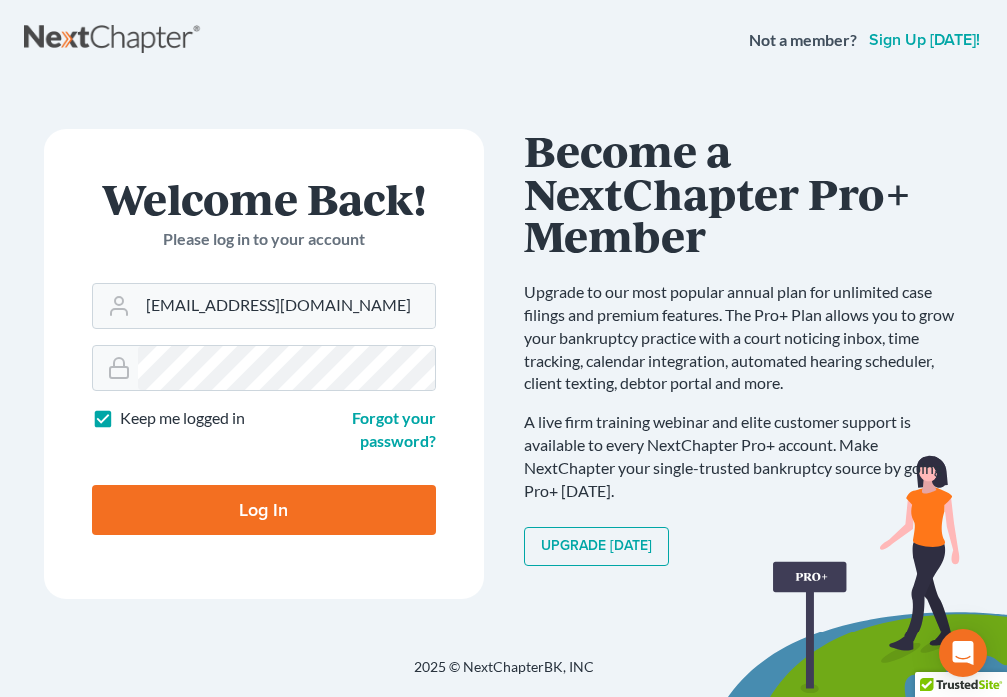 click on "Log In" at bounding box center (264, 510) 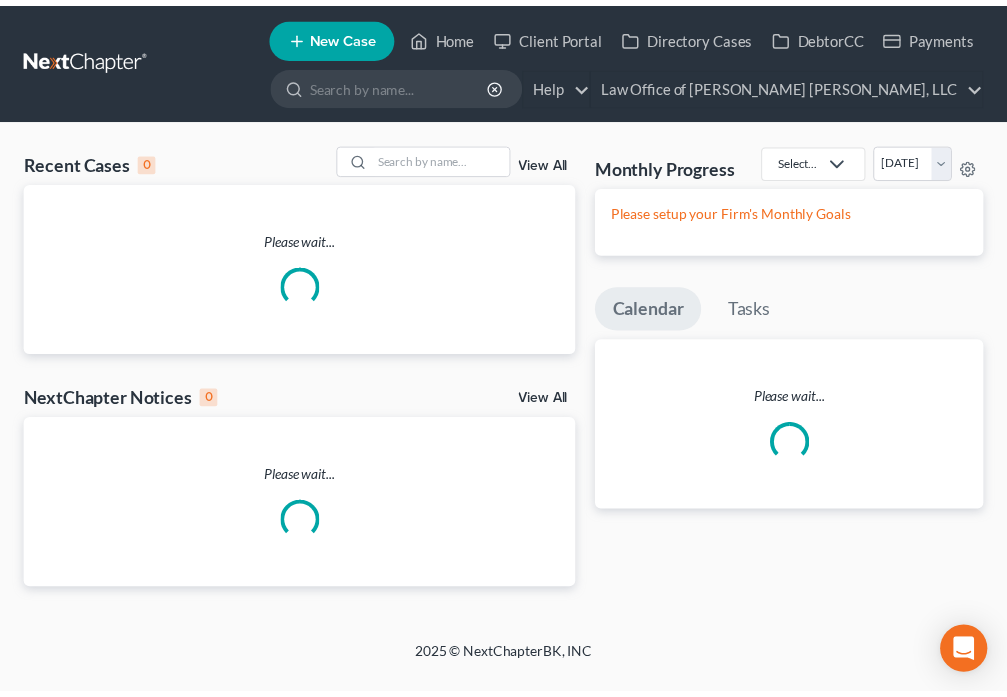 scroll, scrollTop: 0, scrollLeft: 0, axis: both 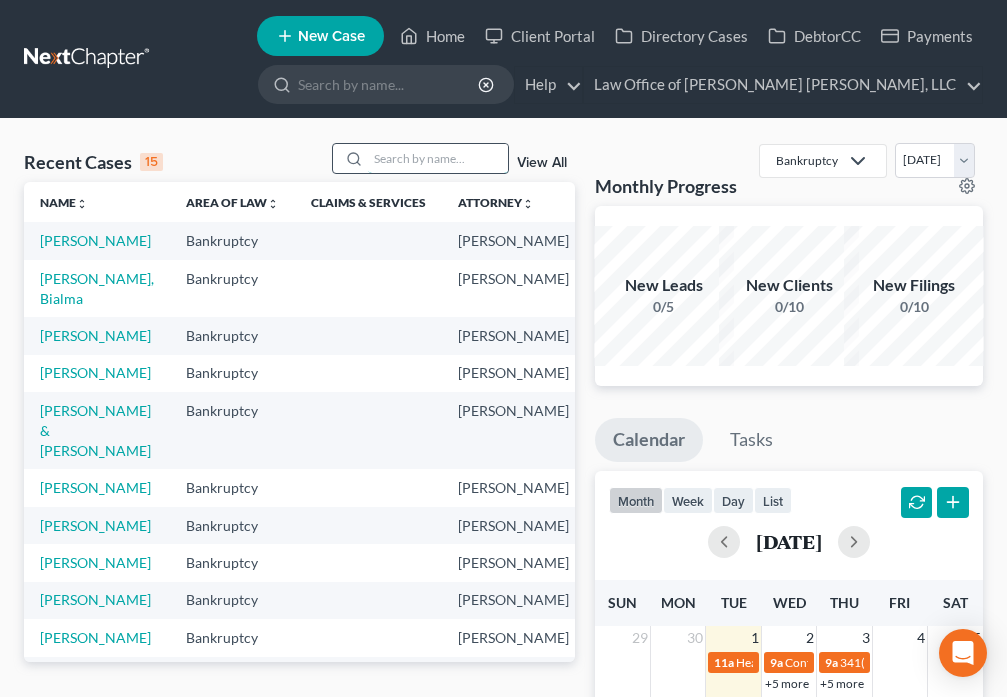 click at bounding box center [438, 158] 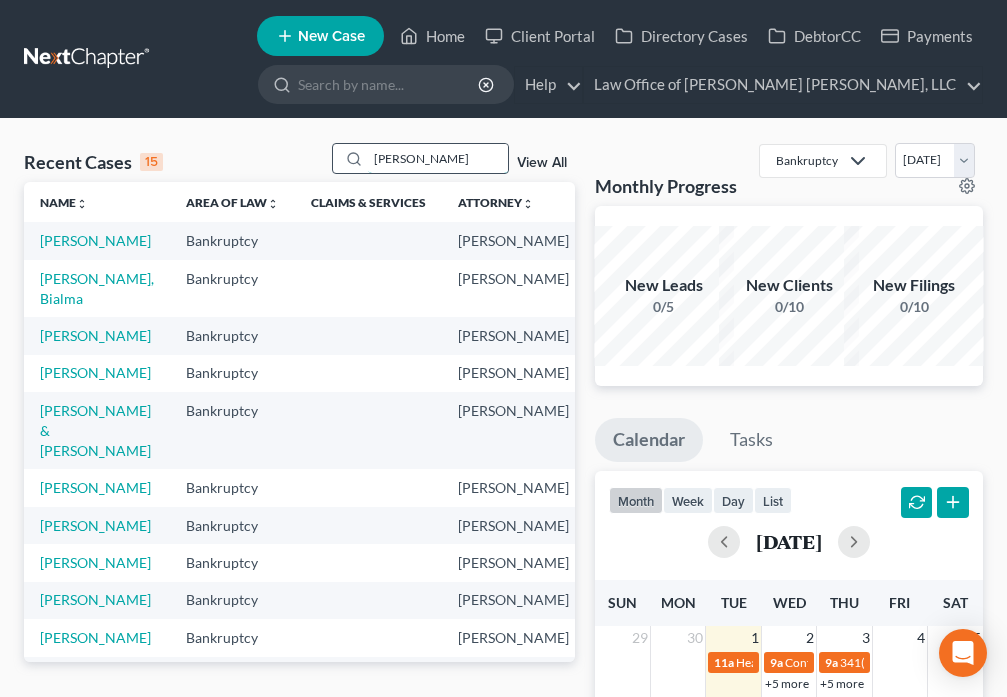 type on "[PERSON_NAME]" 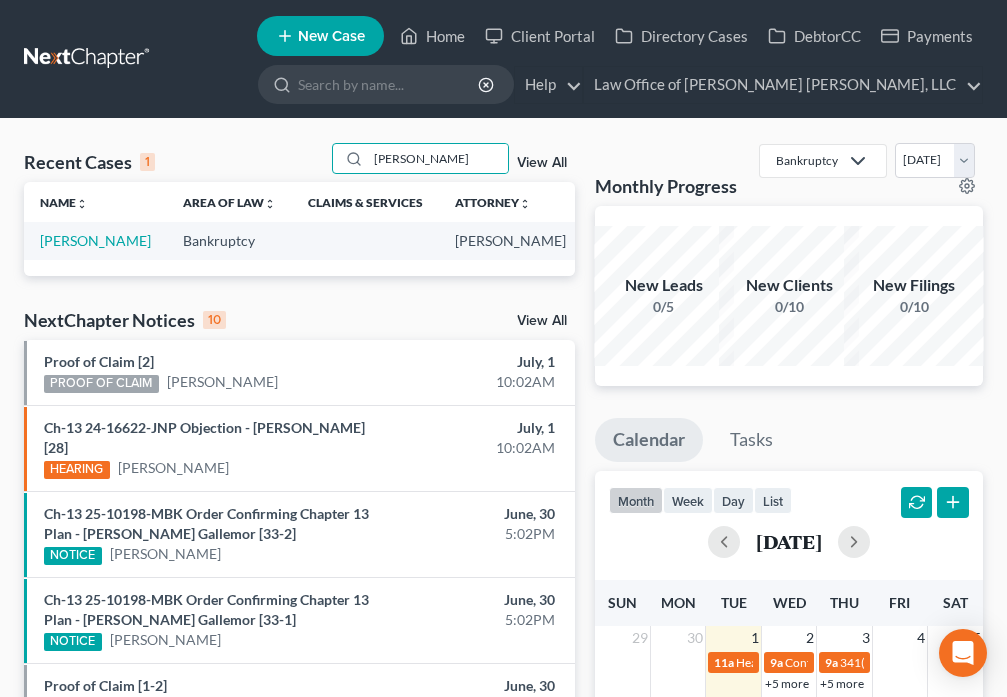 click on "[PERSON_NAME]" at bounding box center [95, 240] 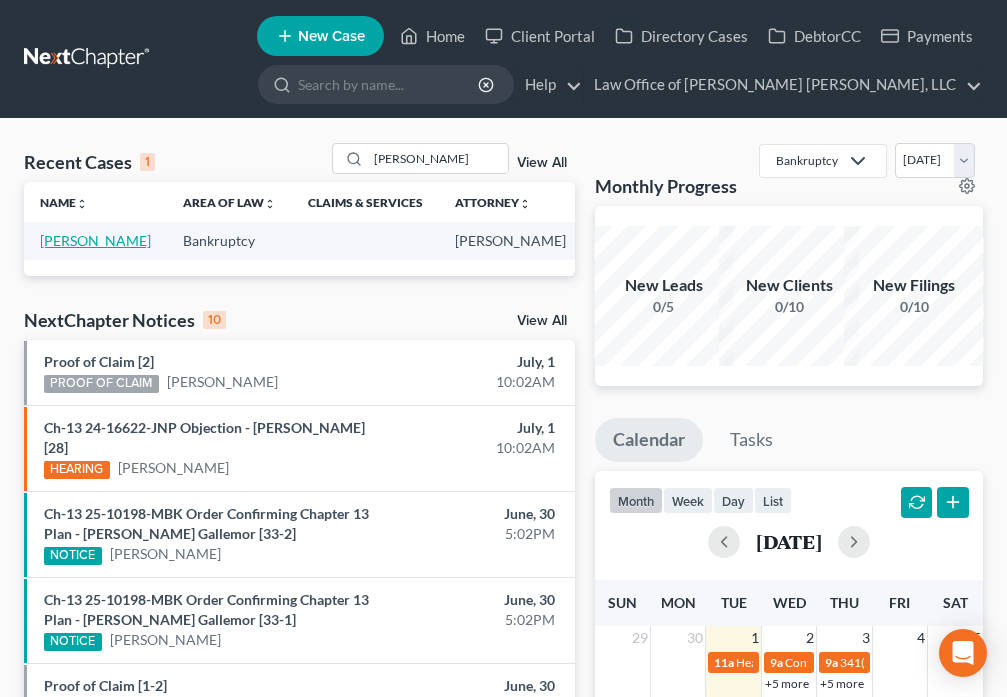 click on "[PERSON_NAME]" at bounding box center [95, 240] 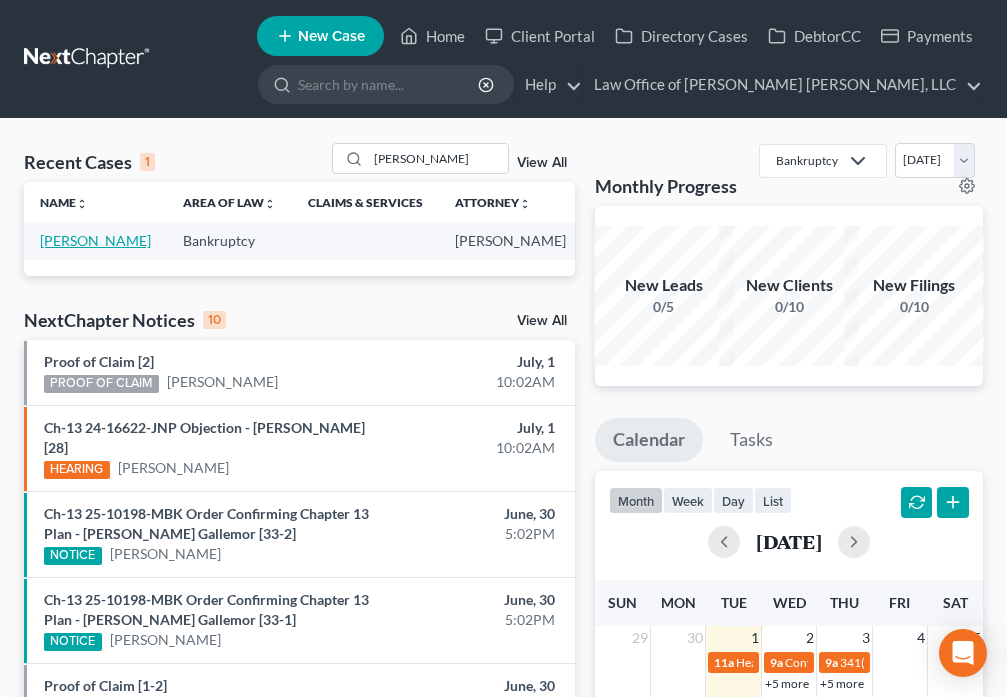 select on "6" 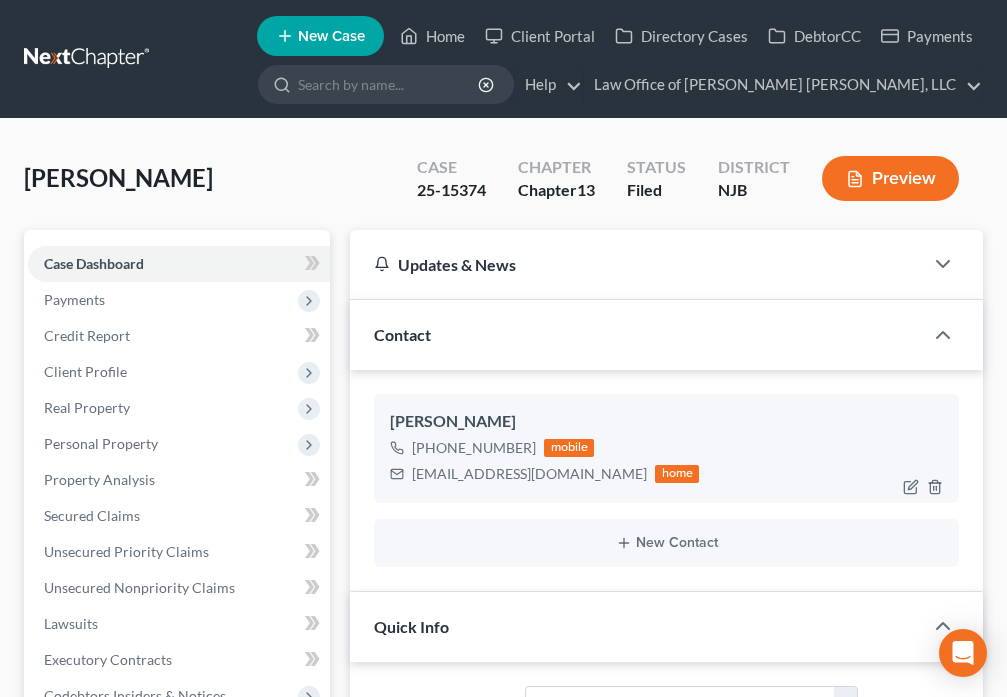 scroll, scrollTop: 373, scrollLeft: 0, axis: vertical 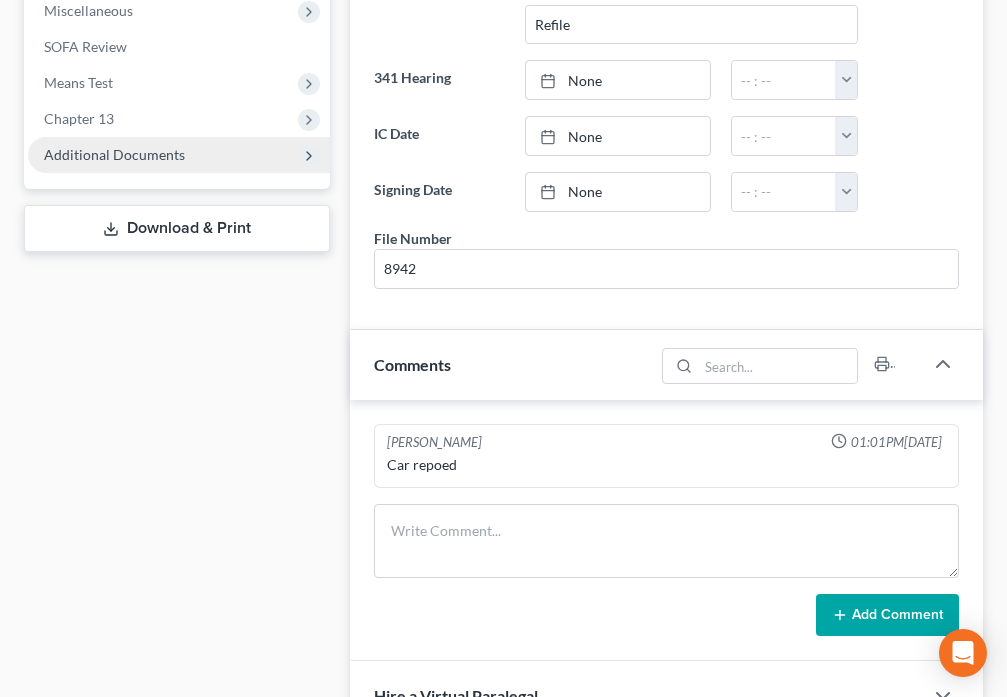 click on "Additional Documents" at bounding box center (114, 154) 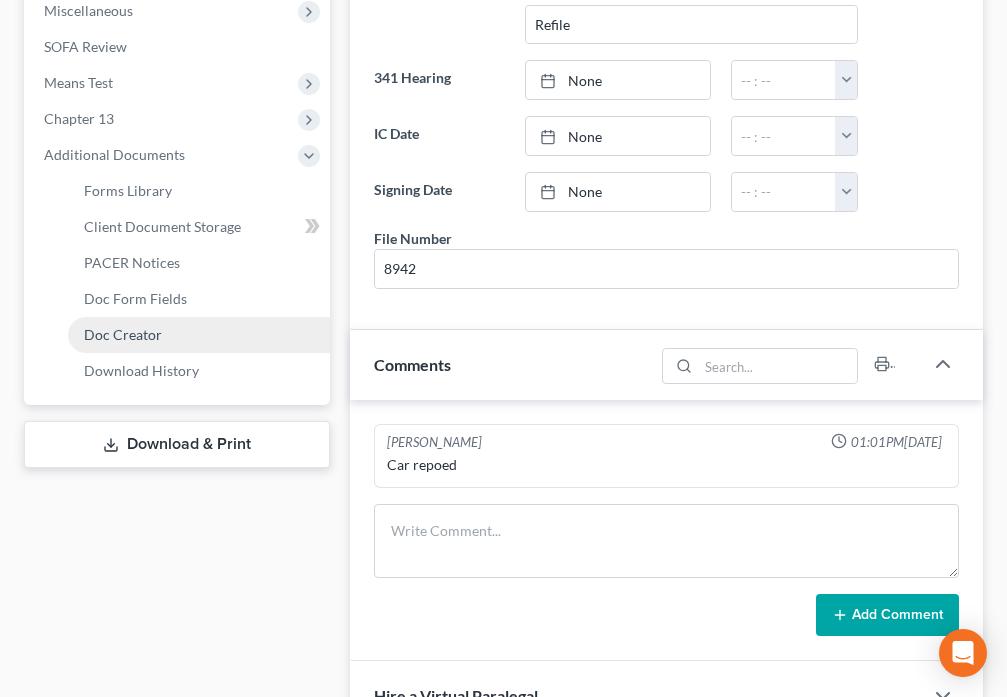 click on "Doc Creator" at bounding box center (199, 335) 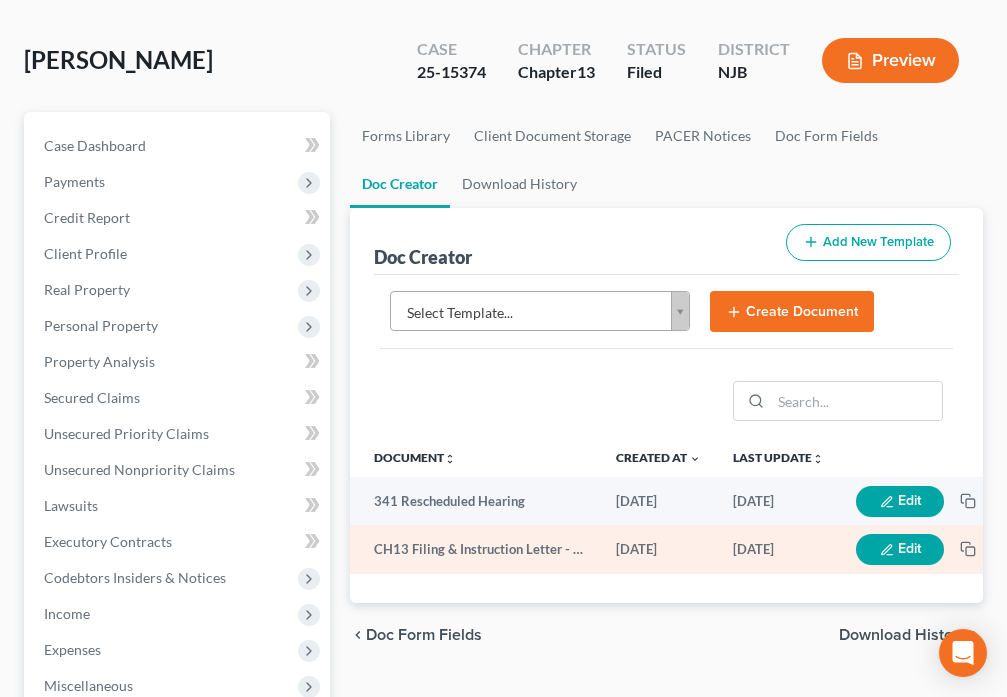 scroll, scrollTop: 117, scrollLeft: 0, axis: vertical 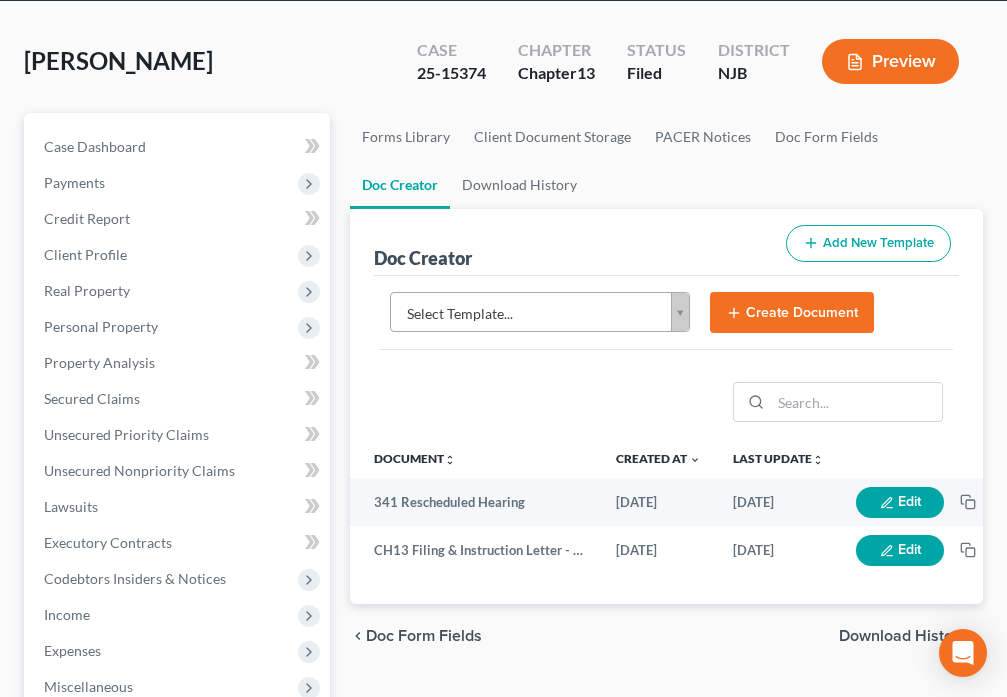 click on "Home New Case Client Portal Directory Cases DebtorCC Payments Law Office of [PERSON_NAME] [PERSON_NAME], LLC [EMAIL_ADDRESS][DOMAIN_NAME] My Account Settings Plan + Billing Account Add-Ons Help Center Webinars Training Videos What's new Log out New Case Home Client Portal Directory Cases DebtorCC Payments         - No Result - See all results Or Press Enter... Help Help Center Webinars Training Videos What's new Law Office of [PERSON_NAME] [PERSON_NAME], LLC Law Office of [PERSON_NAME] [PERSON_NAME], LLC [EMAIL_ADDRESS][DOMAIN_NAME] My Account Settings Plan + Billing Account Add-Ons Log out 	 [PERSON_NAME] Upgraded Case 25-15374 Chapter Chapter  13 Status [GEOGRAPHIC_DATA] [GEOGRAPHIC_DATA] Preview Petition Navigation
Case Dashboard
Payments" at bounding box center (503, 551) 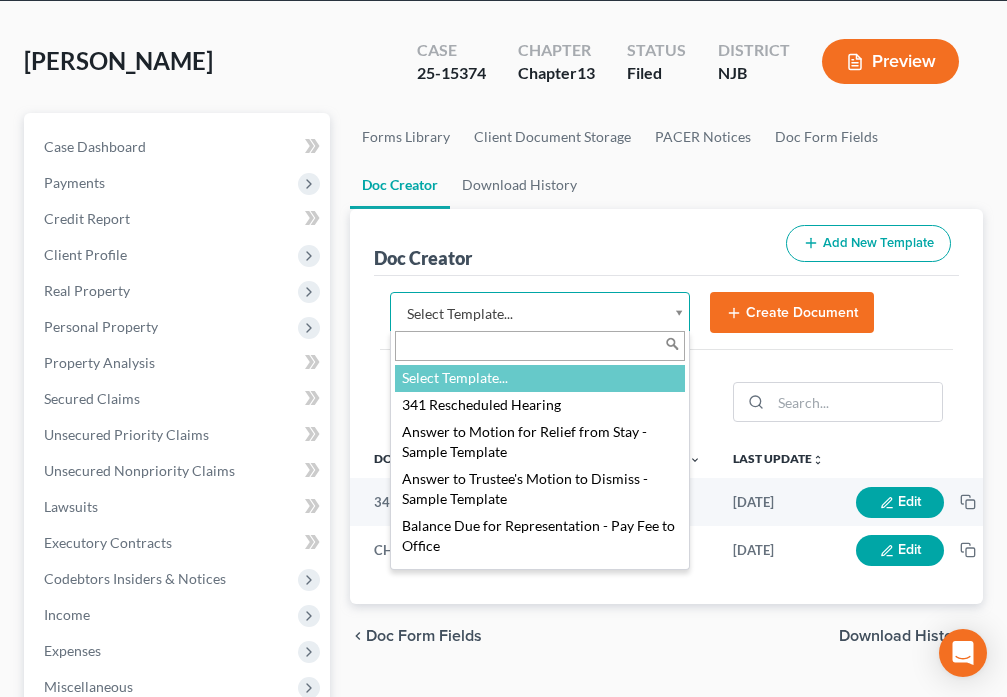click on "Home New Case Client Portal Directory Cases DebtorCC Payments Law Office of [PERSON_NAME] [PERSON_NAME], LLC [EMAIL_ADDRESS][DOMAIN_NAME] My Account Settings Plan + Billing Account Add-Ons Help Center Webinars Training Videos What's new Log out New Case Home Client Portal Directory Cases DebtorCC Payments         - No Result - See all results Or Press Enter... Help Help Center Webinars Training Videos What's new Law Office of [PERSON_NAME] [PERSON_NAME], LLC Law Office of [PERSON_NAME] [PERSON_NAME], LLC [EMAIL_ADDRESS][DOMAIN_NAME] My Account Settings Plan + Billing Account Add-Ons Log out 	 [PERSON_NAME] Upgraded Case 25-15374 Chapter Chapter  13 Status [GEOGRAPHIC_DATA] [GEOGRAPHIC_DATA] Preview Petition Navigation
Case Dashboard
Payments" at bounding box center (503, 551) 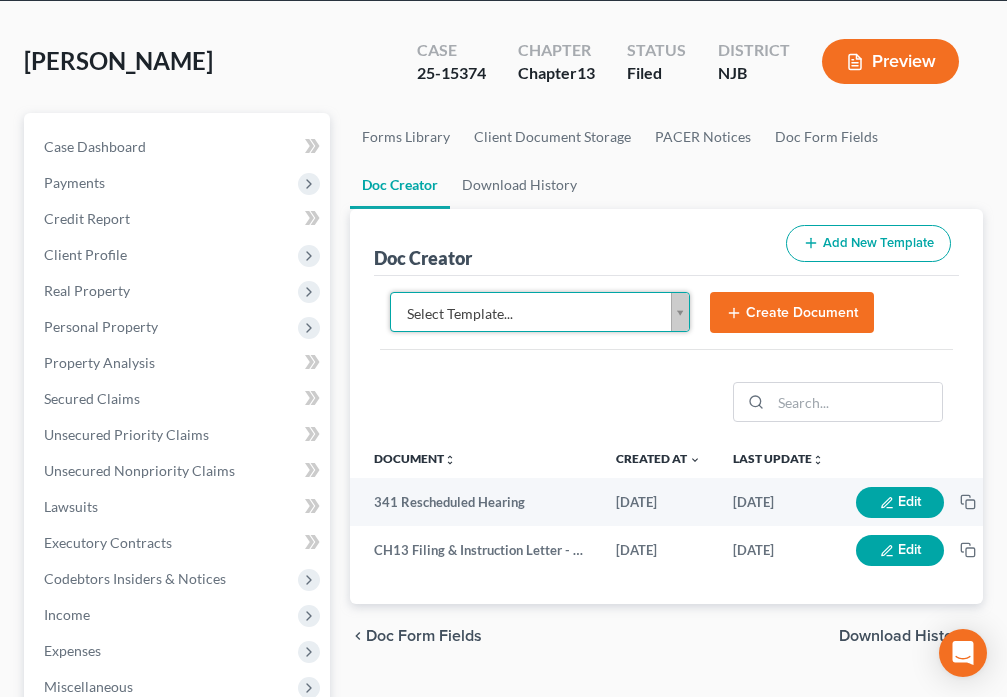 scroll, scrollTop: 0, scrollLeft: 74, axis: horizontal 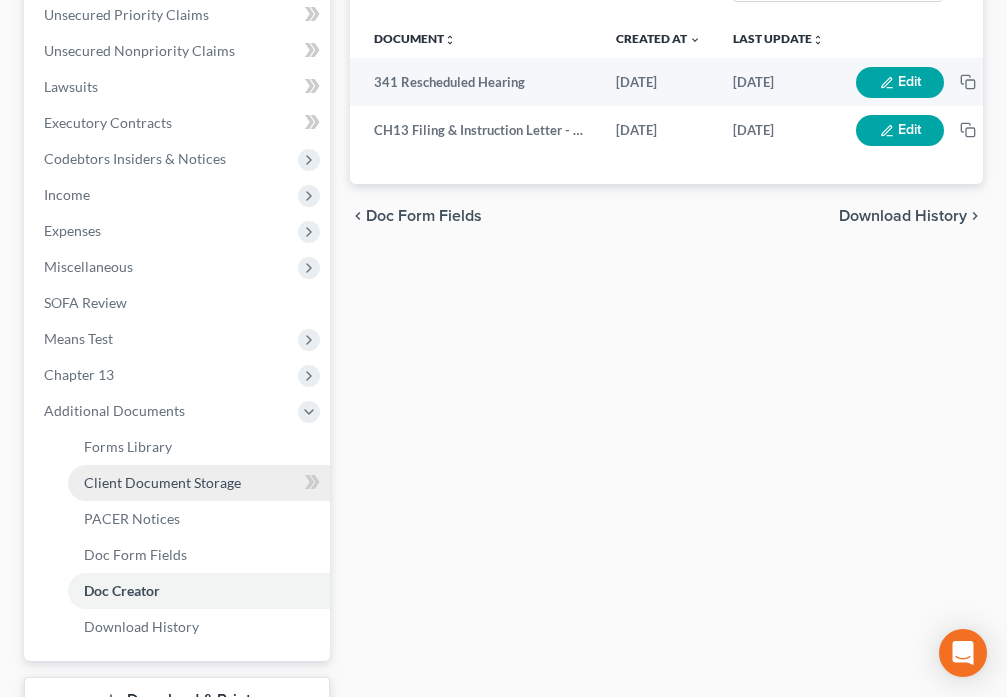 click on "Client Document Storage" at bounding box center (199, 483) 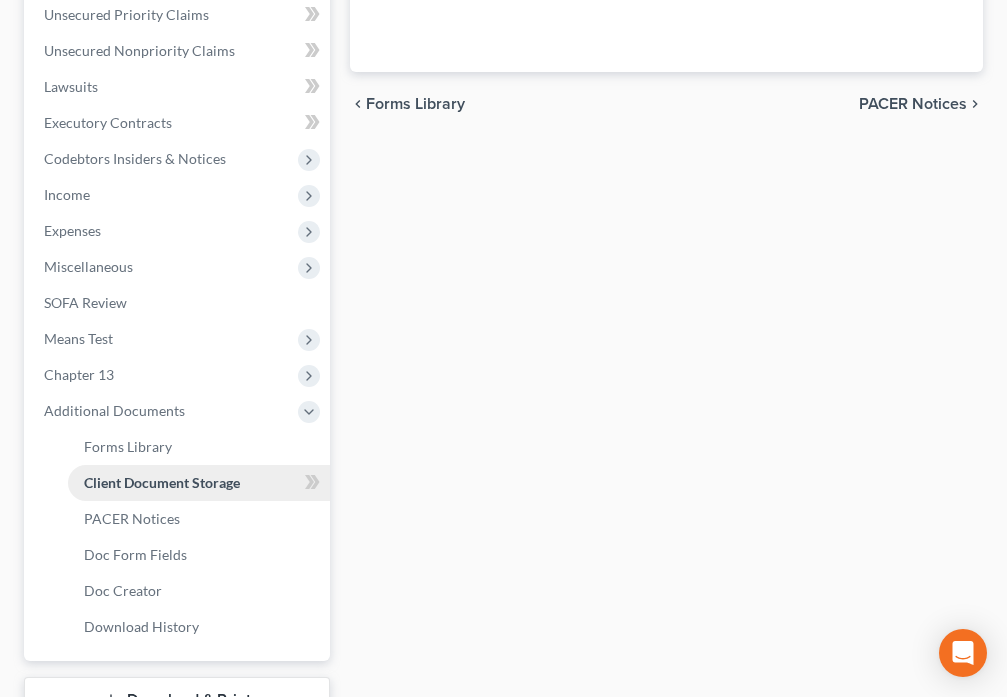 scroll, scrollTop: 462, scrollLeft: 0, axis: vertical 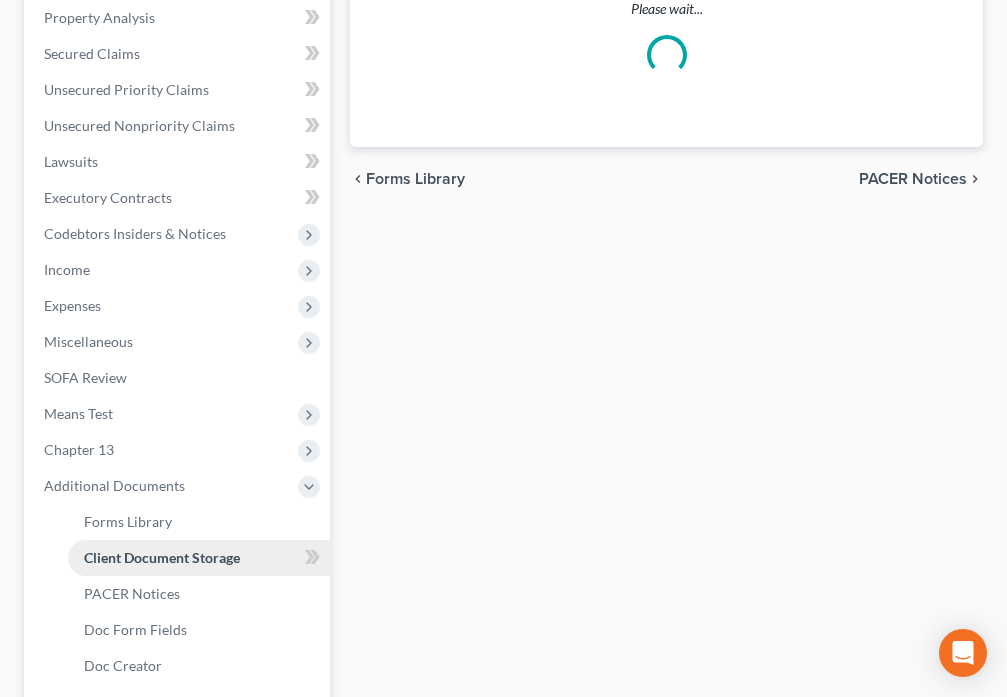 select on "9" 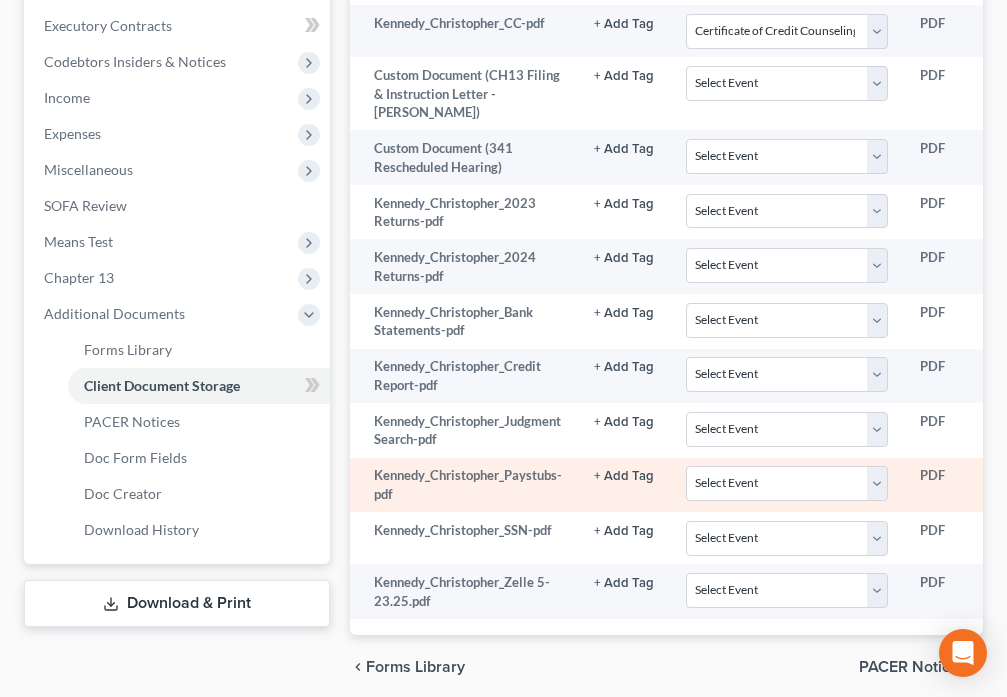 scroll, scrollTop: 677, scrollLeft: 0, axis: vertical 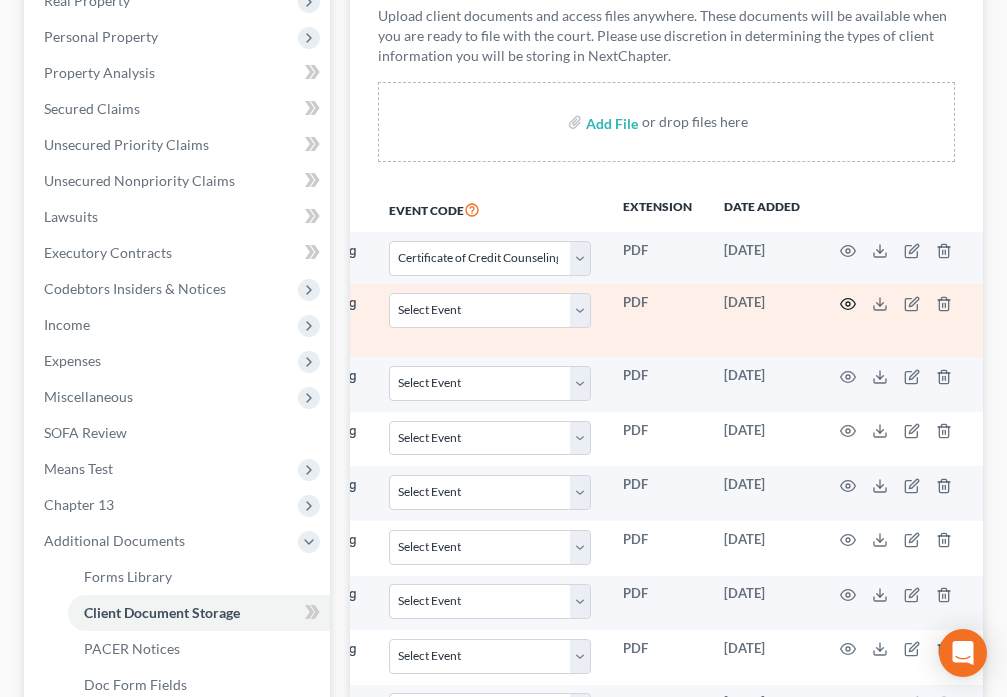 click 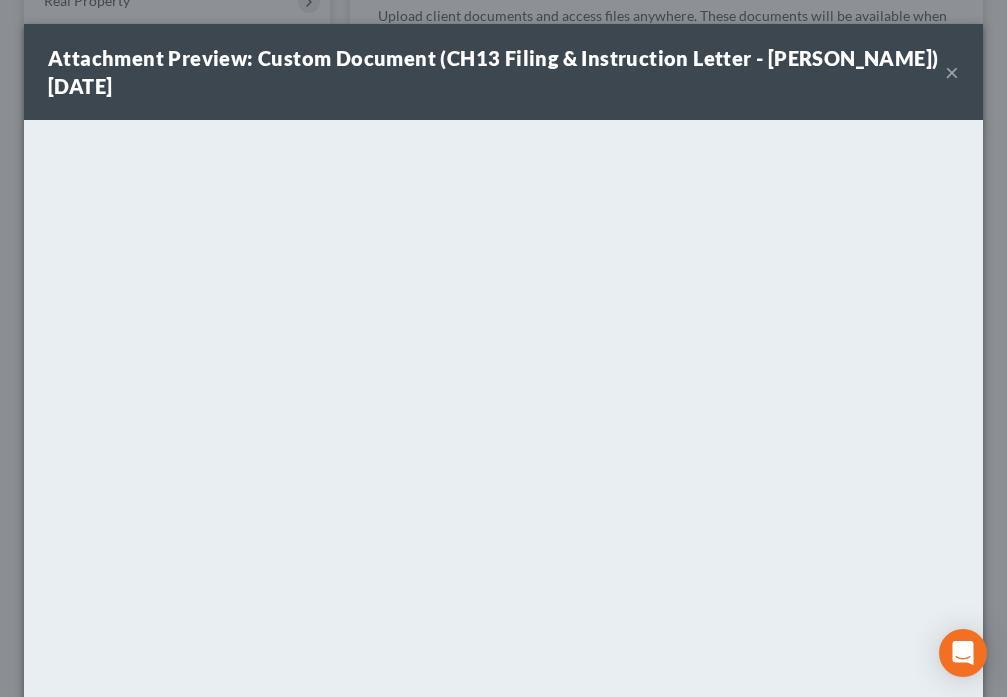 scroll, scrollTop: 0, scrollLeft: 291, axis: horizontal 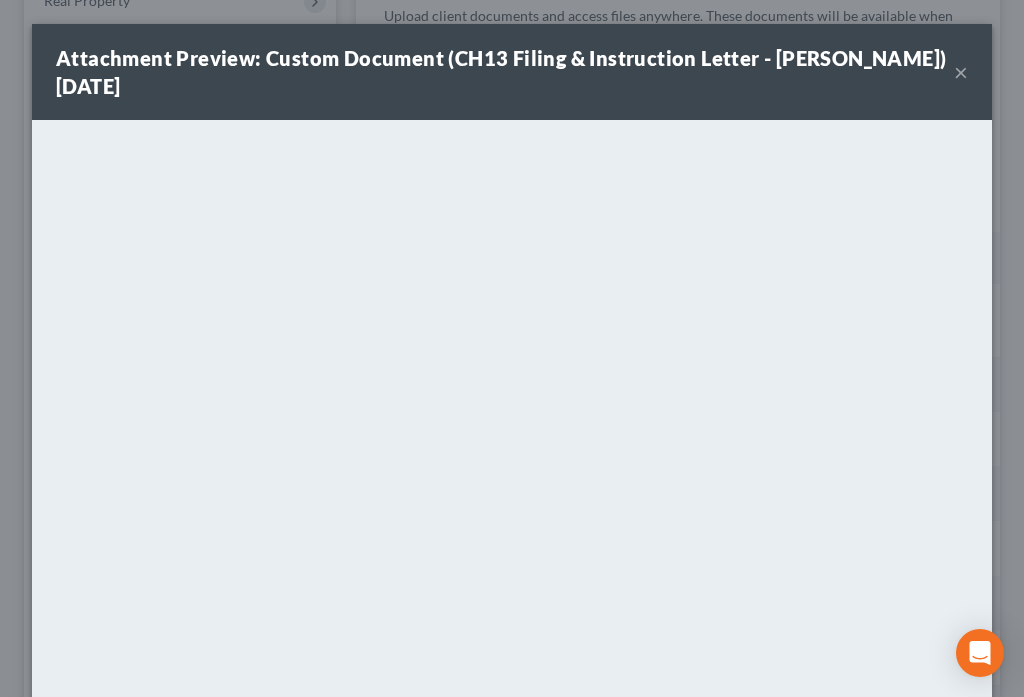 click on "×" at bounding box center [961, 72] 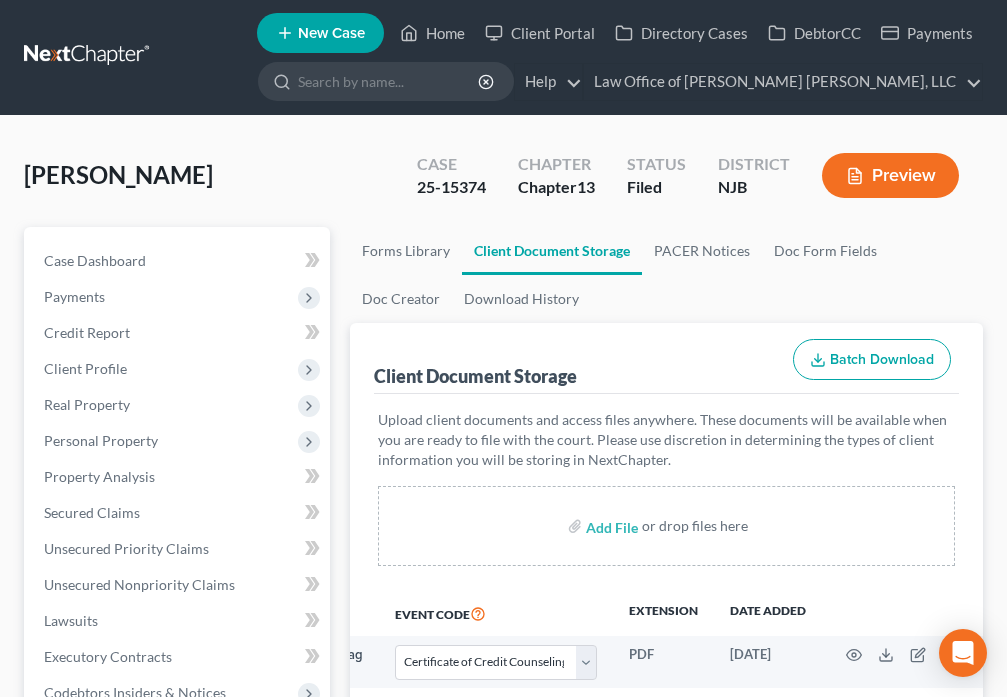scroll, scrollTop: 0, scrollLeft: 0, axis: both 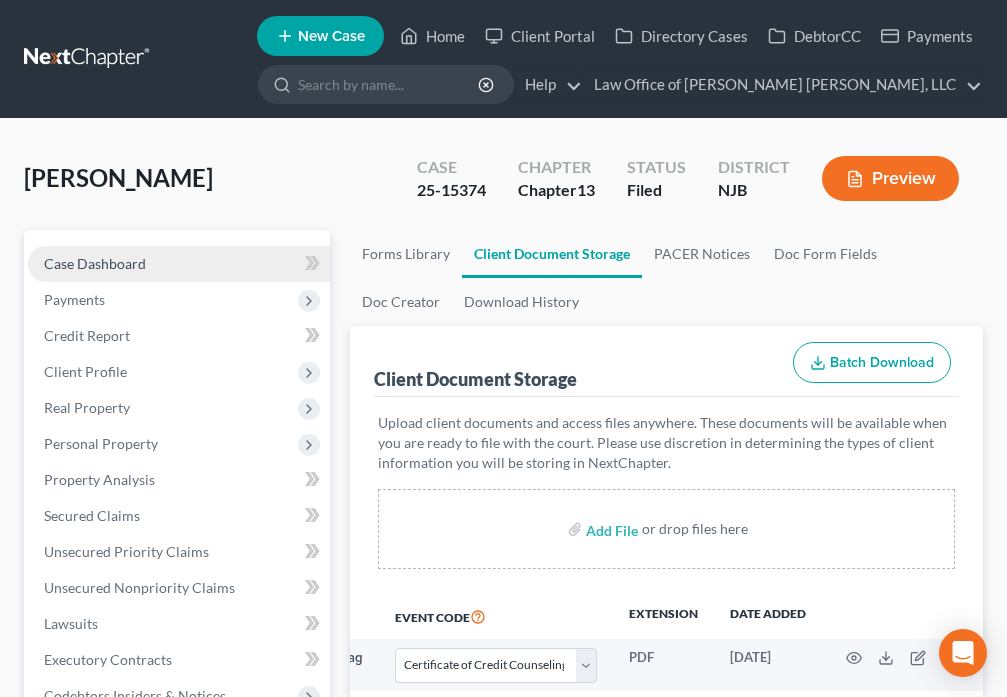 click on "Case Dashboard" at bounding box center (179, 264) 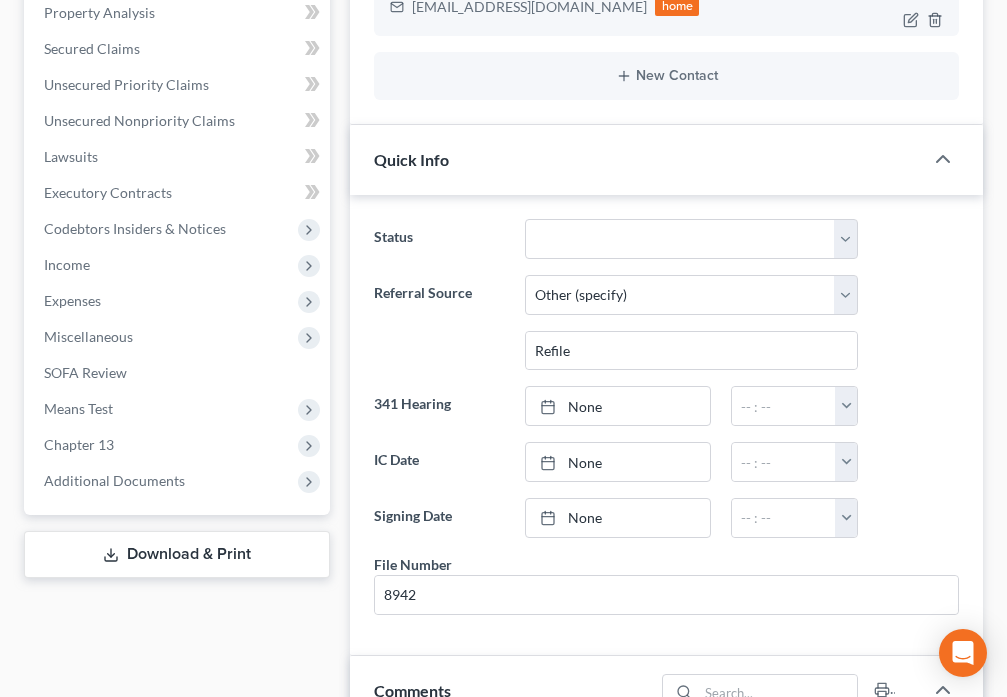 scroll, scrollTop: 493, scrollLeft: 0, axis: vertical 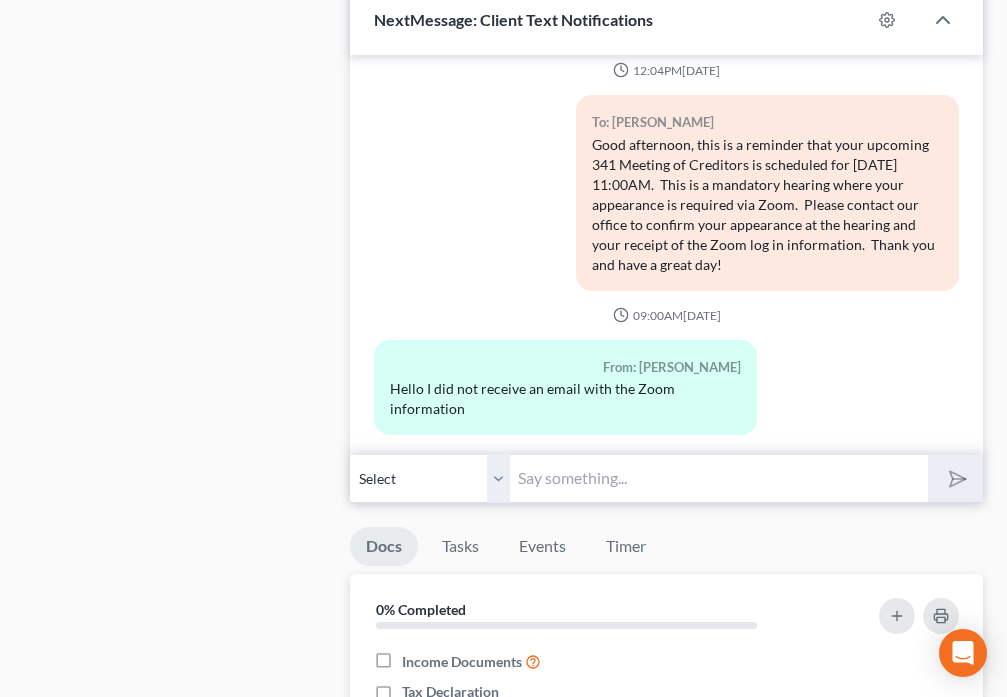 click at bounding box center [718, 478] 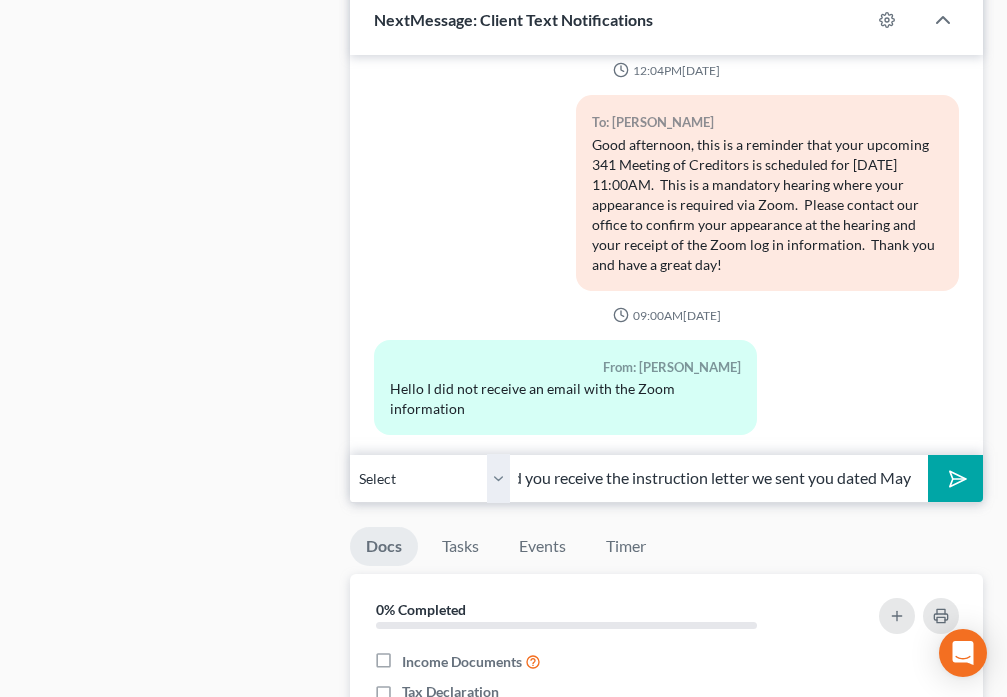 scroll, scrollTop: 0, scrollLeft: 29, axis: horizontal 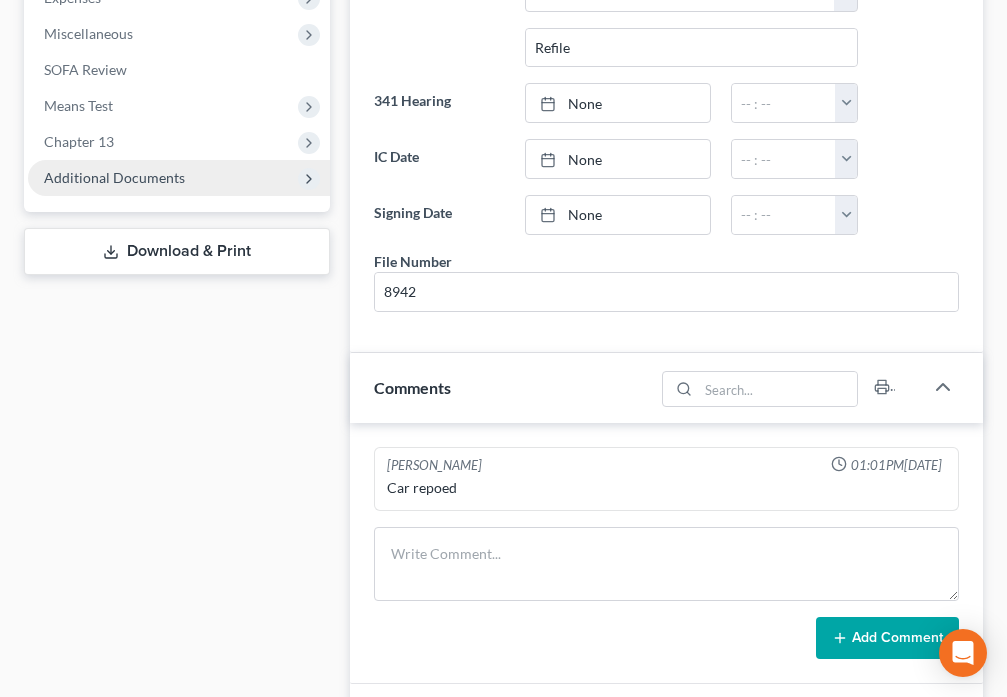 type on "Did you receive the instruction letter we sent you dated May" 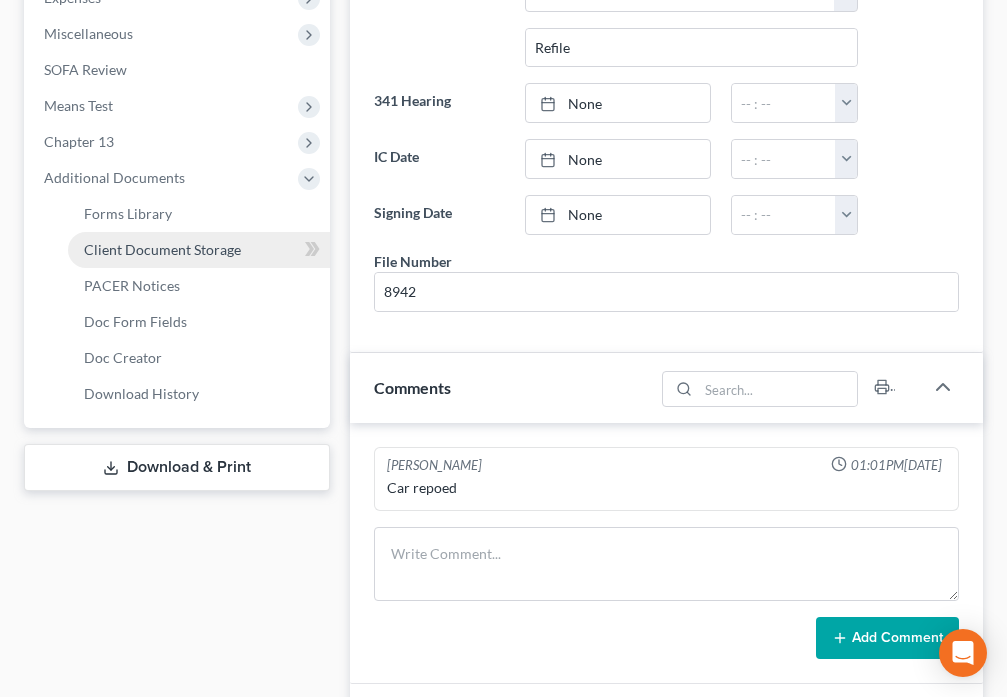 click on "Client Document Storage" at bounding box center [162, 249] 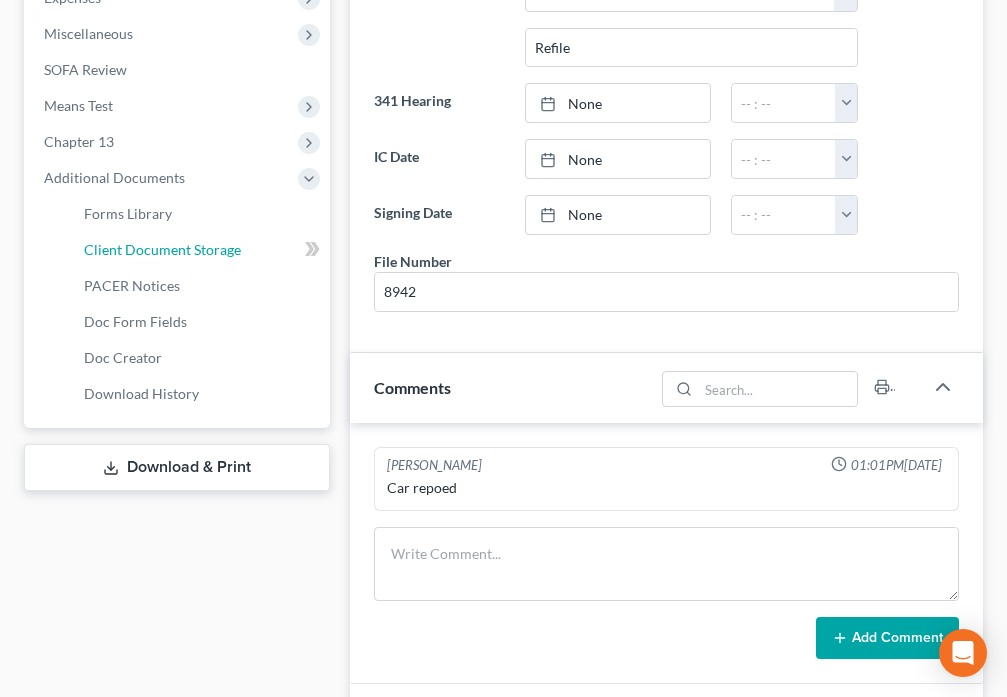 select on "9" 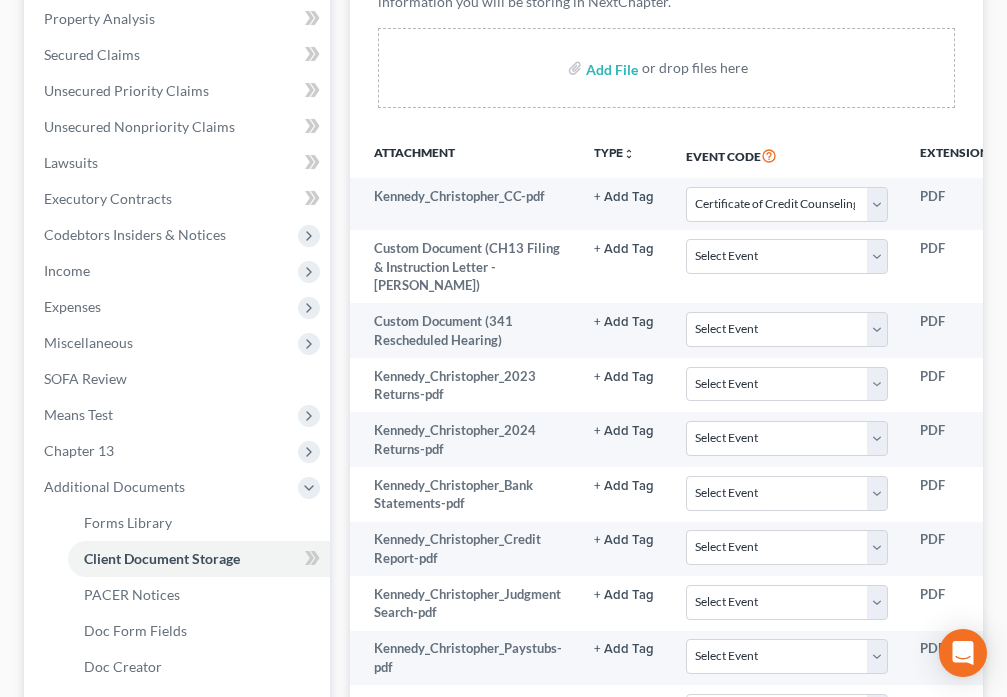 scroll, scrollTop: 583, scrollLeft: 0, axis: vertical 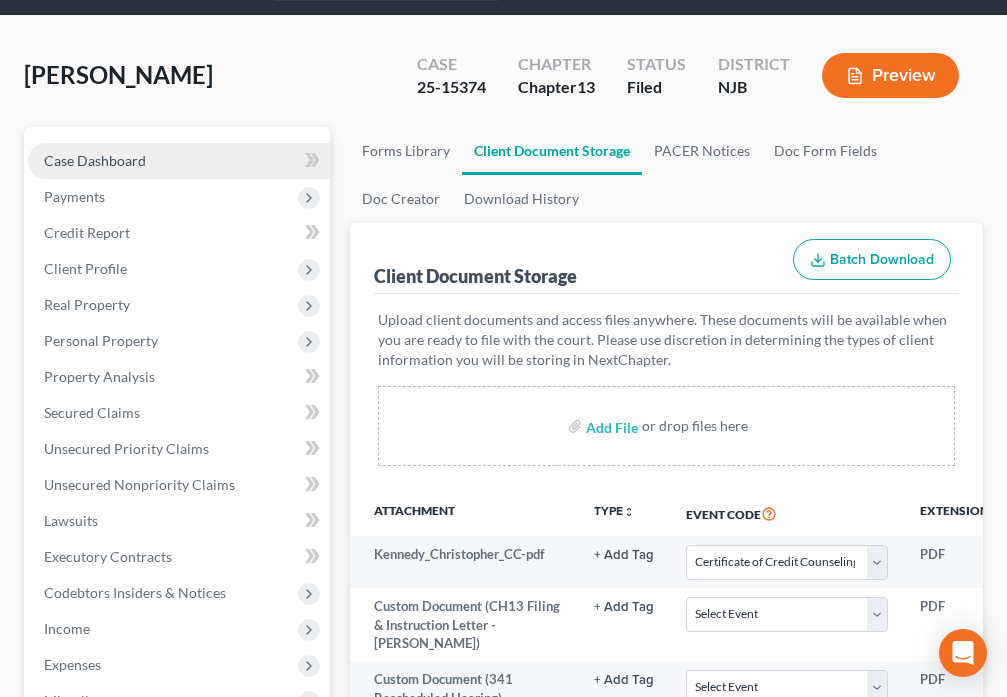 click on "Case Dashboard" at bounding box center [179, 161] 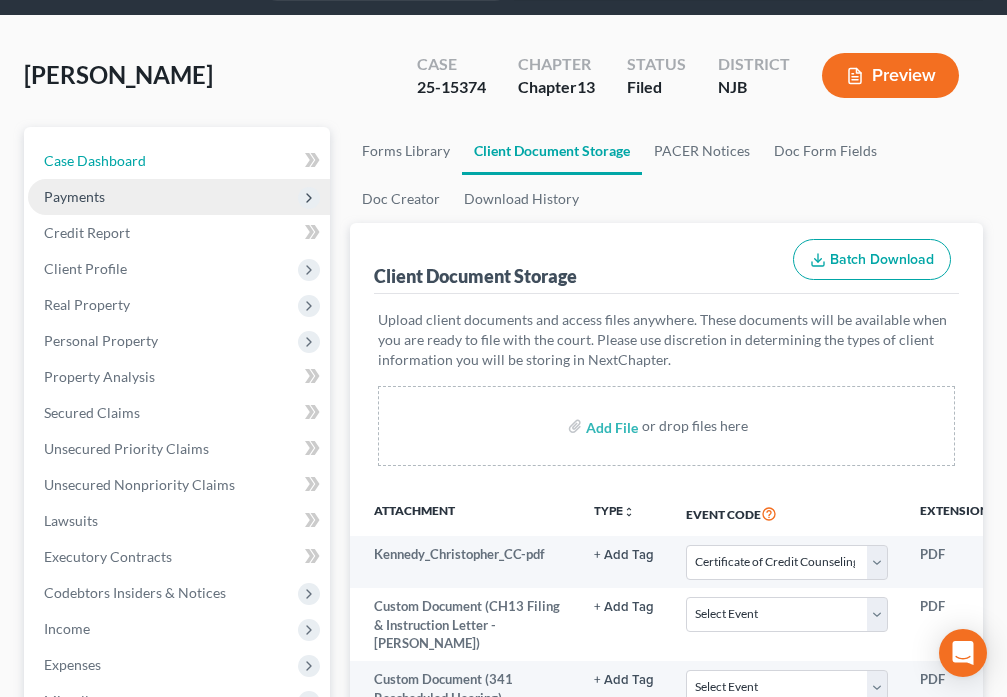 select on "6" 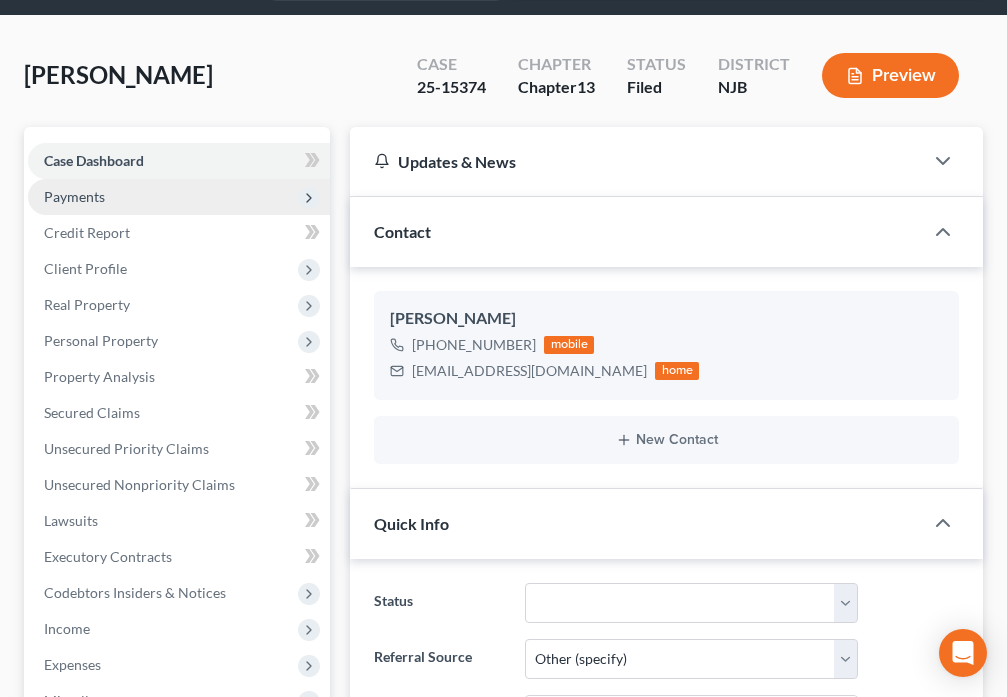 scroll, scrollTop: 0, scrollLeft: 0, axis: both 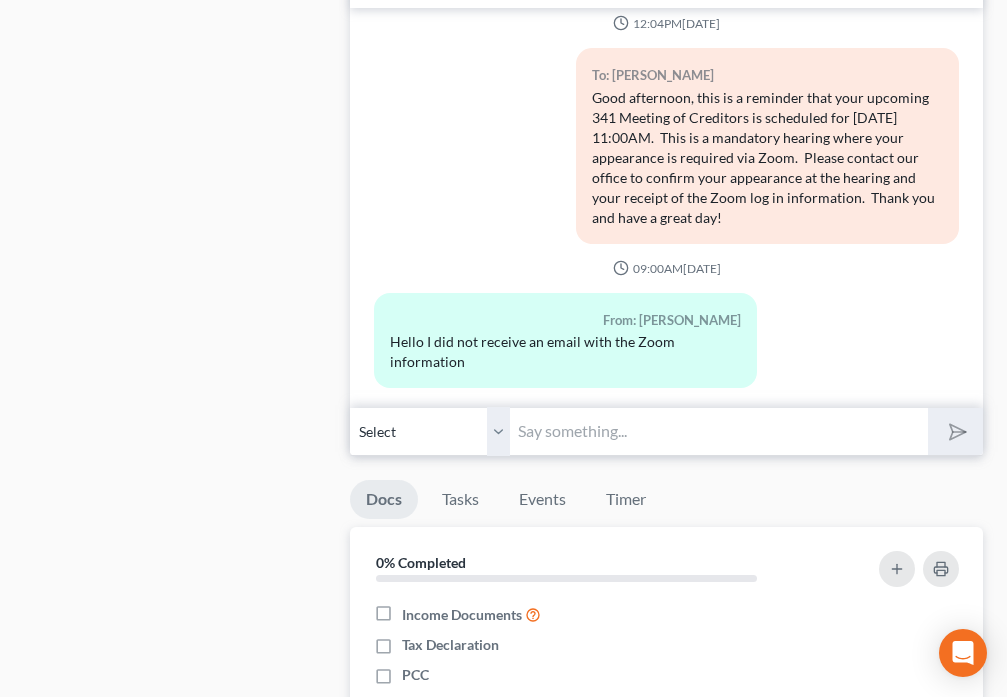 click at bounding box center [718, 431] 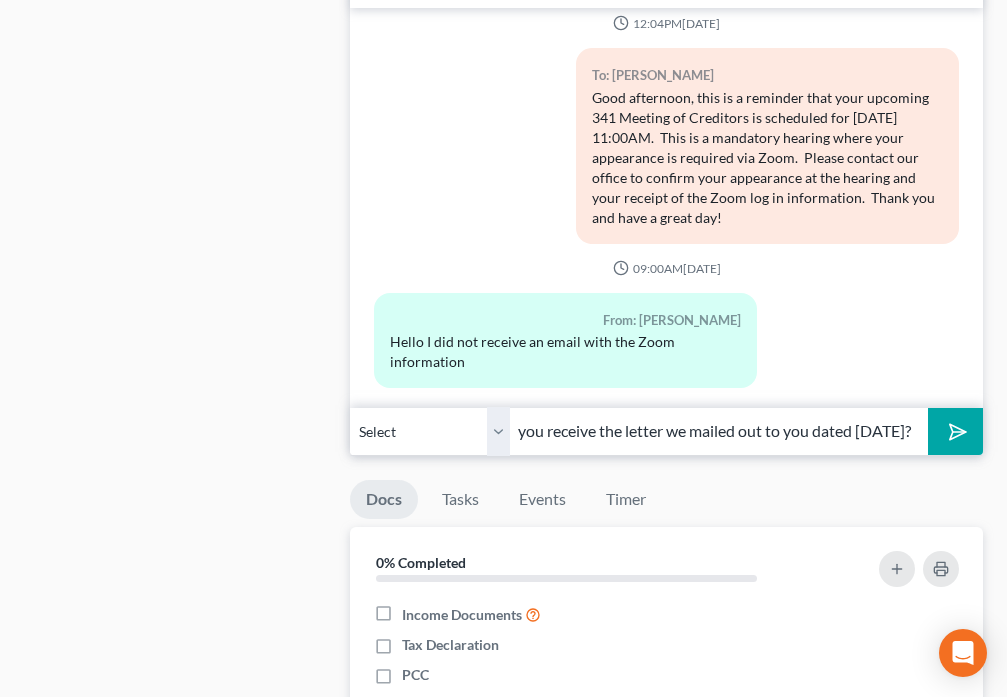 scroll, scrollTop: 0, scrollLeft: 80, axis: horizontal 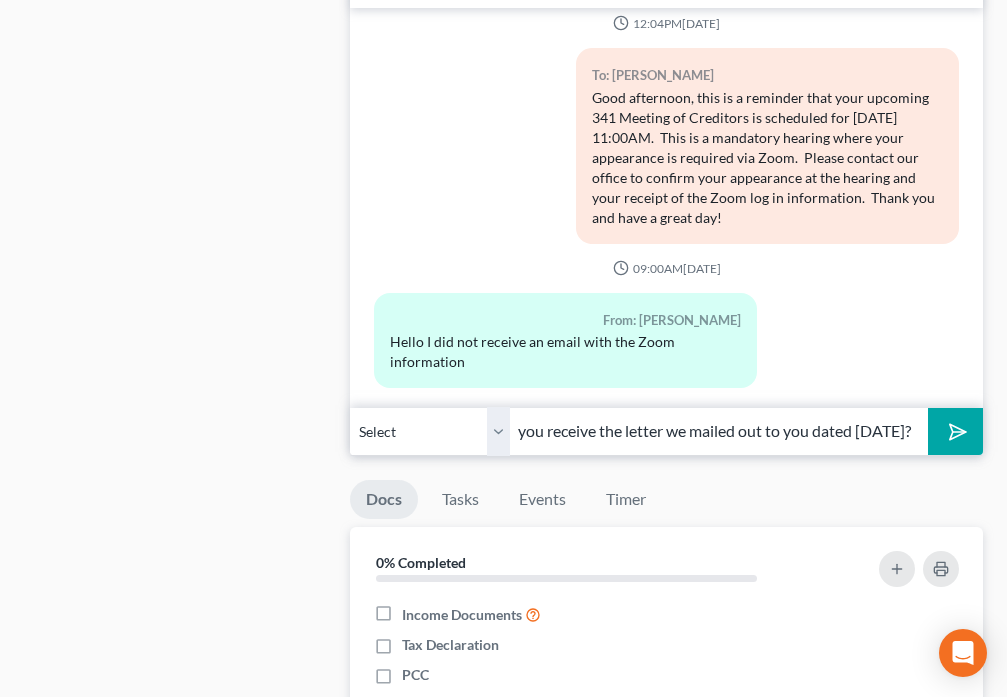 type on "Did you receive the letter we mailed out to you dated [DATE]?" 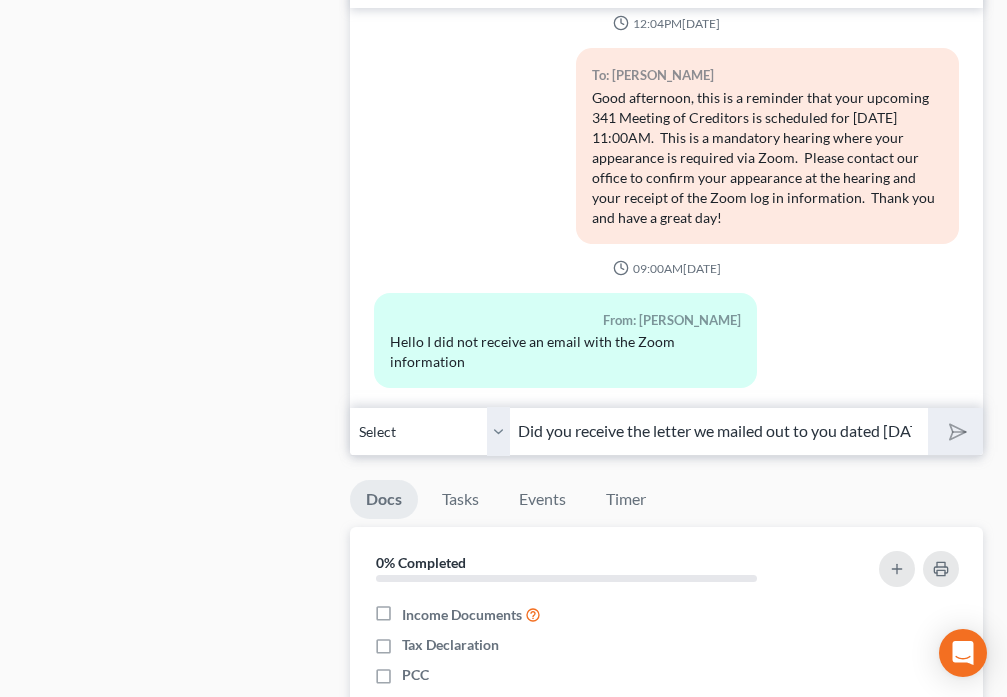 type 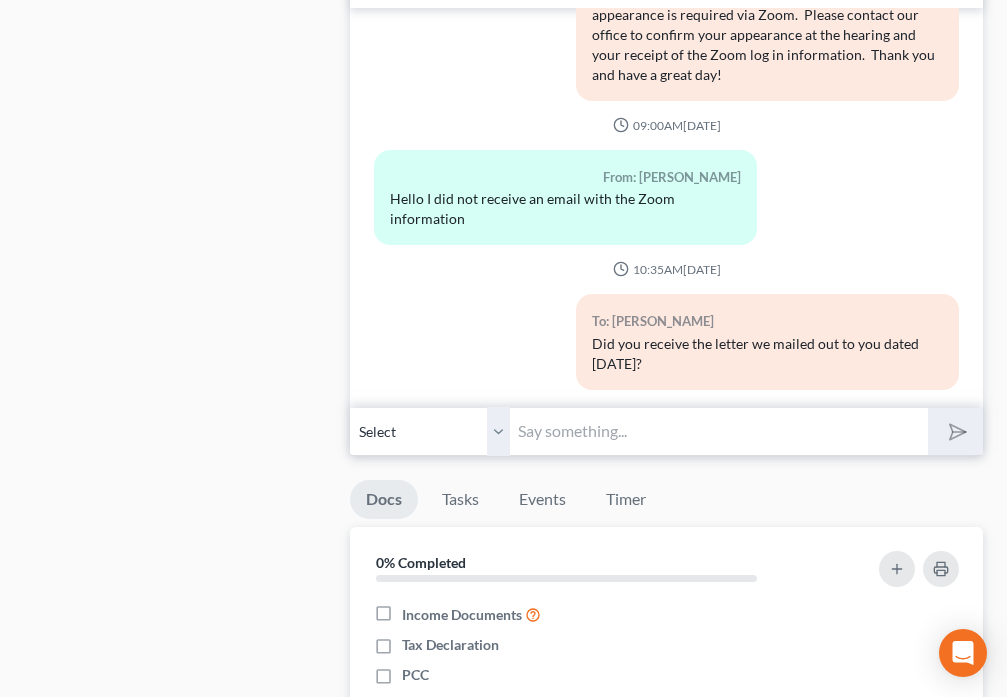 scroll, scrollTop: 495, scrollLeft: 0, axis: vertical 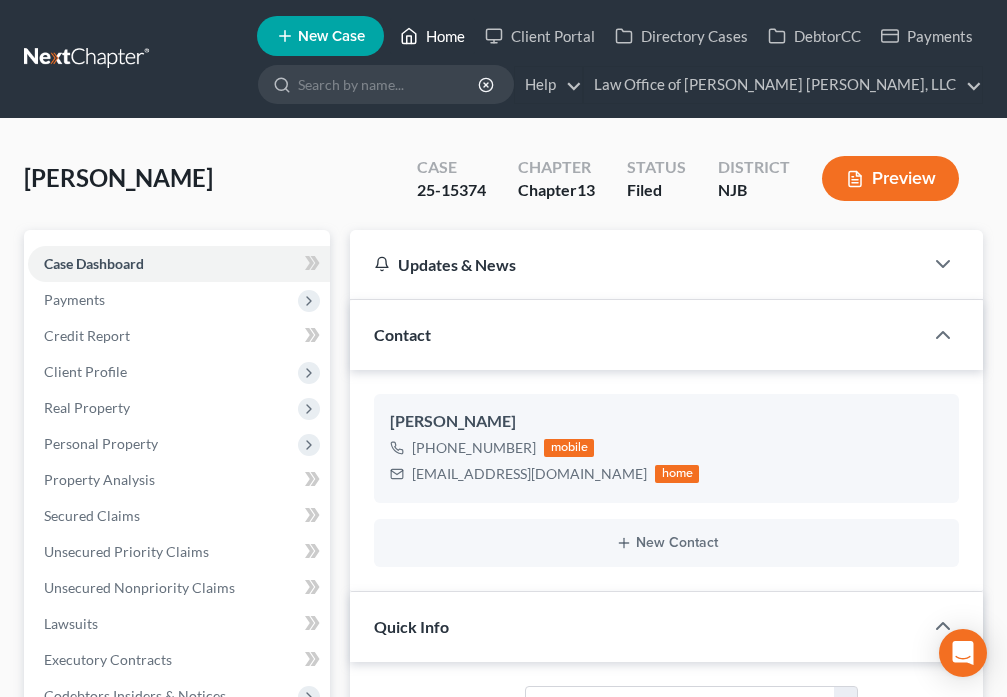 click 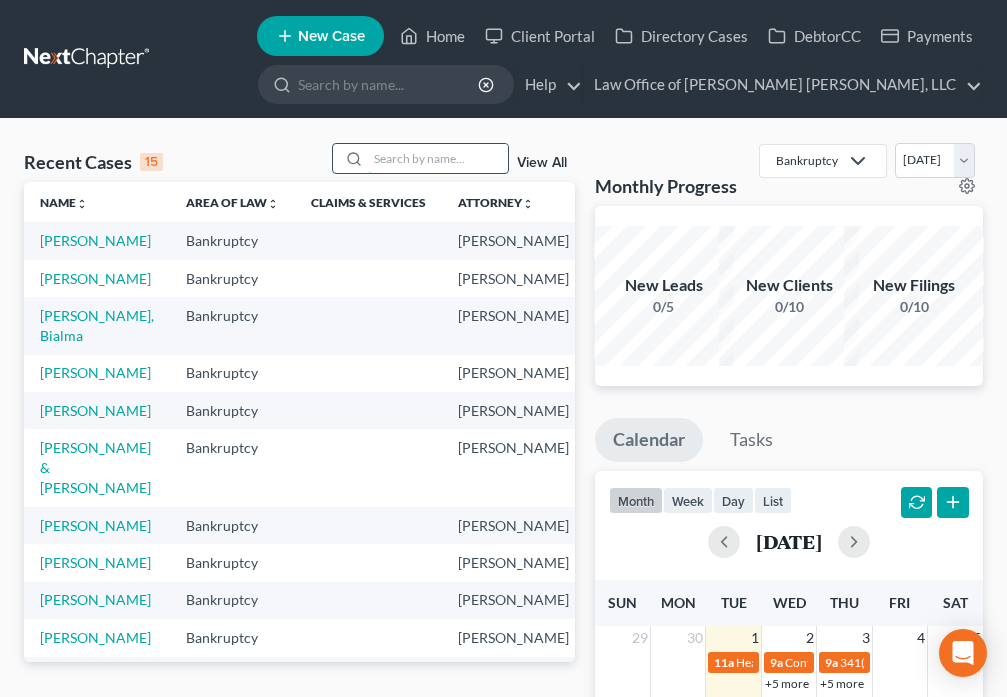 click at bounding box center (438, 158) 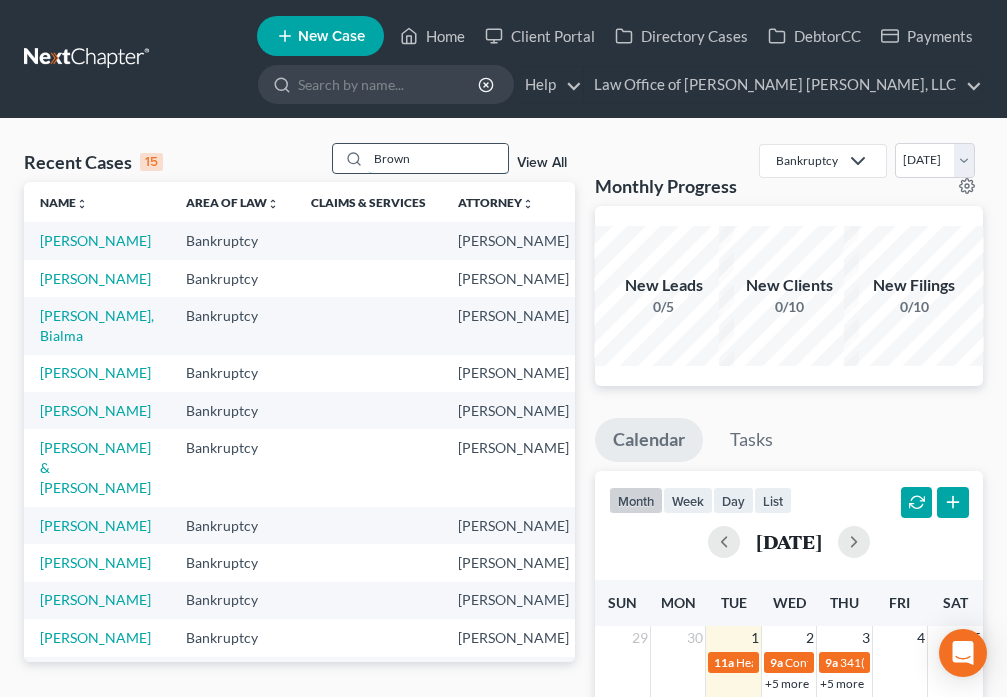type on "Brown" 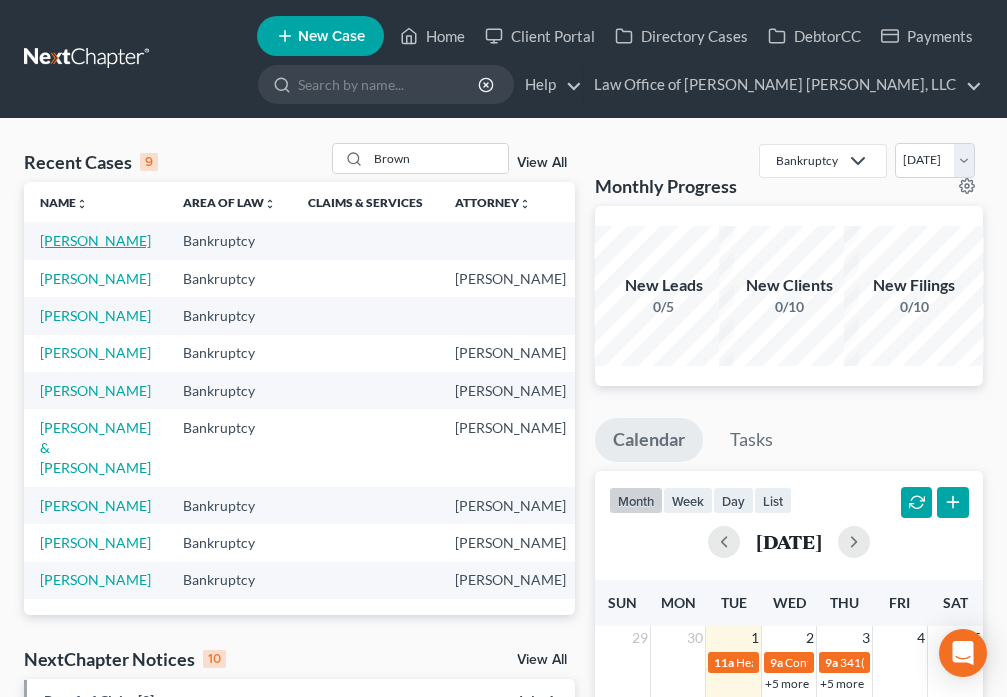 click on "[PERSON_NAME]" at bounding box center [95, 240] 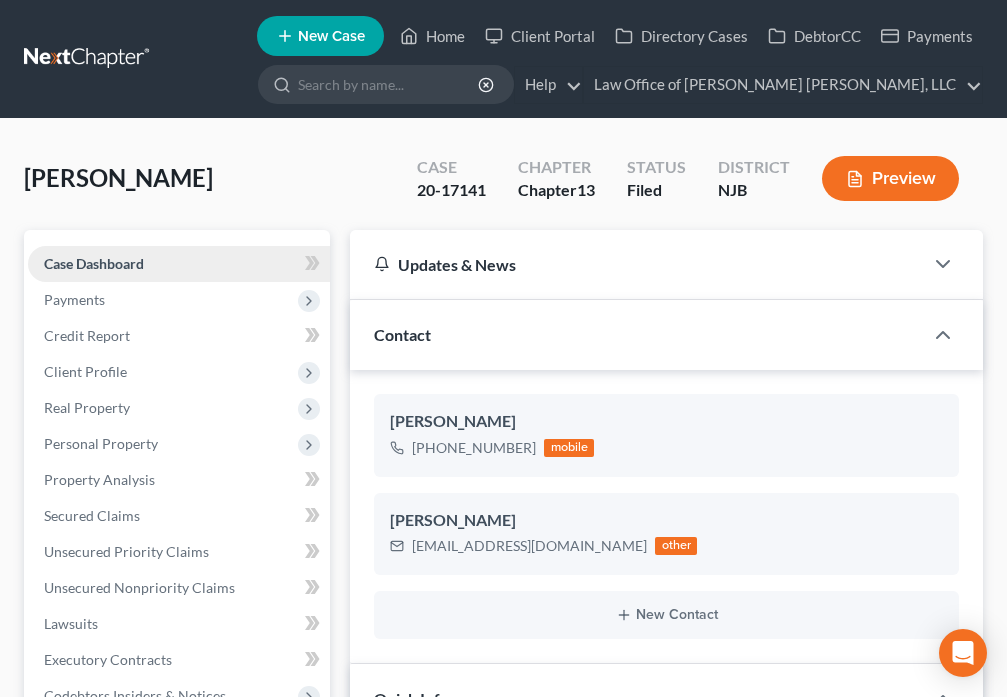 scroll, scrollTop: 356, scrollLeft: 0, axis: vertical 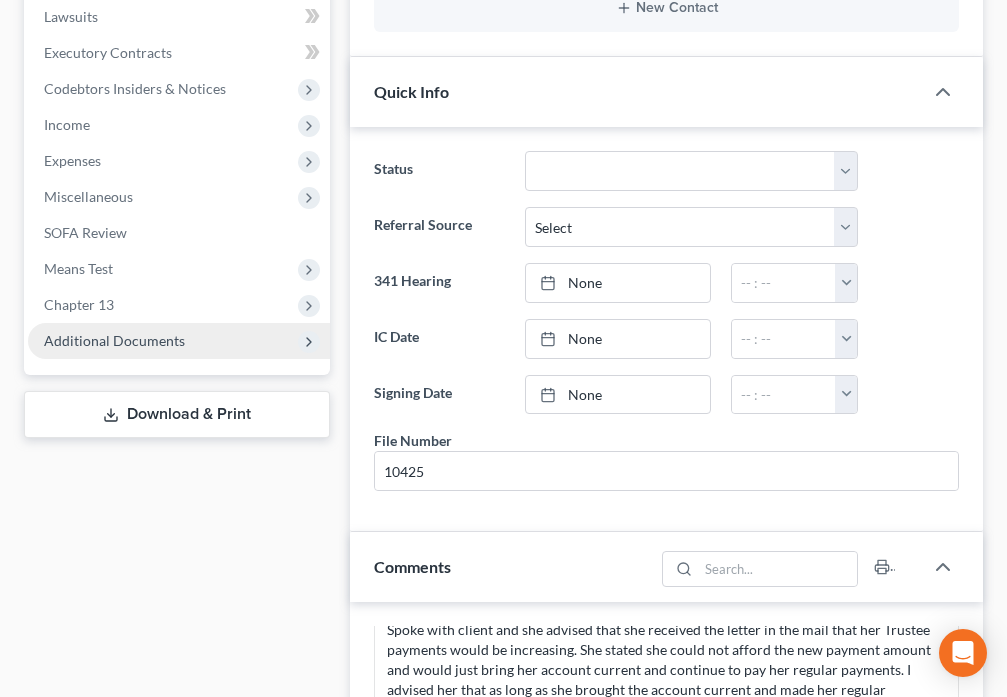 click on "Additional Documents" at bounding box center (179, 341) 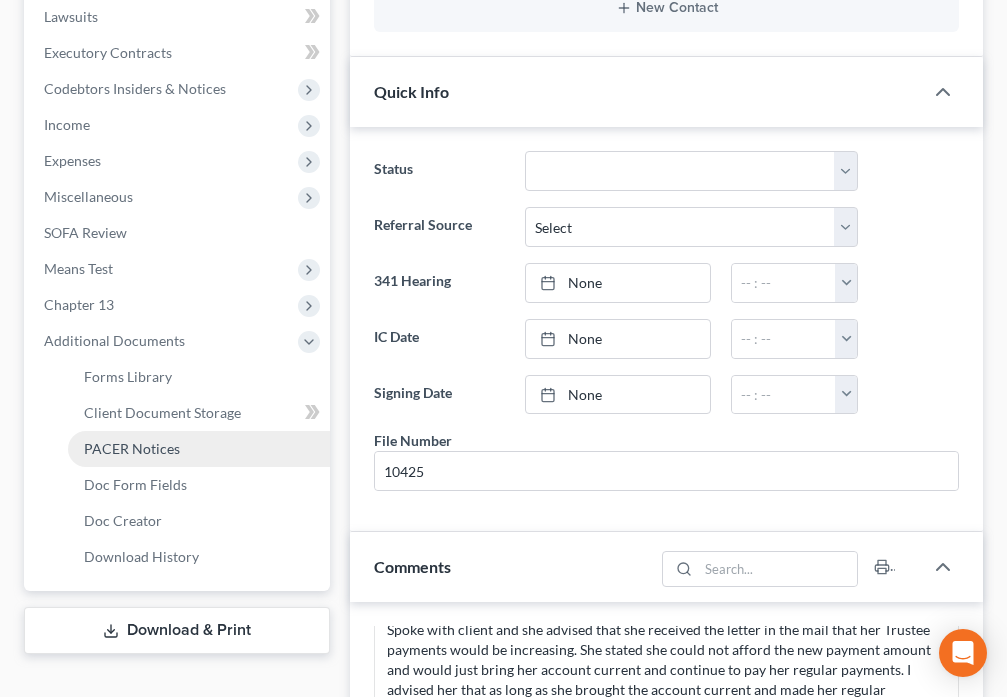 click on "PACER Notices" at bounding box center (199, 449) 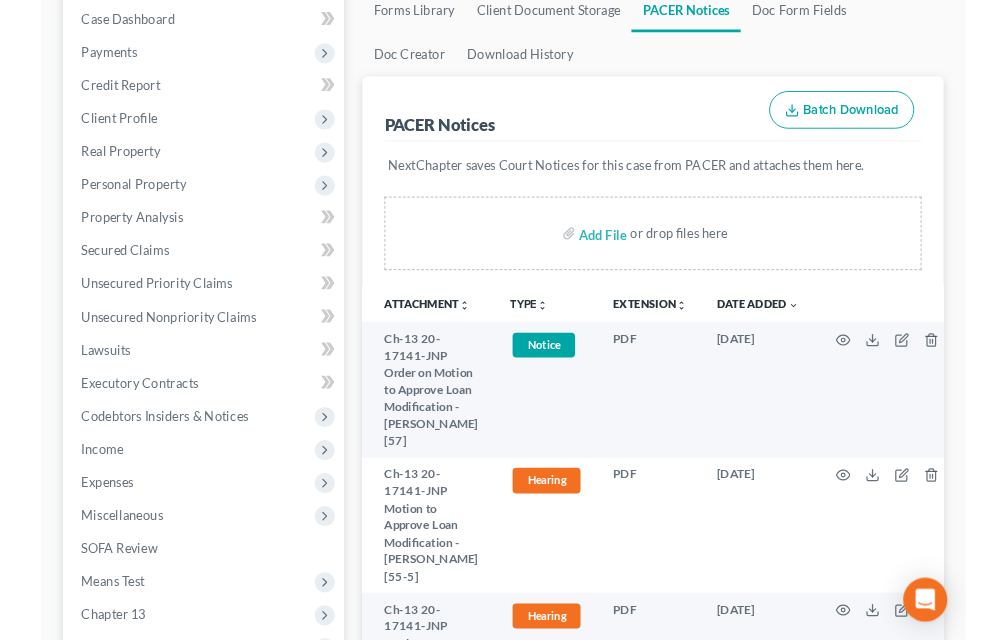 scroll, scrollTop: 397, scrollLeft: 0, axis: vertical 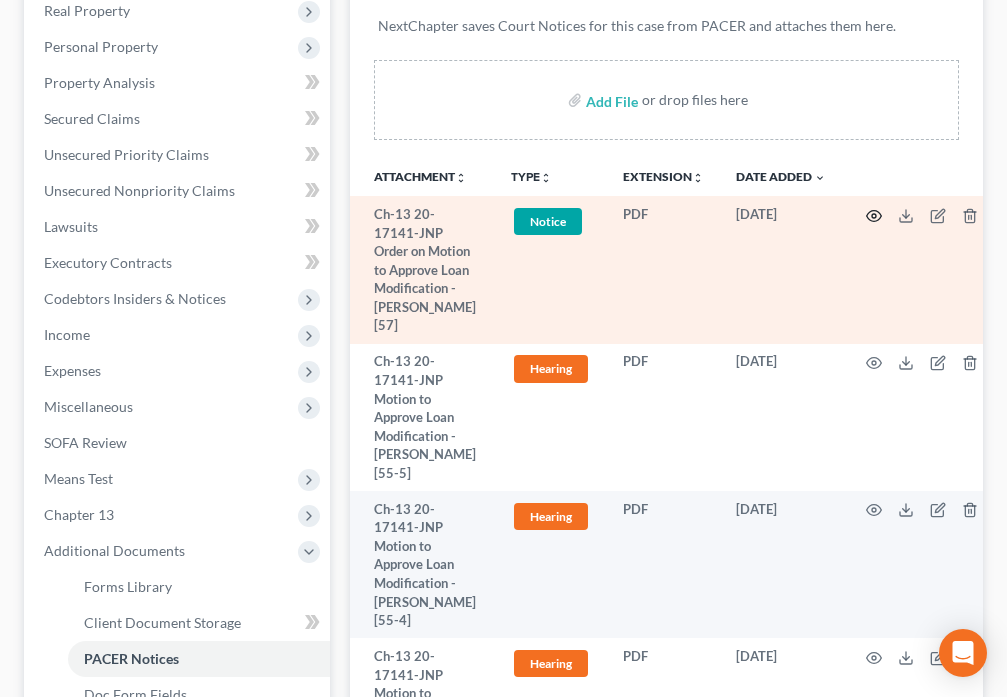 click 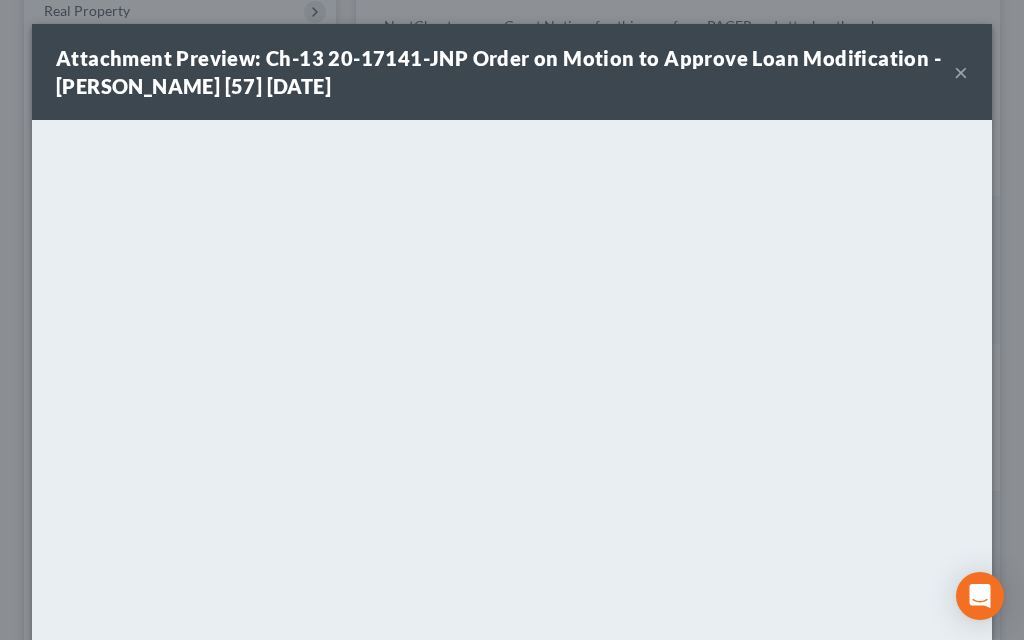 click on "×" at bounding box center (961, 72) 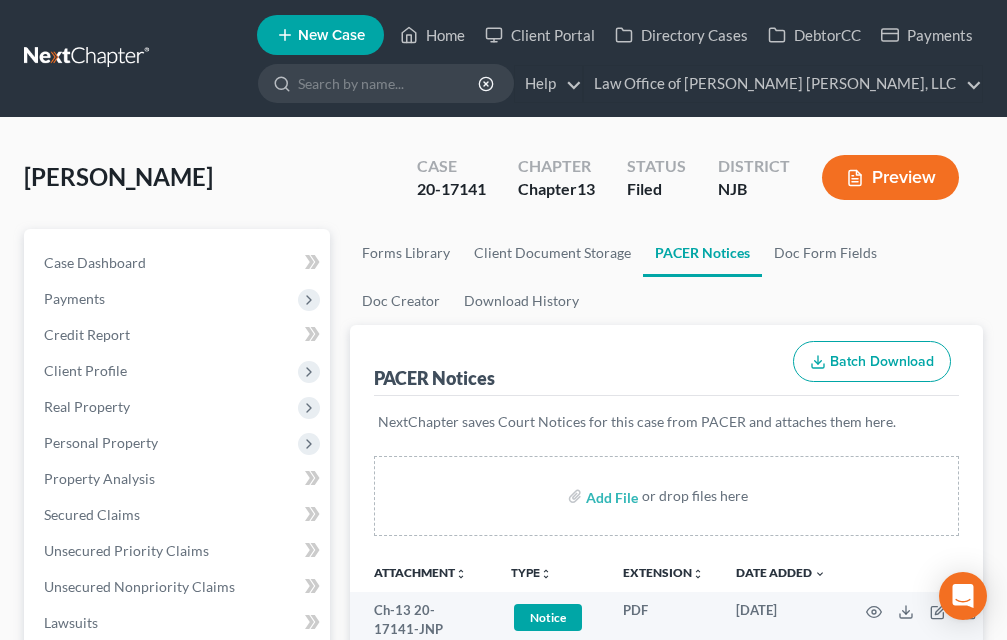 scroll, scrollTop: 0, scrollLeft: 0, axis: both 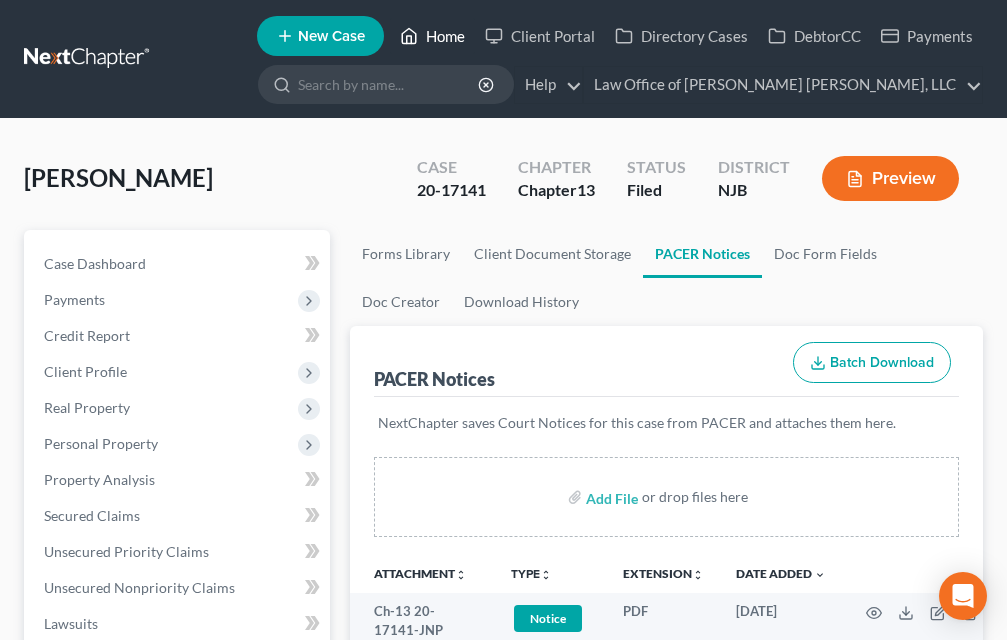 click on "Home" at bounding box center [432, 36] 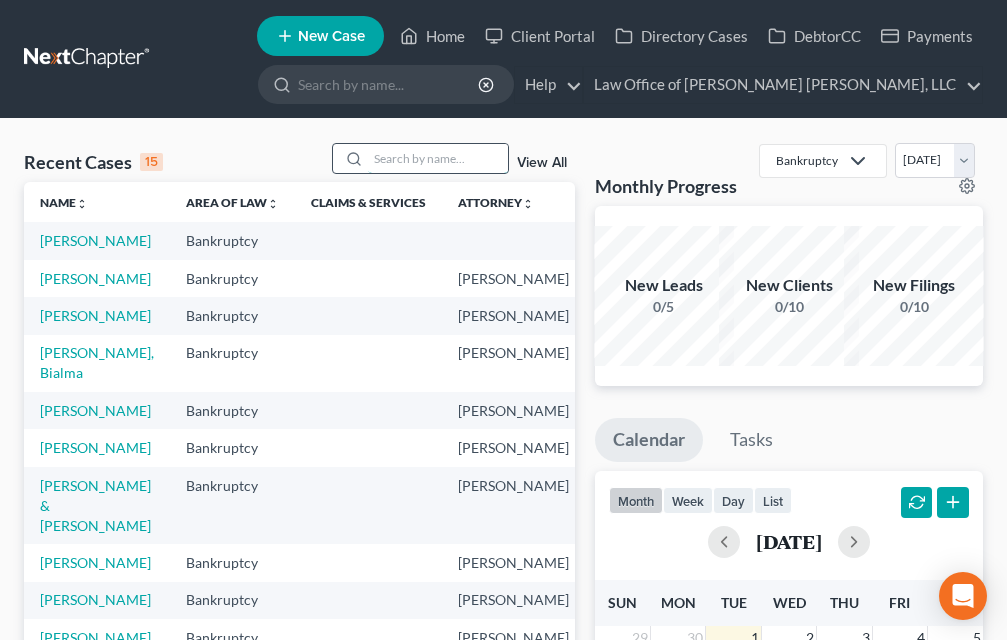 click at bounding box center [438, 158] 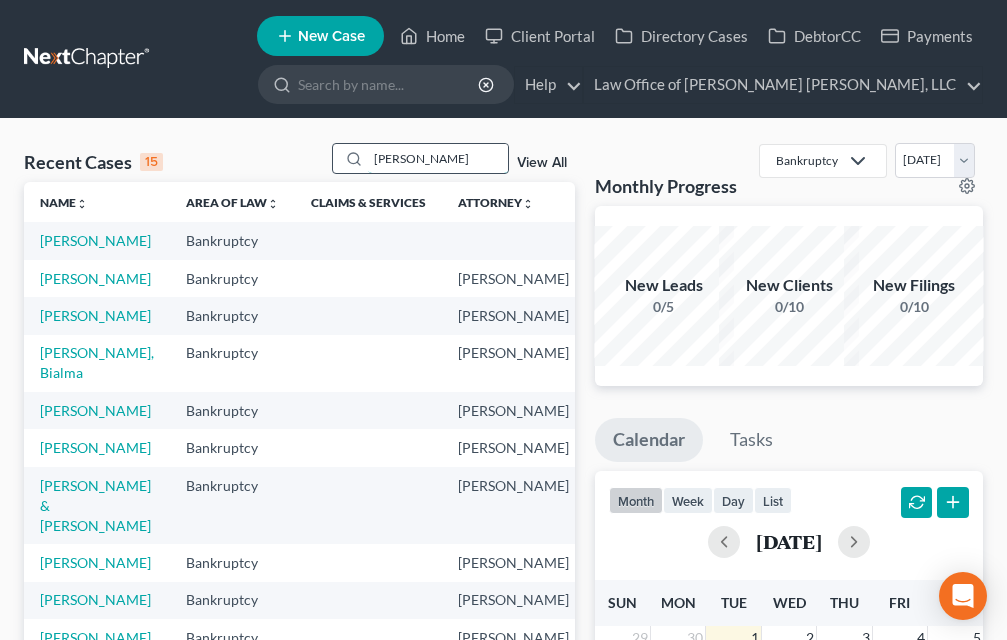 type on "[PERSON_NAME]" 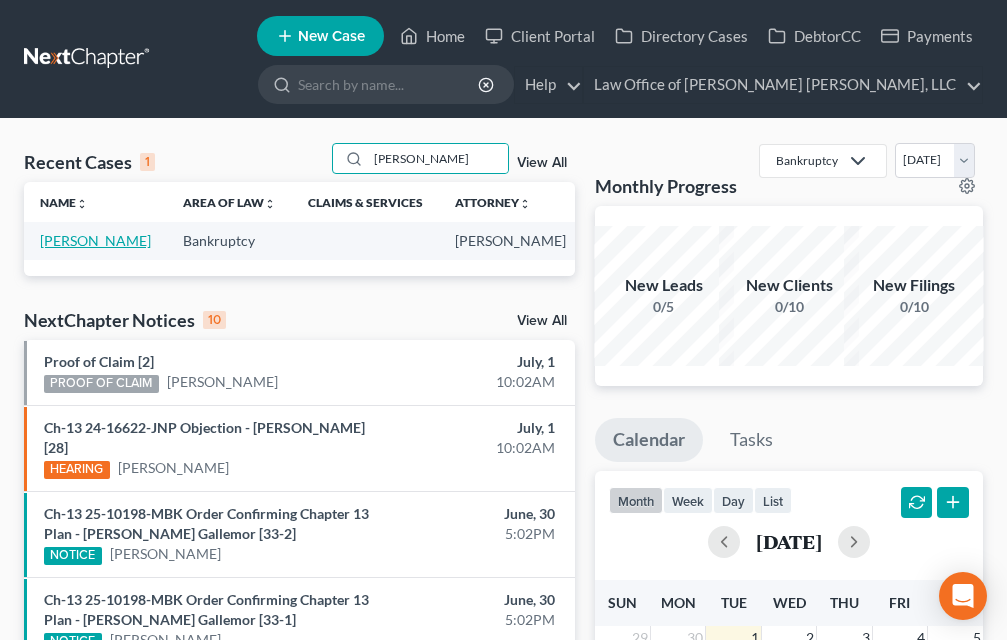 click on "[PERSON_NAME]" at bounding box center (95, 240) 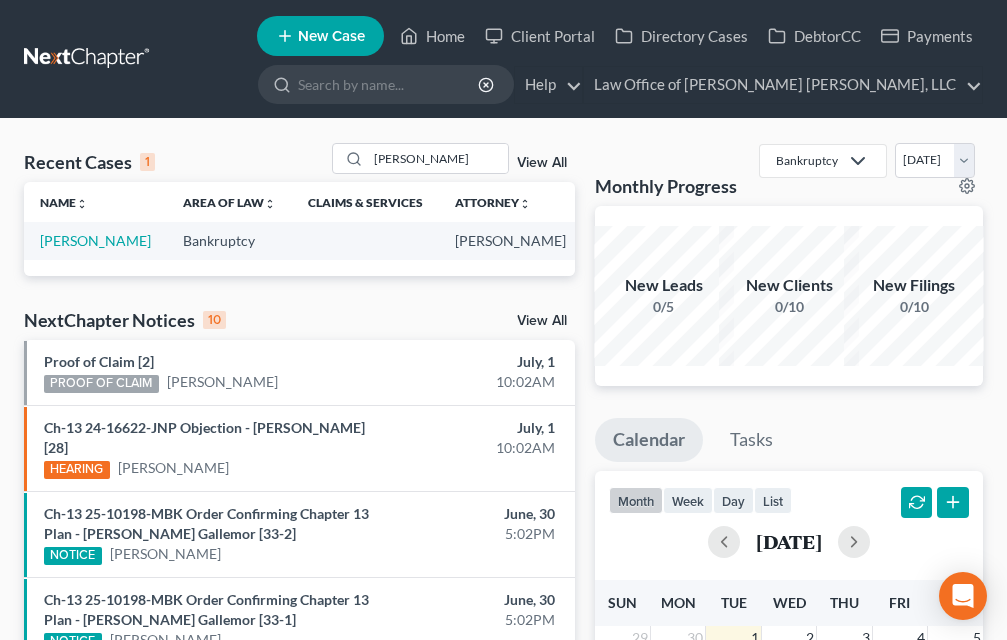 select on "6" 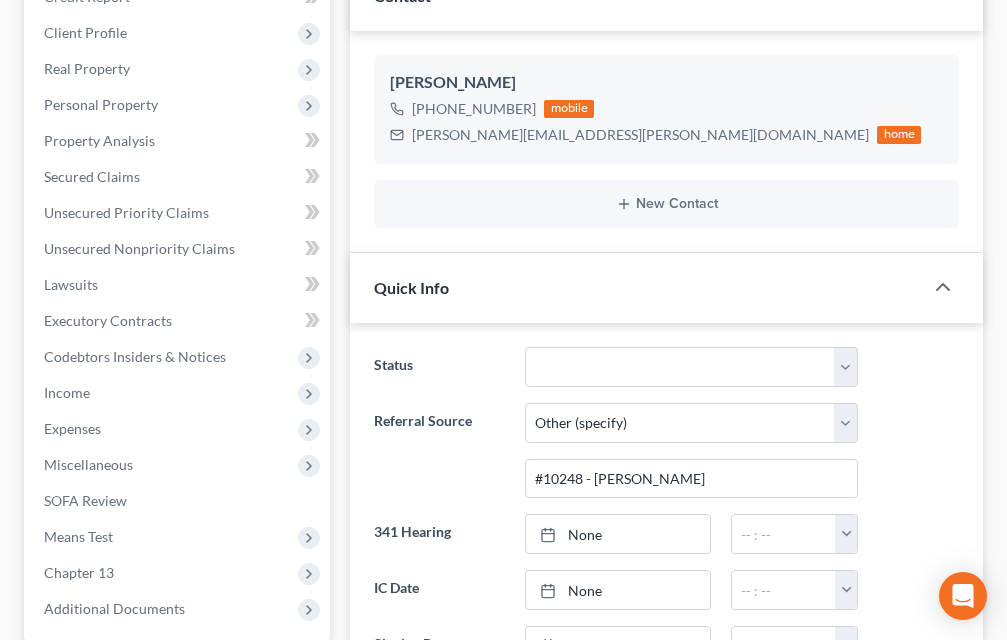 scroll, scrollTop: 560, scrollLeft: 0, axis: vertical 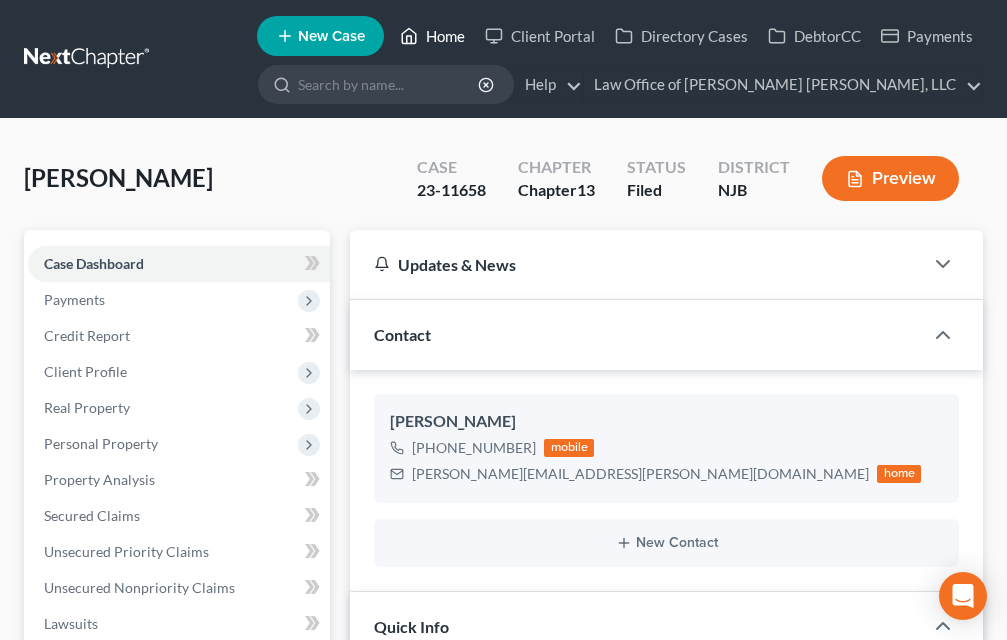 click on "Home" at bounding box center [432, 36] 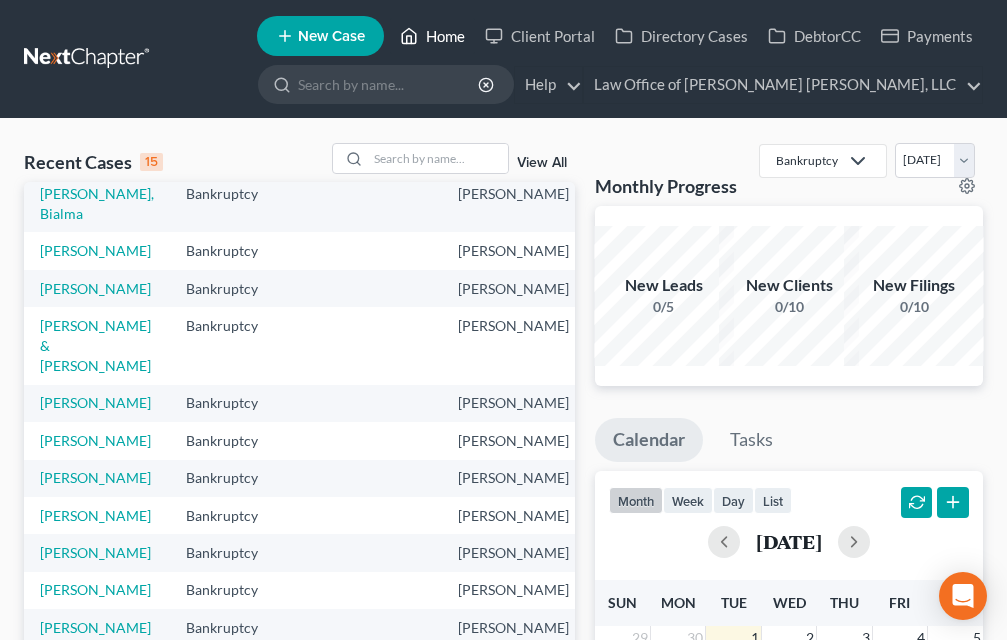 scroll, scrollTop: 515, scrollLeft: 0, axis: vertical 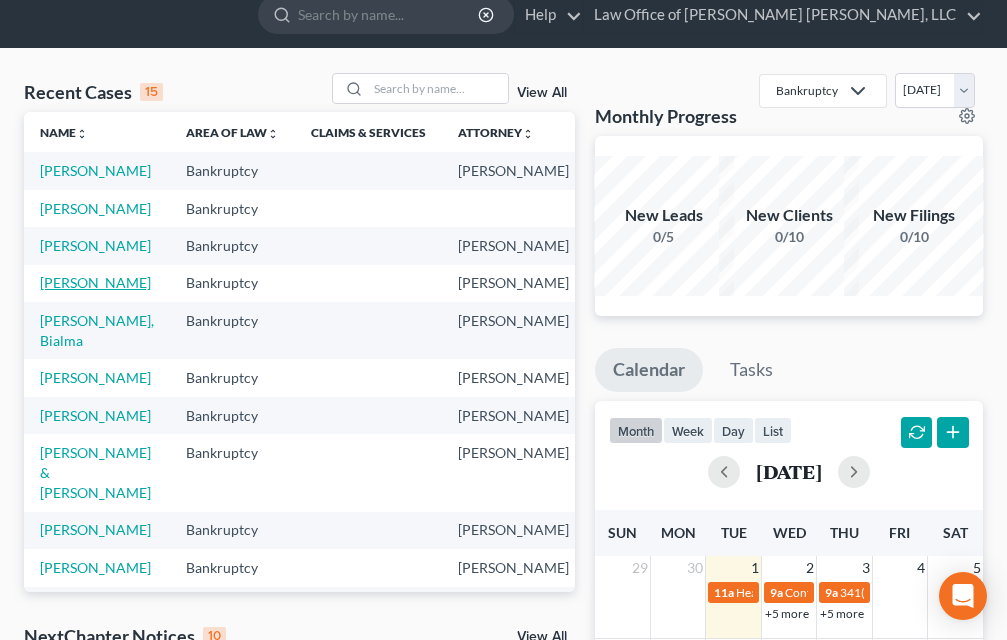 click on "[PERSON_NAME]" at bounding box center [95, 282] 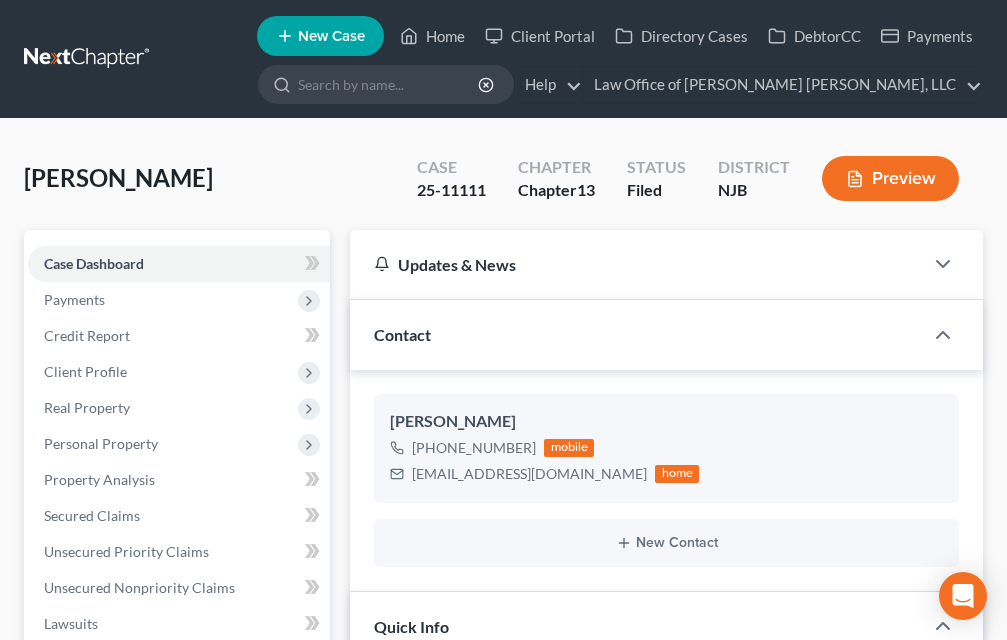 scroll, scrollTop: 493, scrollLeft: 0, axis: vertical 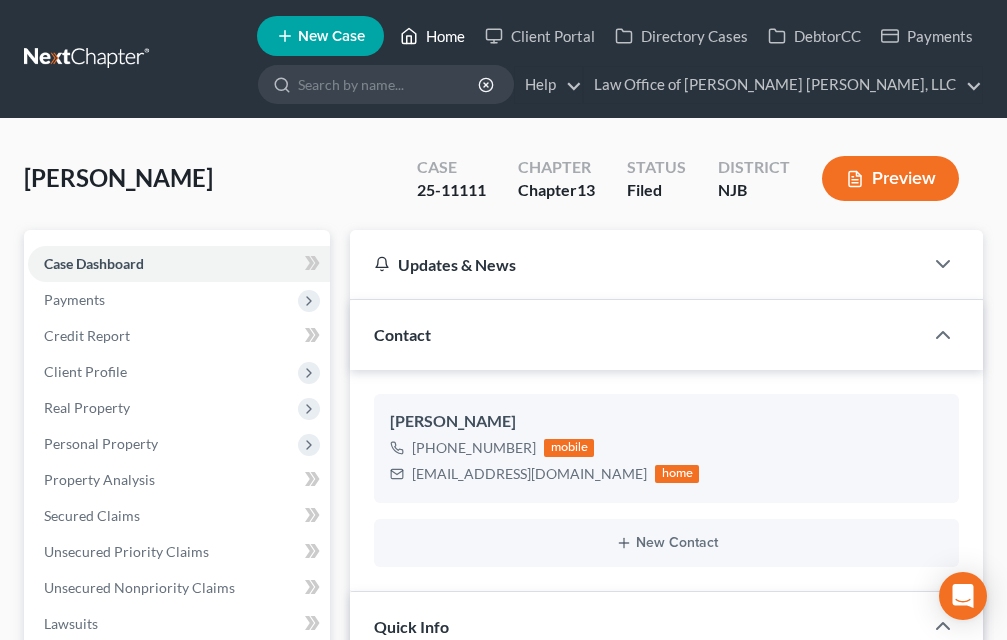 click 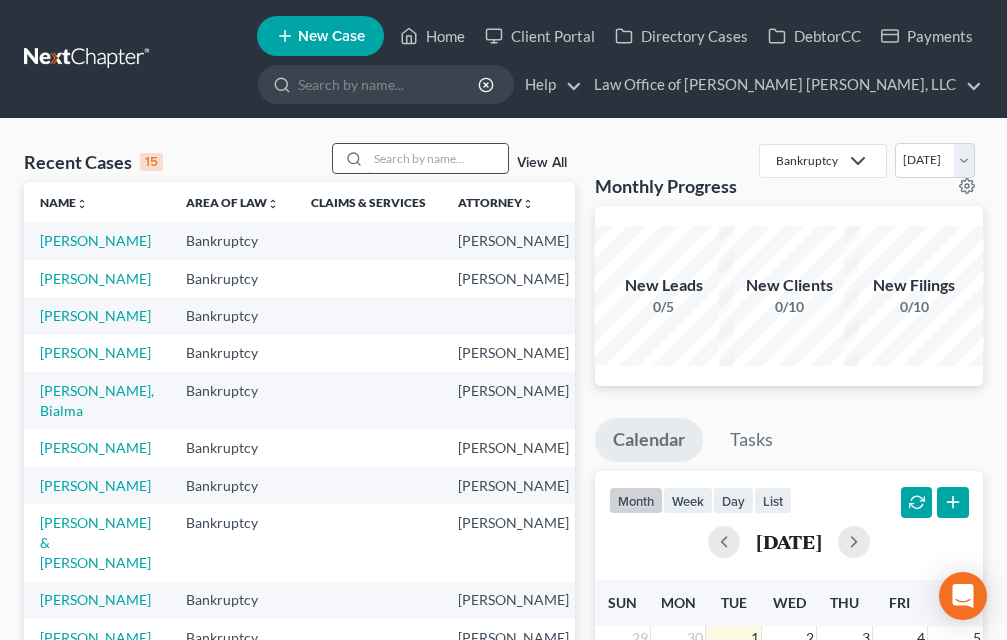 click at bounding box center (438, 158) 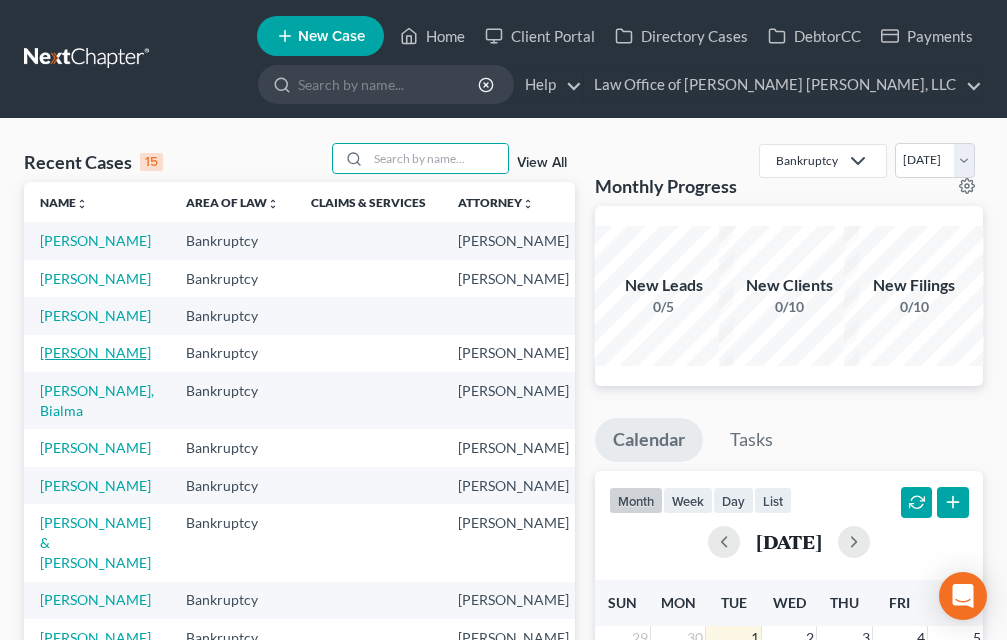 click on "[PERSON_NAME]" at bounding box center [95, 352] 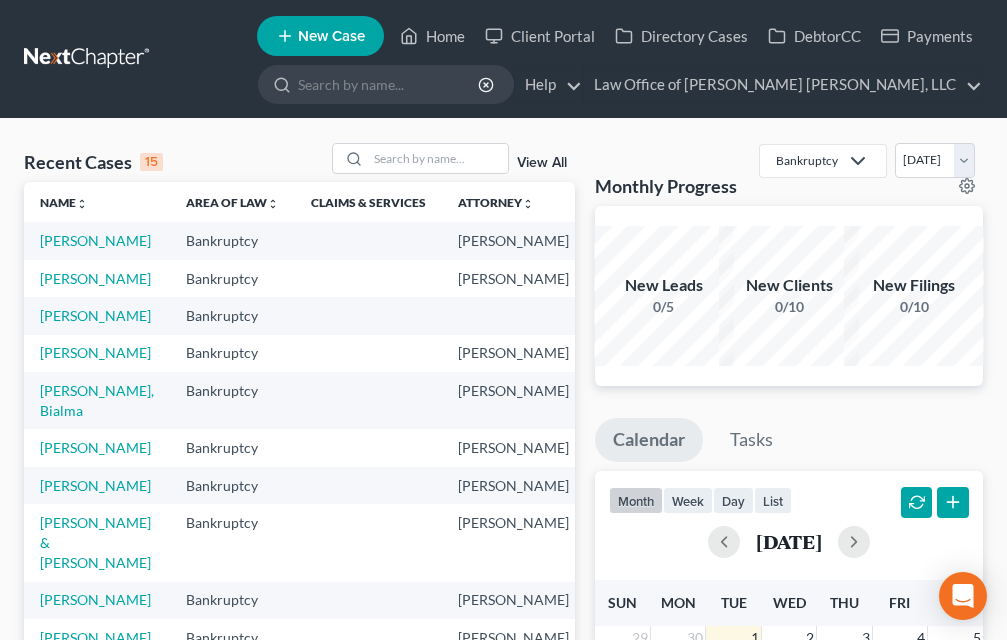 select on "6" 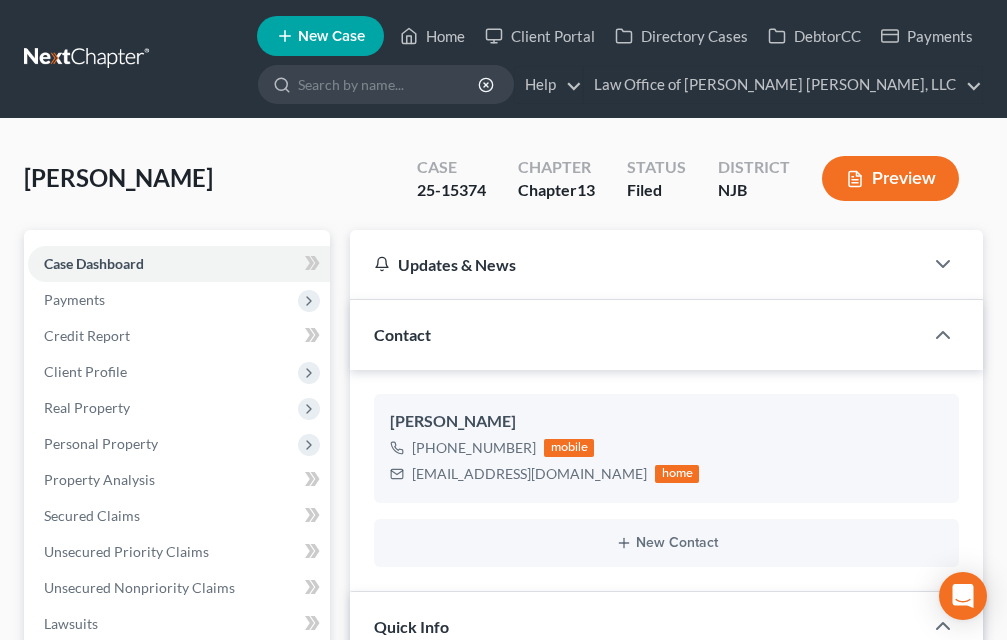 scroll, scrollTop: 609, scrollLeft: 0, axis: vertical 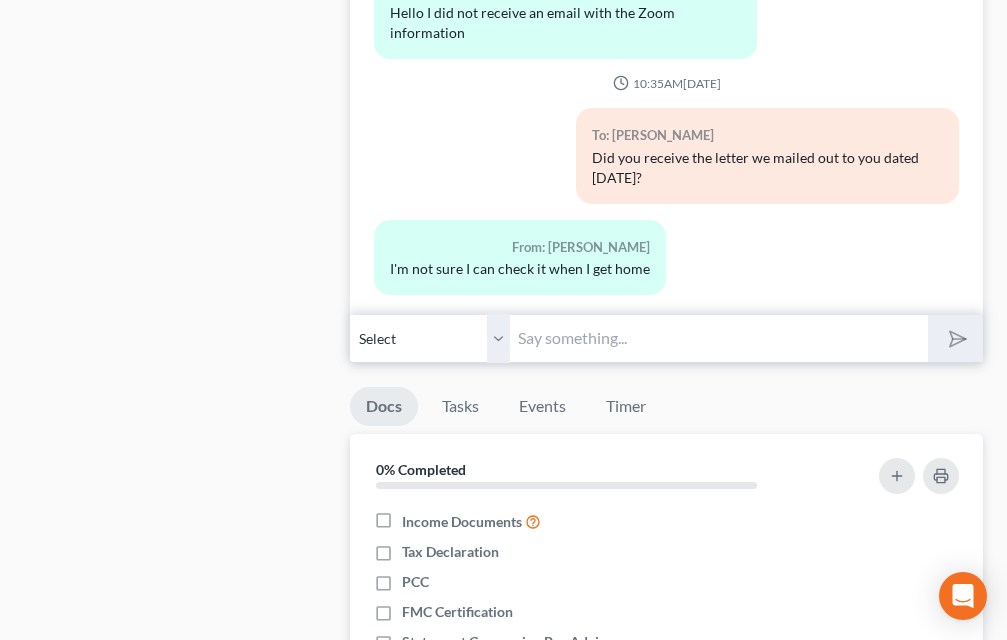click at bounding box center [718, 338] 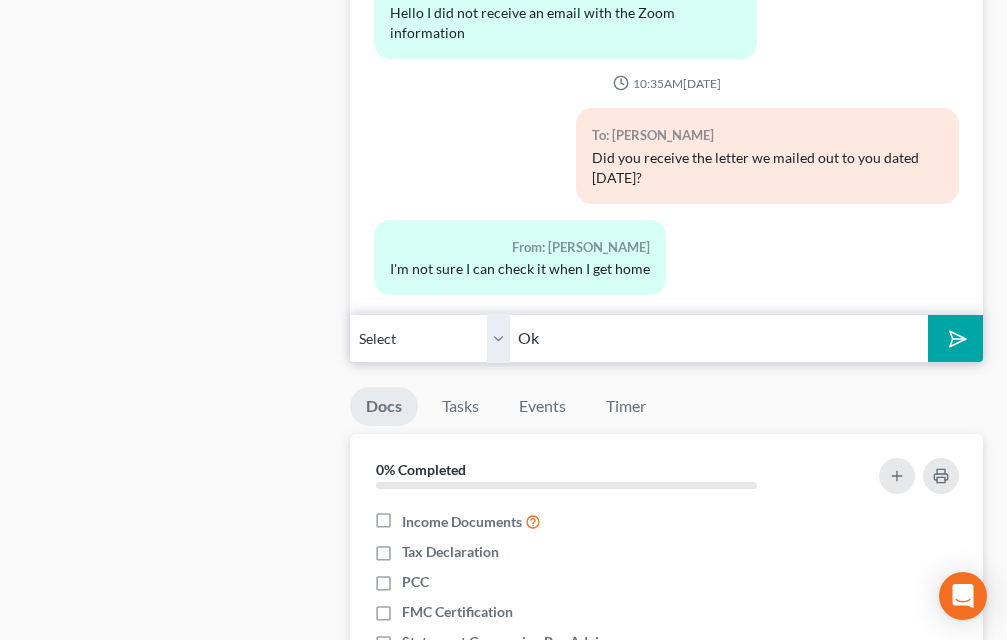 type on "O" 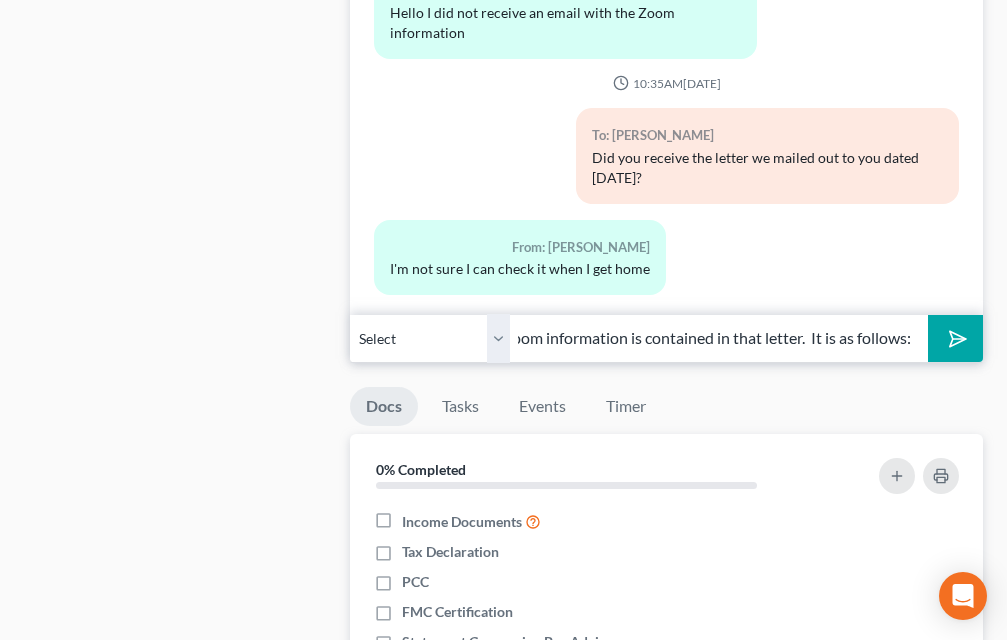 scroll, scrollTop: 0, scrollLeft: 47, axis: horizontal 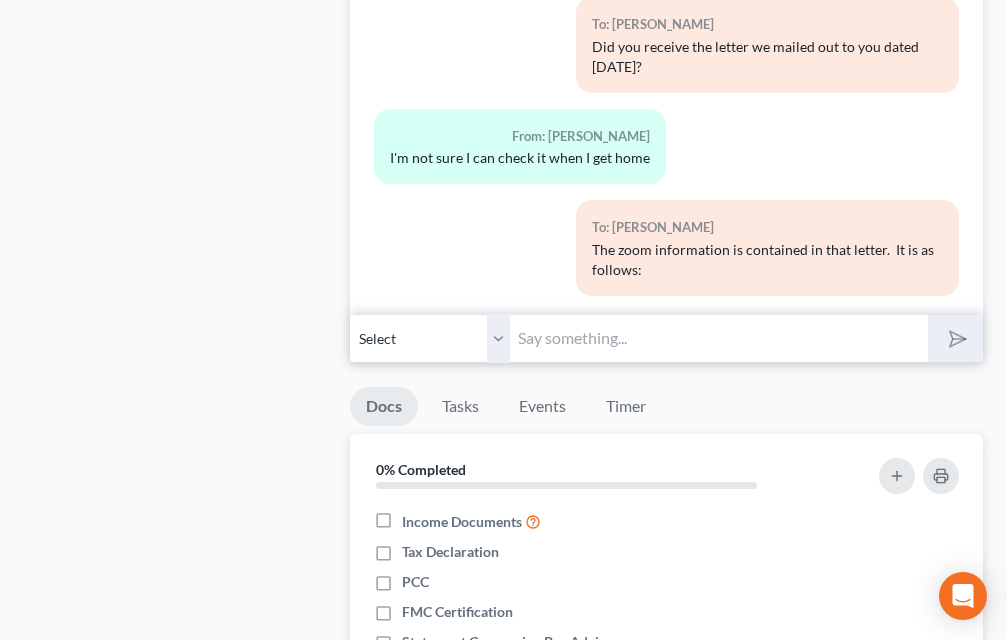 click at bounding box center (718, 338) 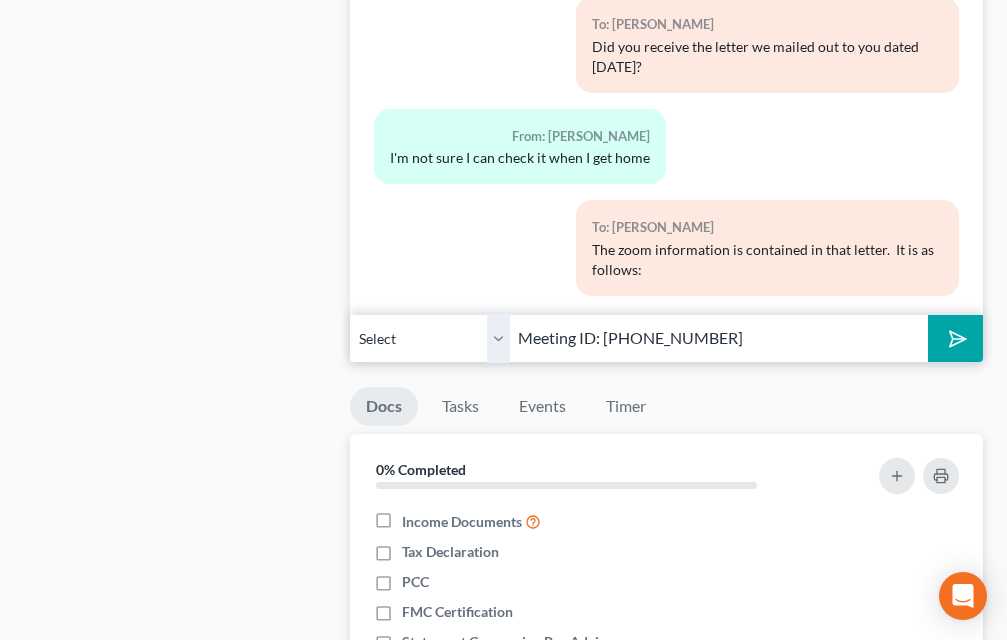 type on "Meeting ID: [PHONE_NUMBER]" 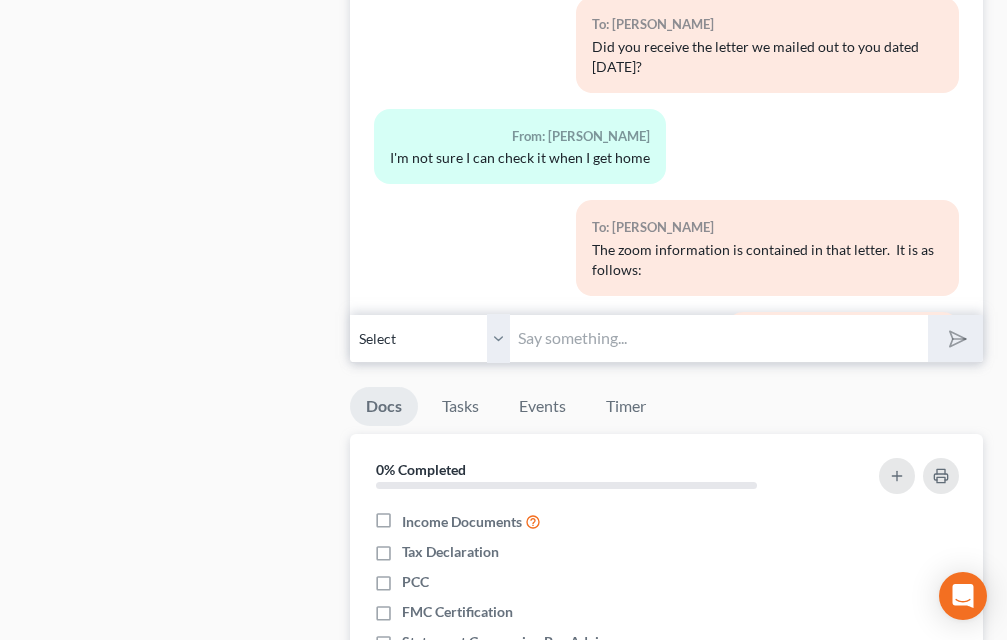 scroll, scrollTop: 812, scrollLeft: 0, axis: vertical 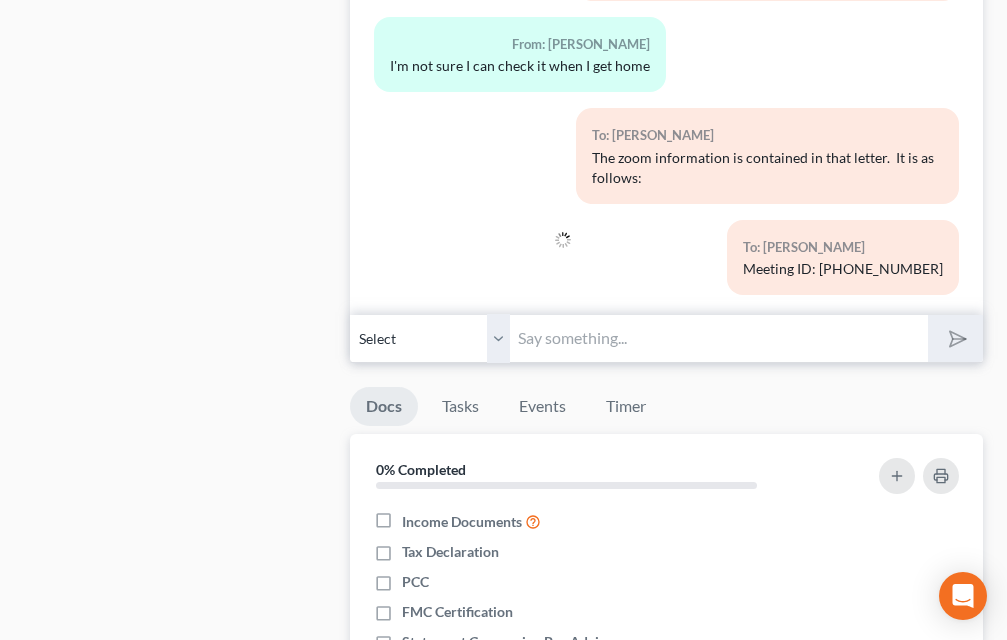 click at bounding box center [718, 338] 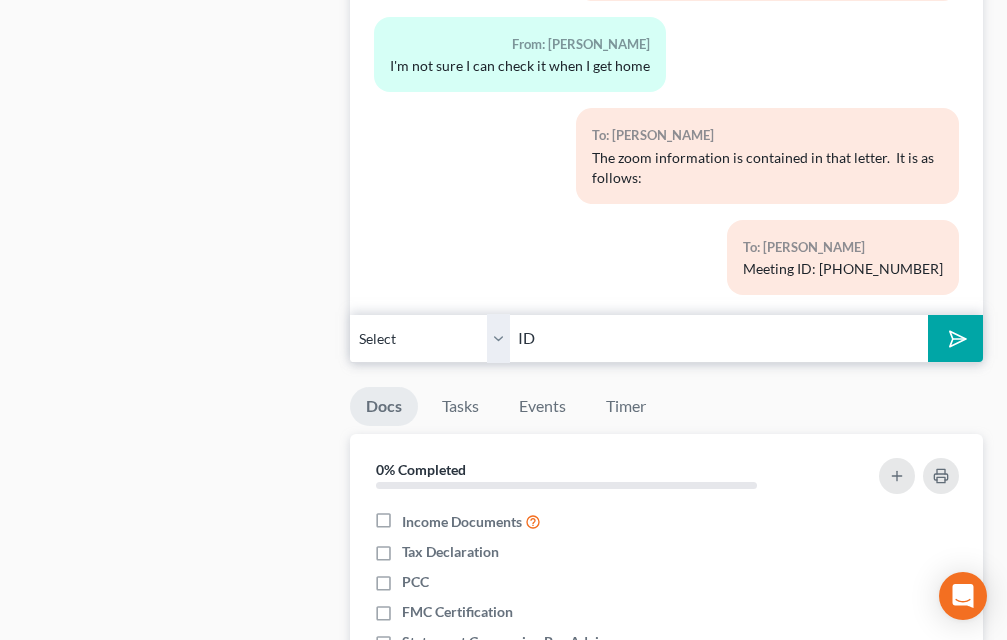 type on "I" 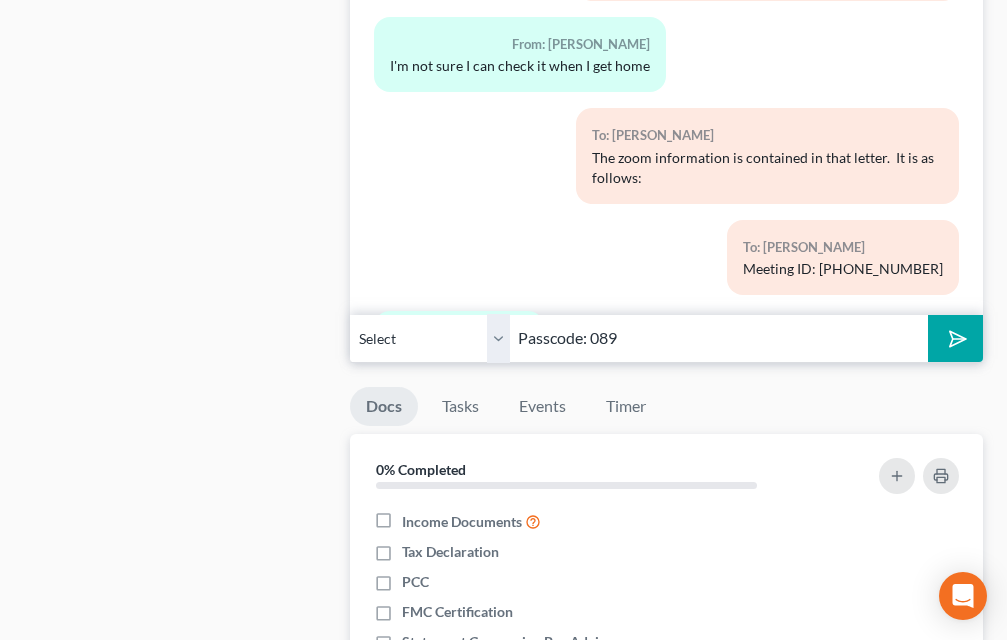 scroll, scrollTop: 903, scrollLeft: 0, axis: vertical 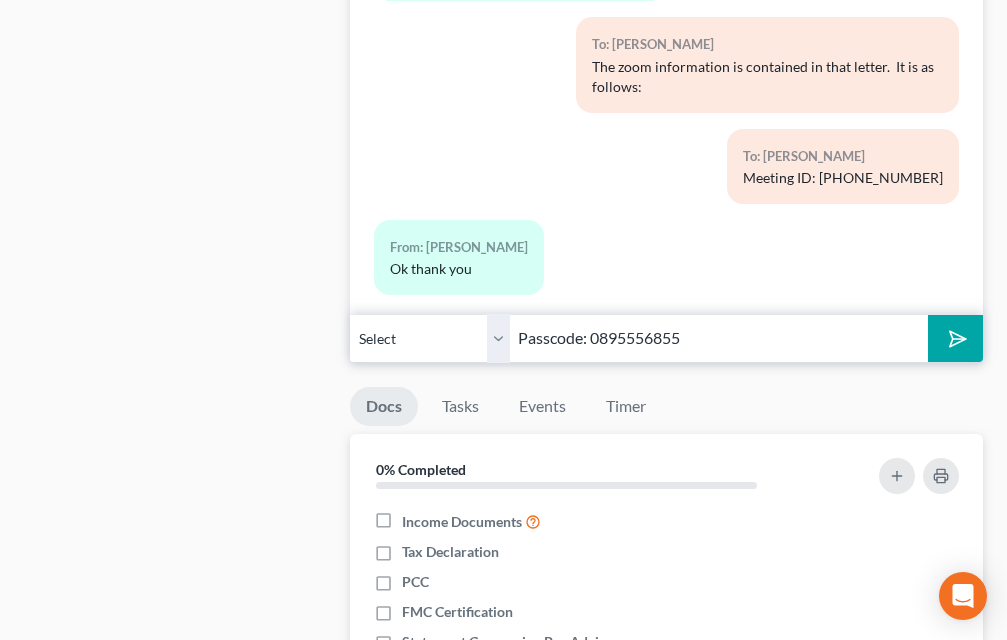 type on "Passcode: 0895556855" 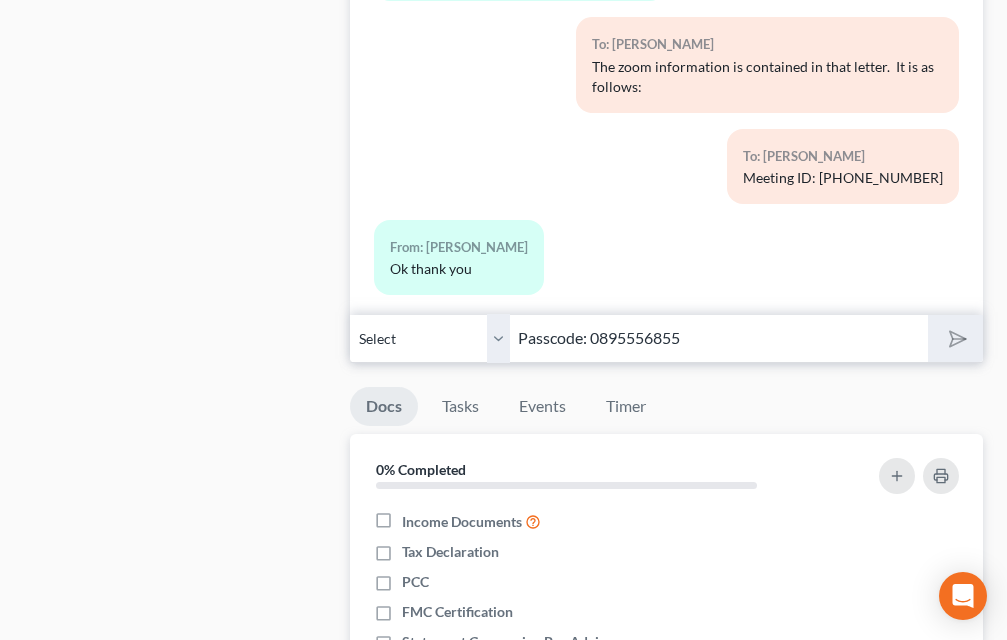 type 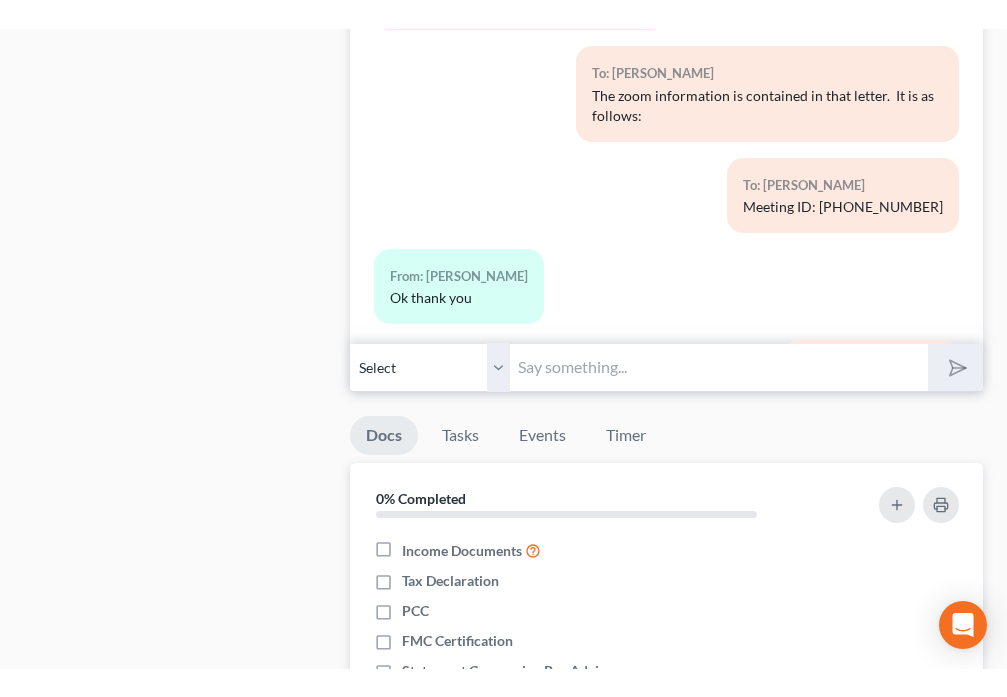 scroll, scrollTop: 994, scrollLeft: 0, axis: vertical 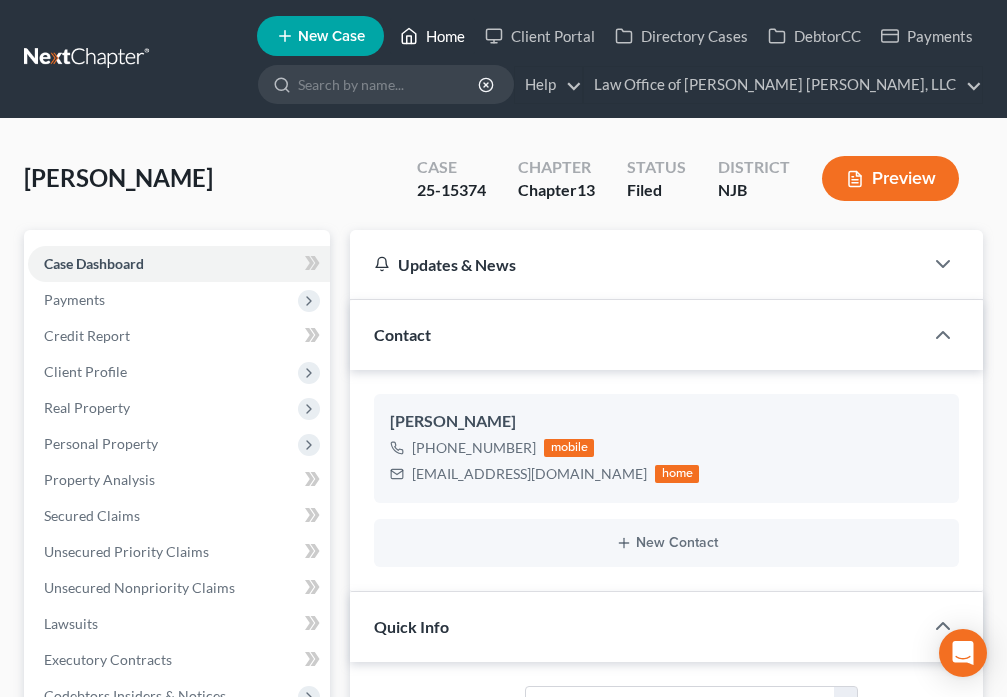 click on "Home" at bounding box center (432, 36) 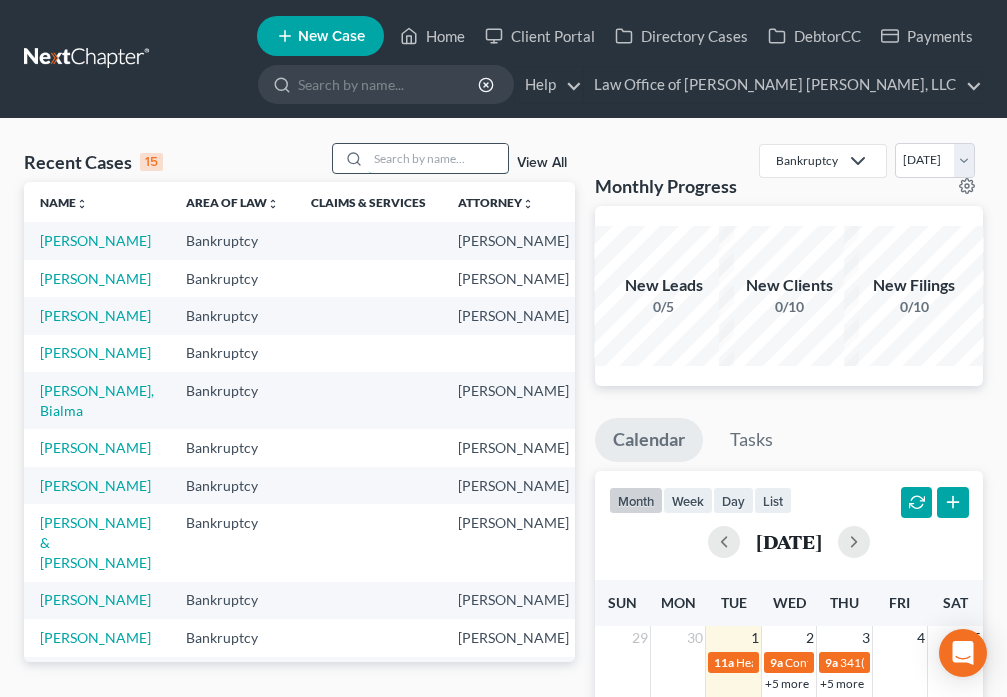 click at bounding box center [438, 158] 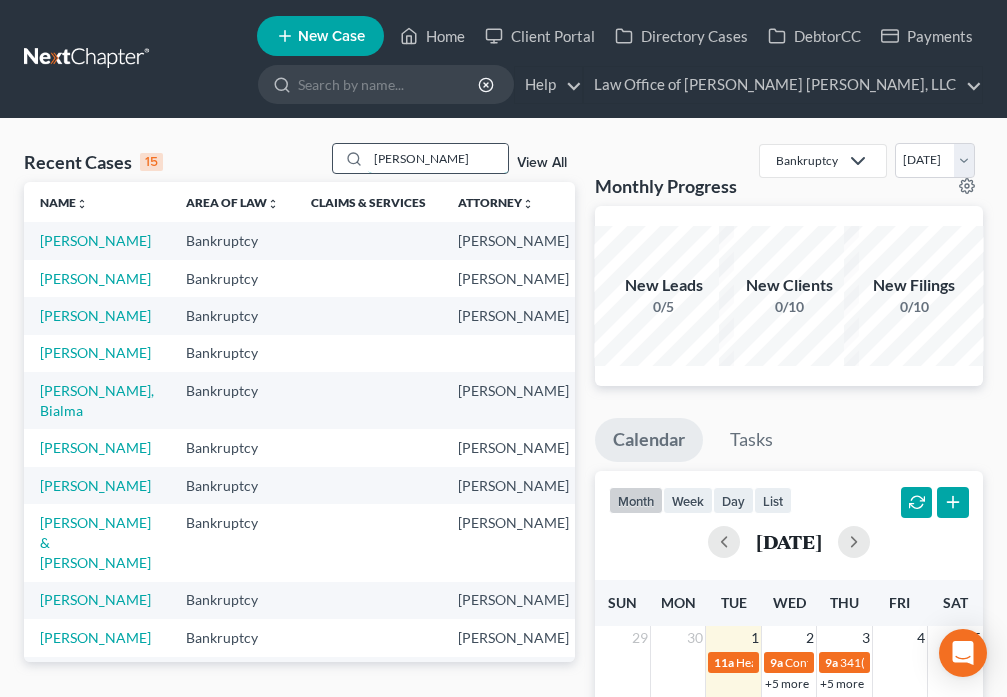 type on "[PERSON_NAME]" 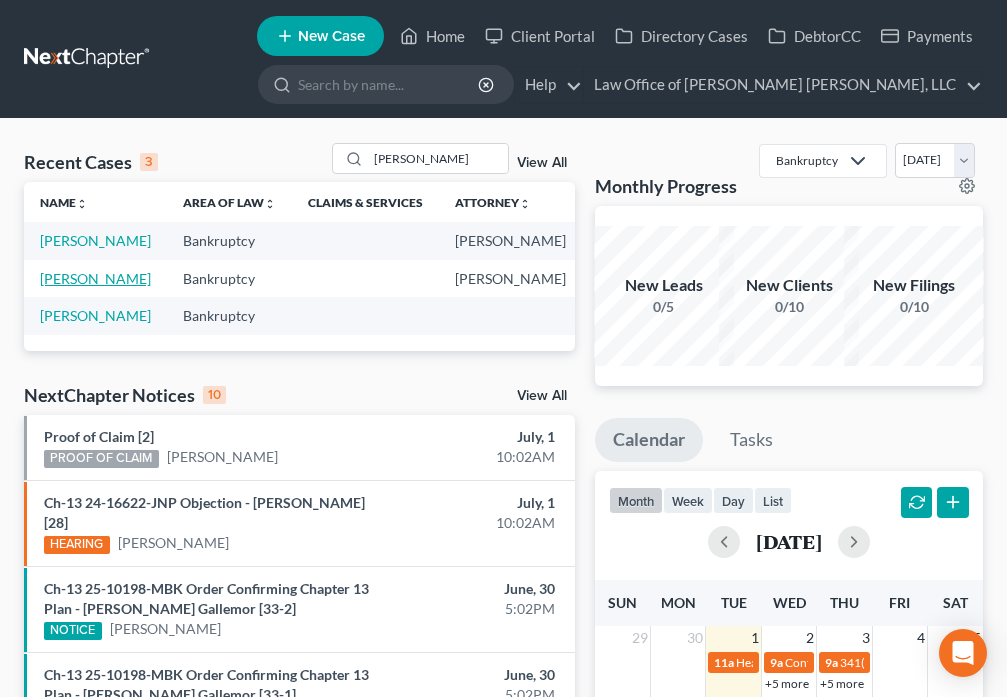 click on "[PERSON_NAME]" at bounding box center (95, 278) 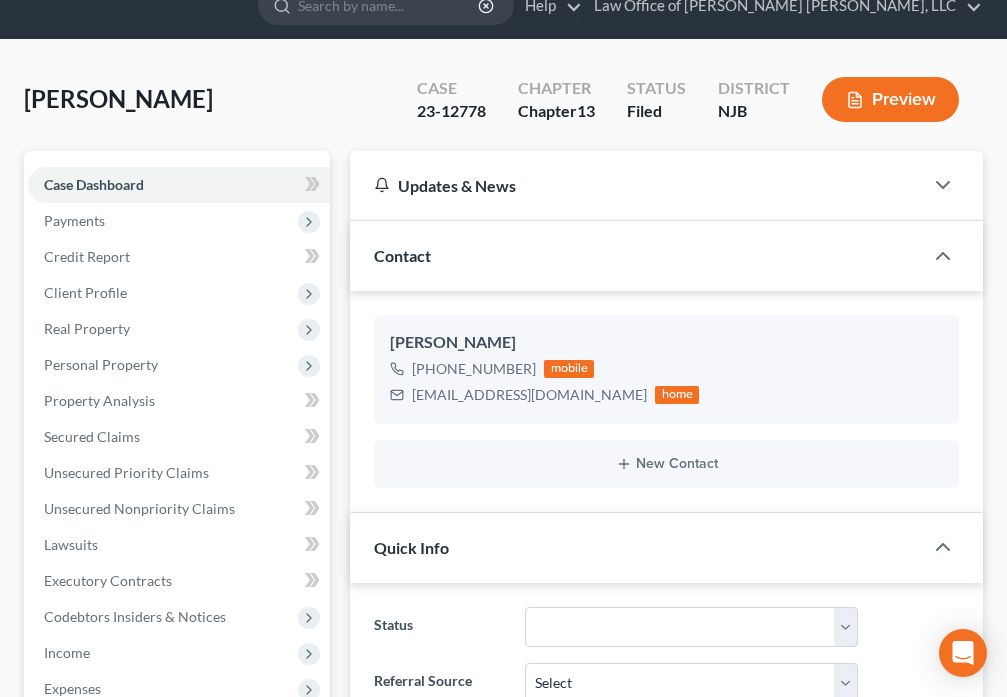 scroll, scrollTop: 607, scrollLeft: 0, axis: vertical 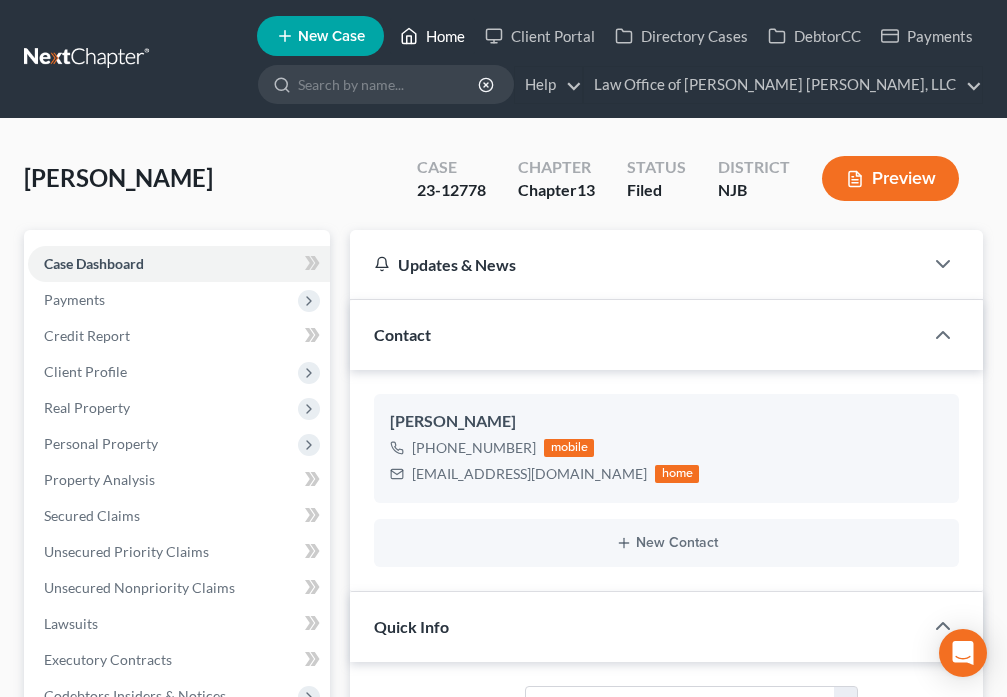 click on "Home" at bounding box center [432, 36] 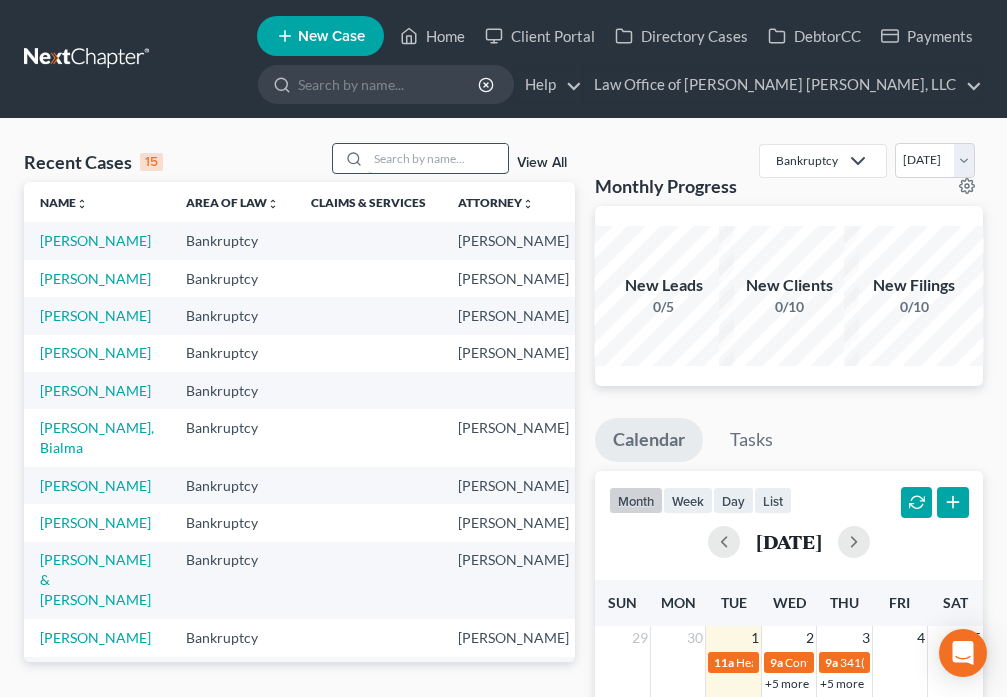 click at bounding box center [438, 158] 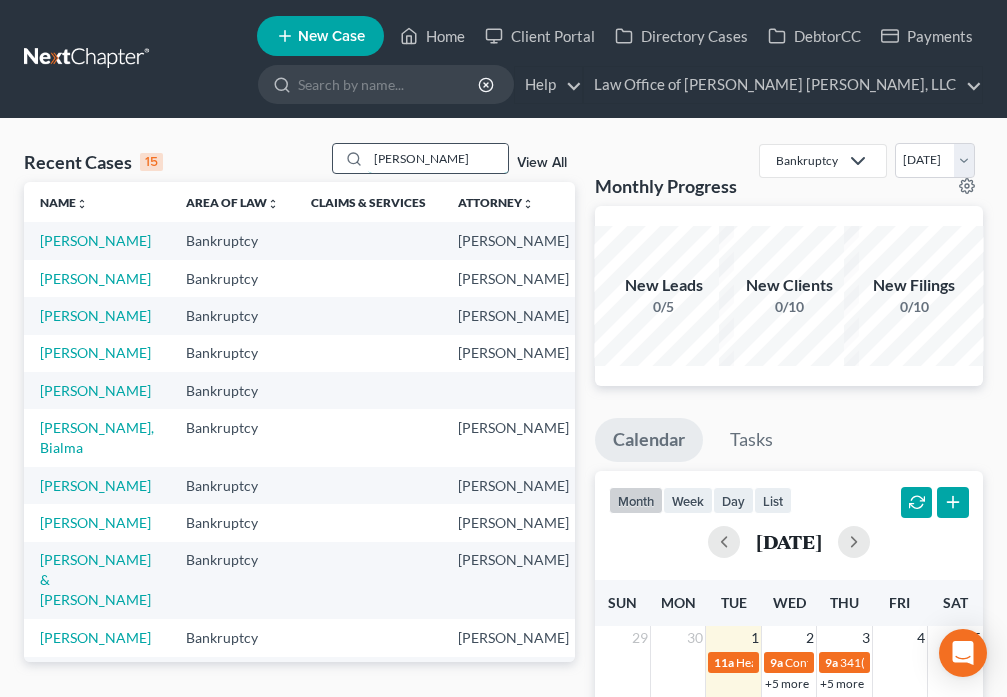 type on "[PERSON_NAME]" 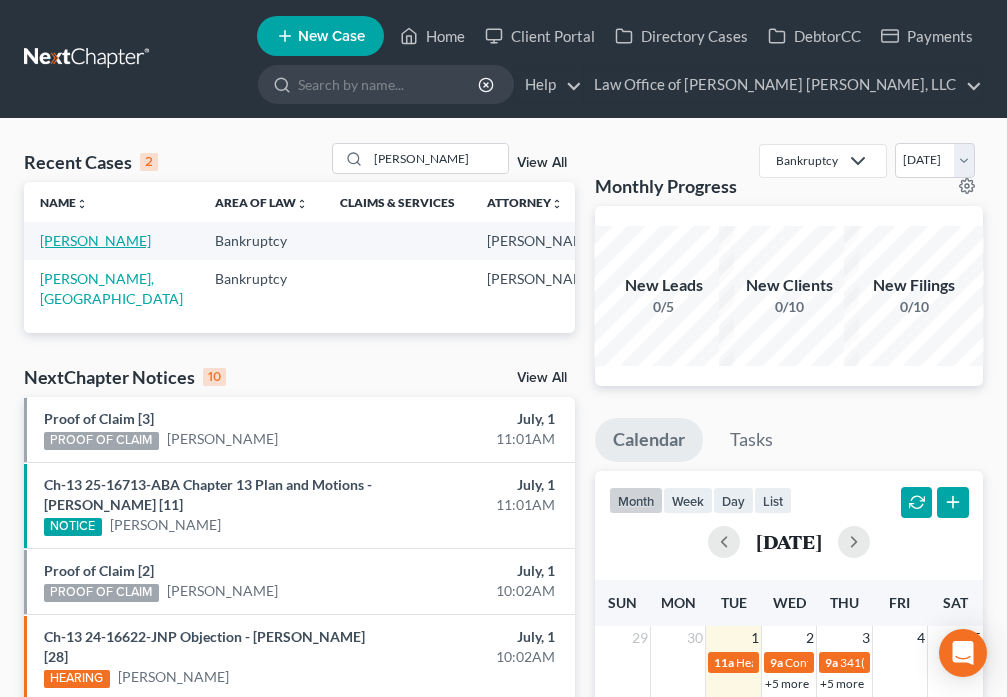 click on "[PERSON_NAME]" at bounding box center [95, 240] 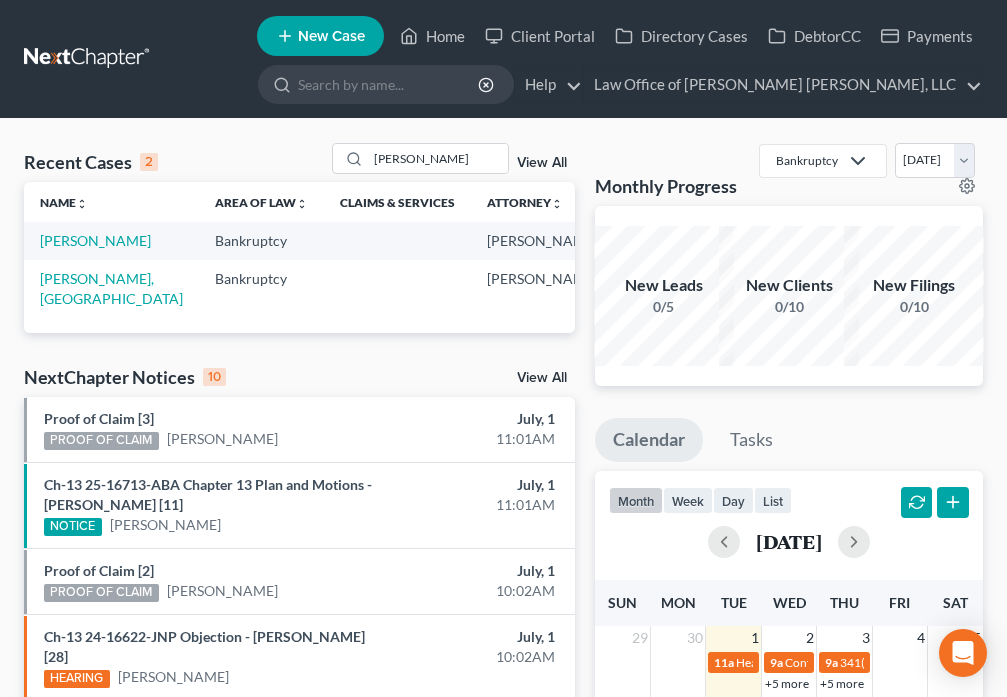 select on "6" 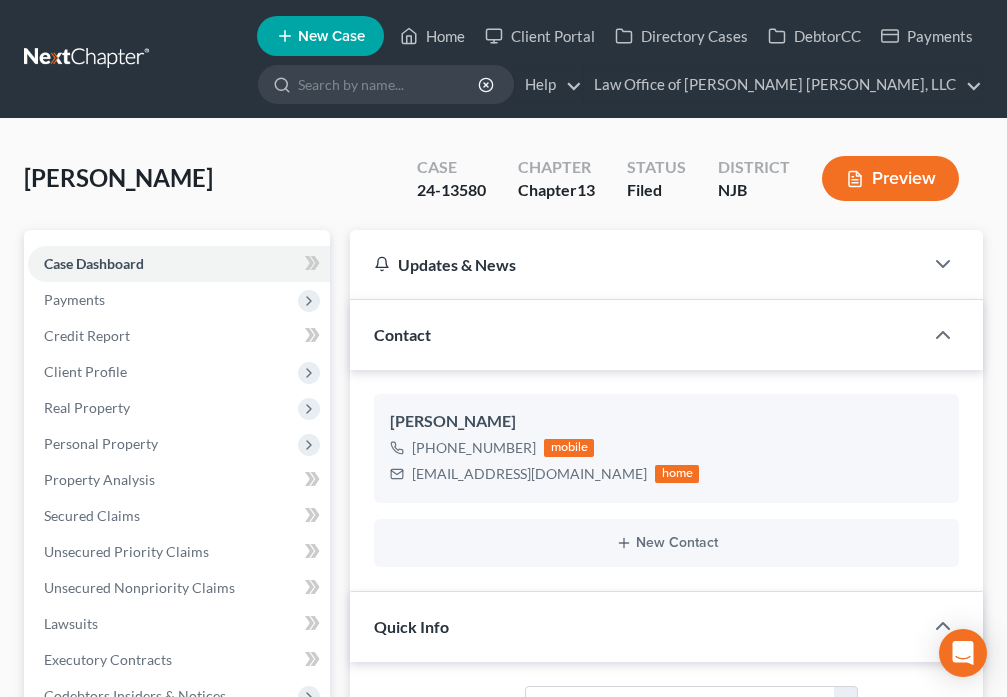 scroll, scrollTop: 980, scrollLeft: 0, axis: vertical 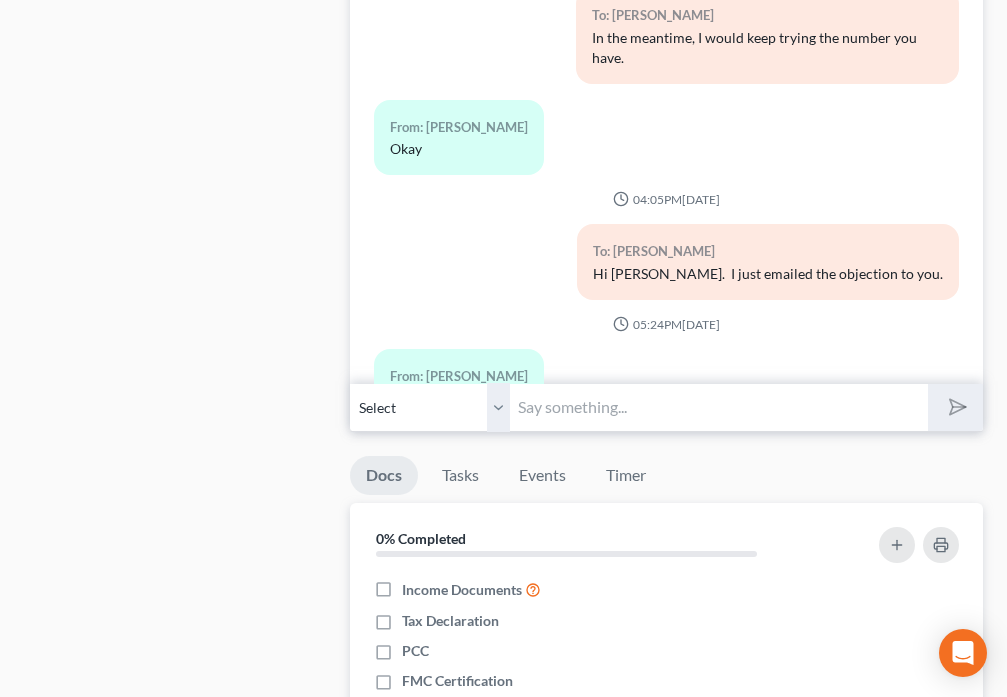click at bounding box center (718, 407) 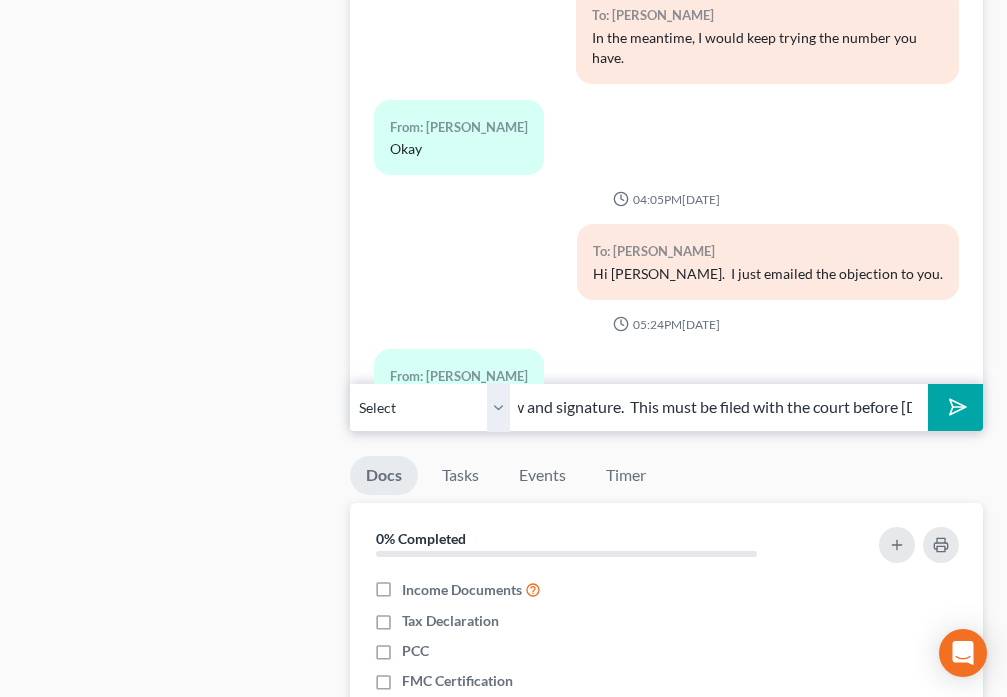 scroll, scrollTop: 0, scrollLeft: 572, axis: horizontal 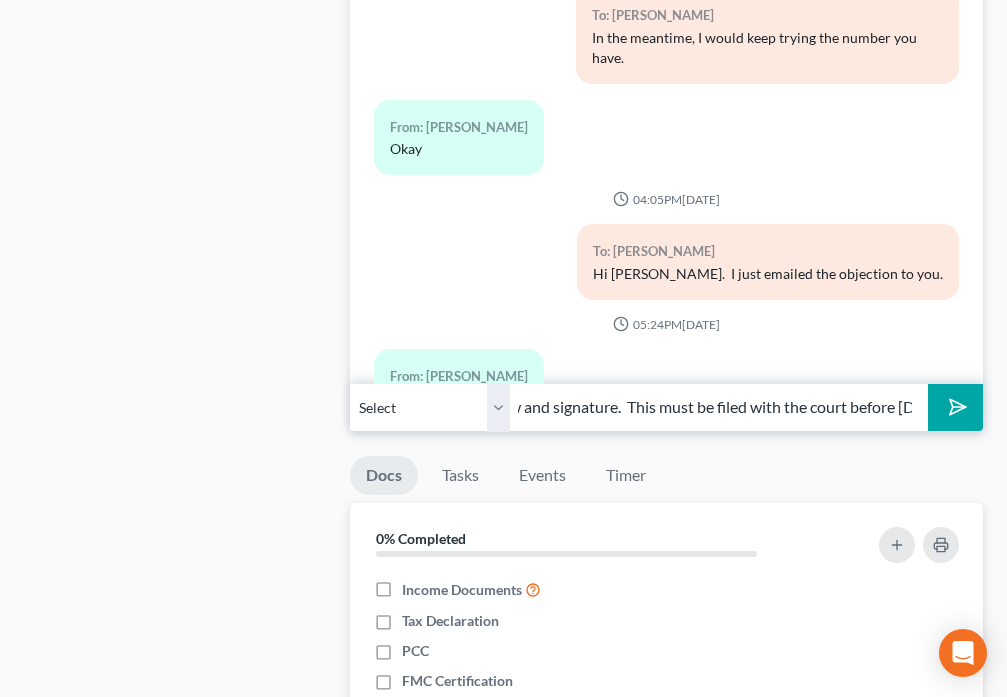 type on "Hi [PERSON_NAME].  Just following up on the objection sent to you  for your review and signature.  This must be filed with the court before [DATE]." 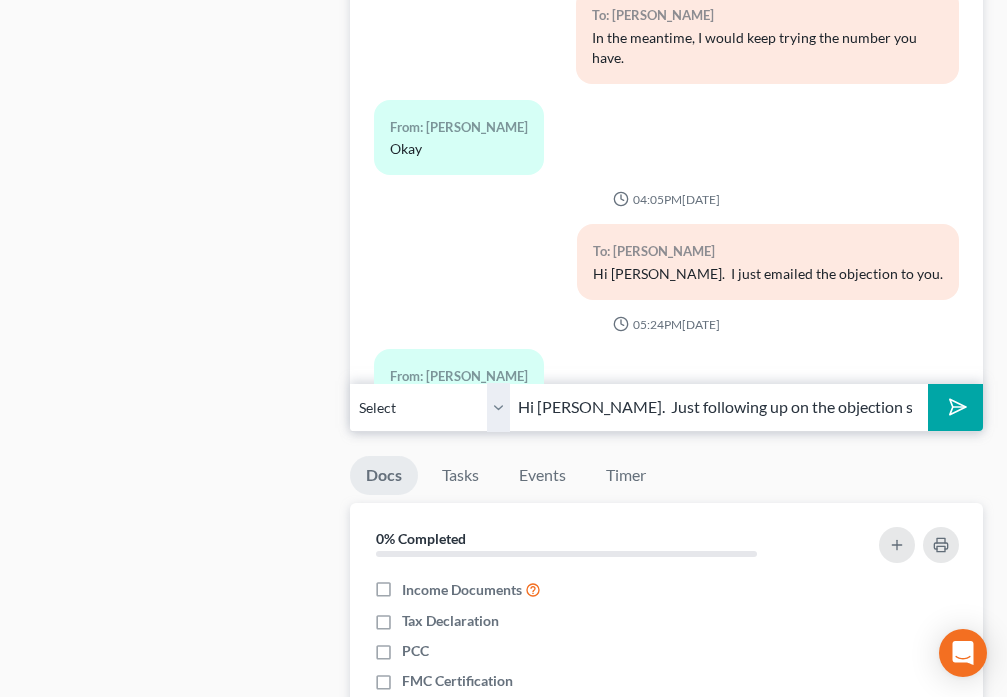 click at bounding box center [955, 407] 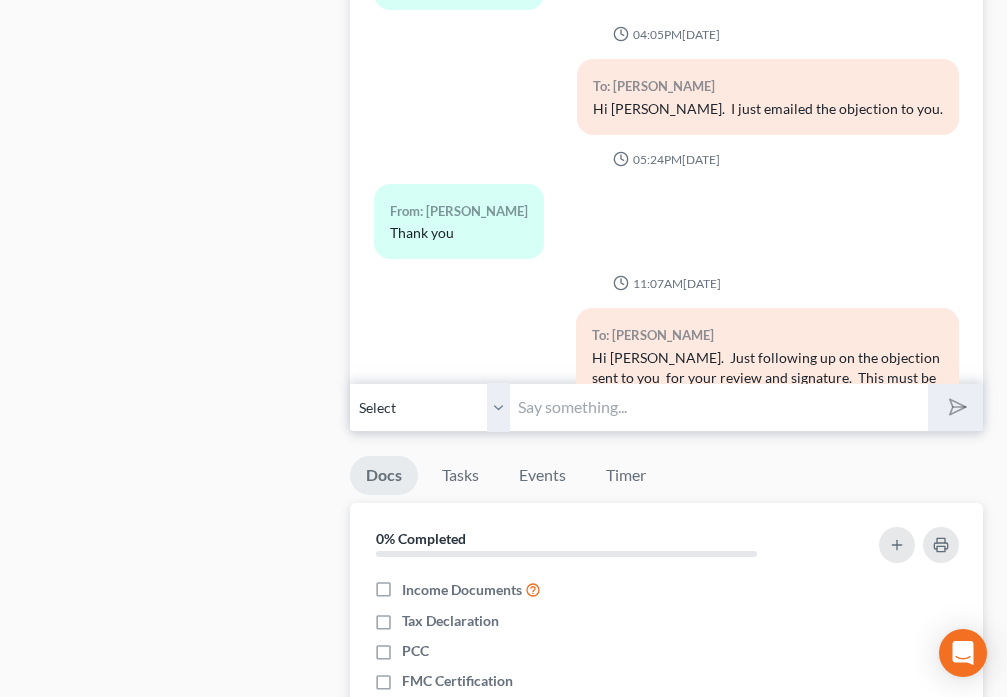 scroll, scrollTop: 2039, scrollLeft: 0, axis: vertical 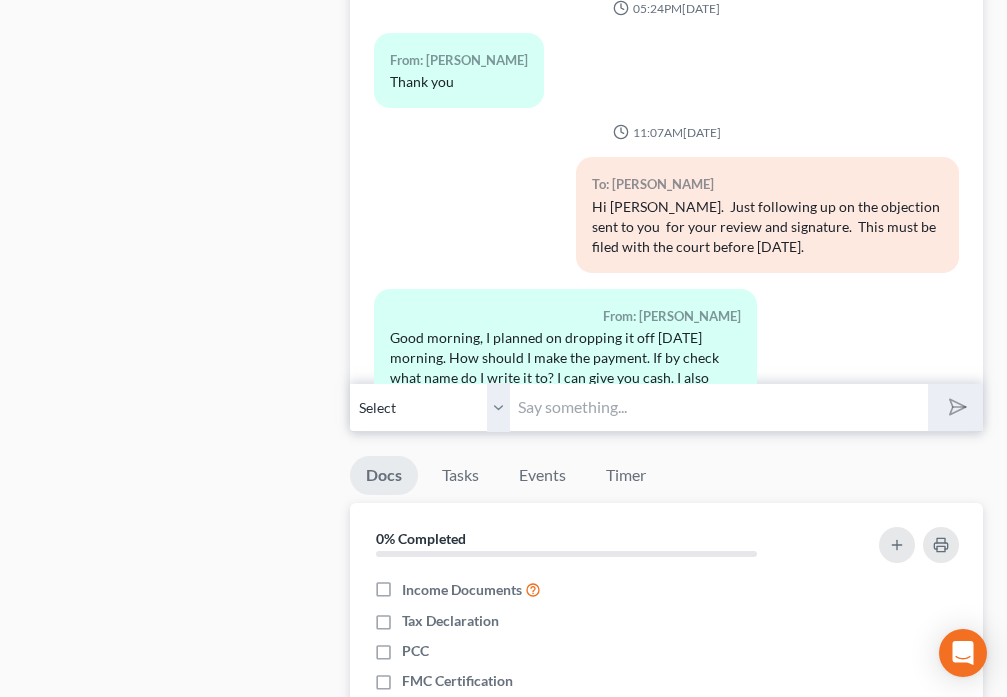 click at bounding box center (718, 407) 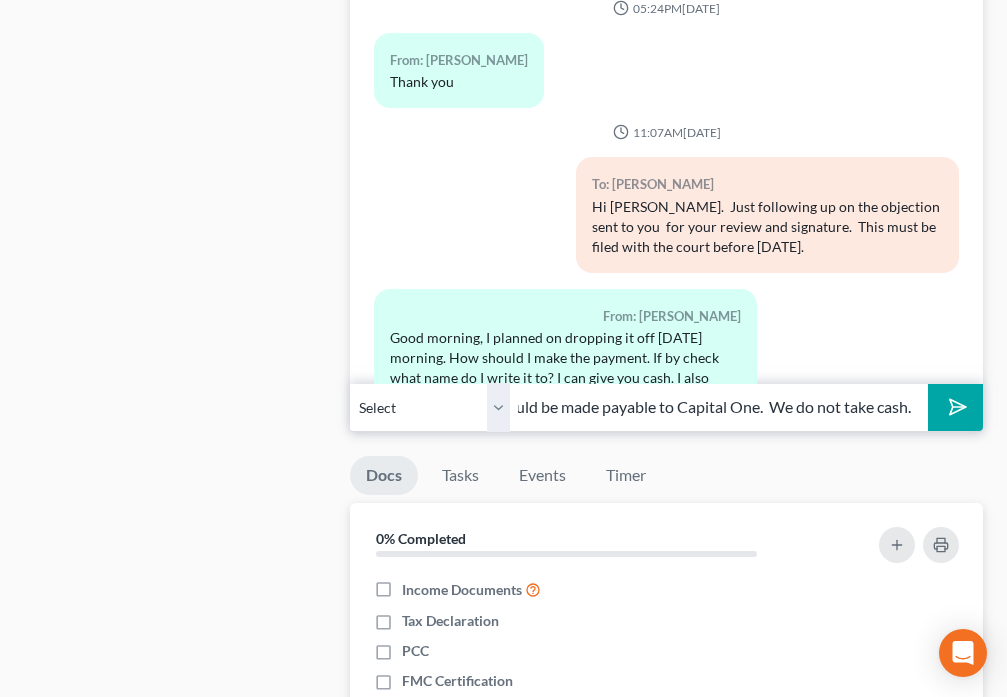 scroll, scrollTop: 0, scrollLeft: 236, axis: horizontal 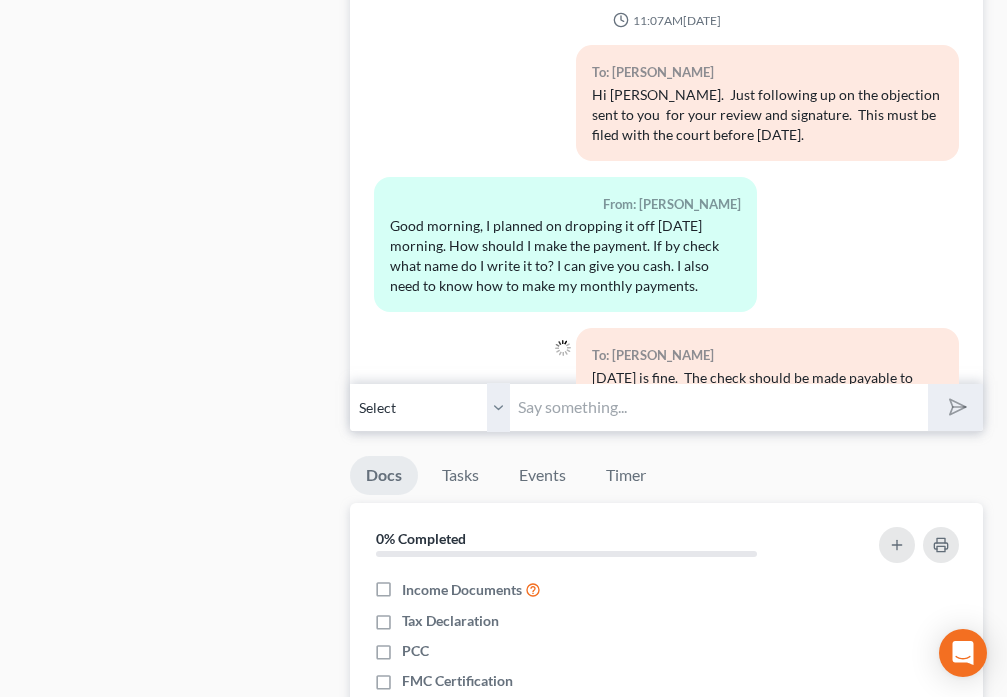 click at bounding box center (718, 407) 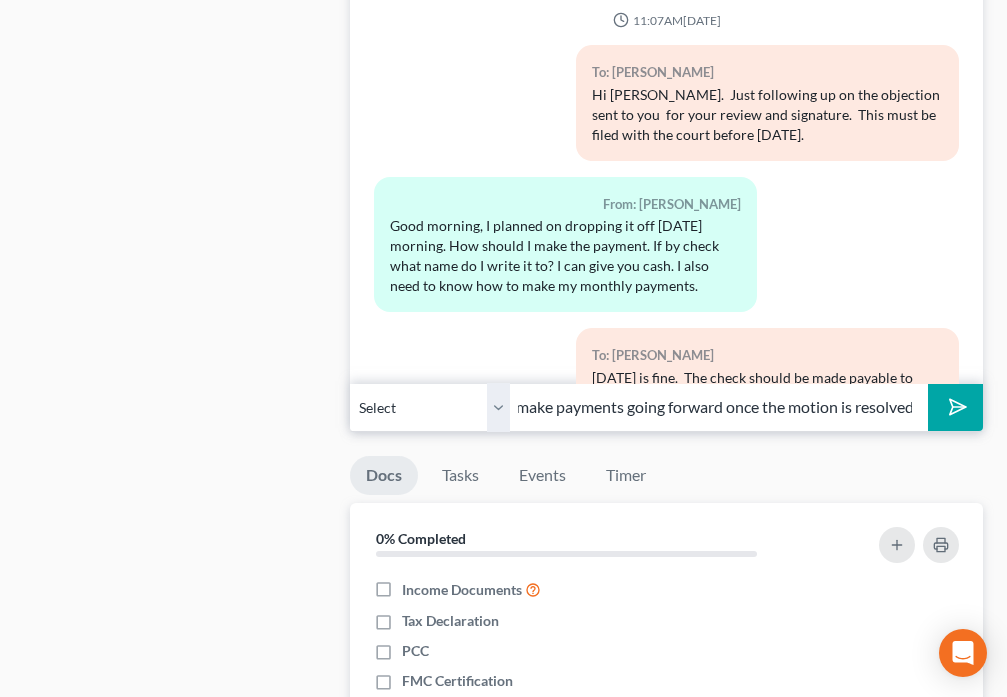 scroll, scrollTop: 0, scrollLeft: 176, axis: horizontal 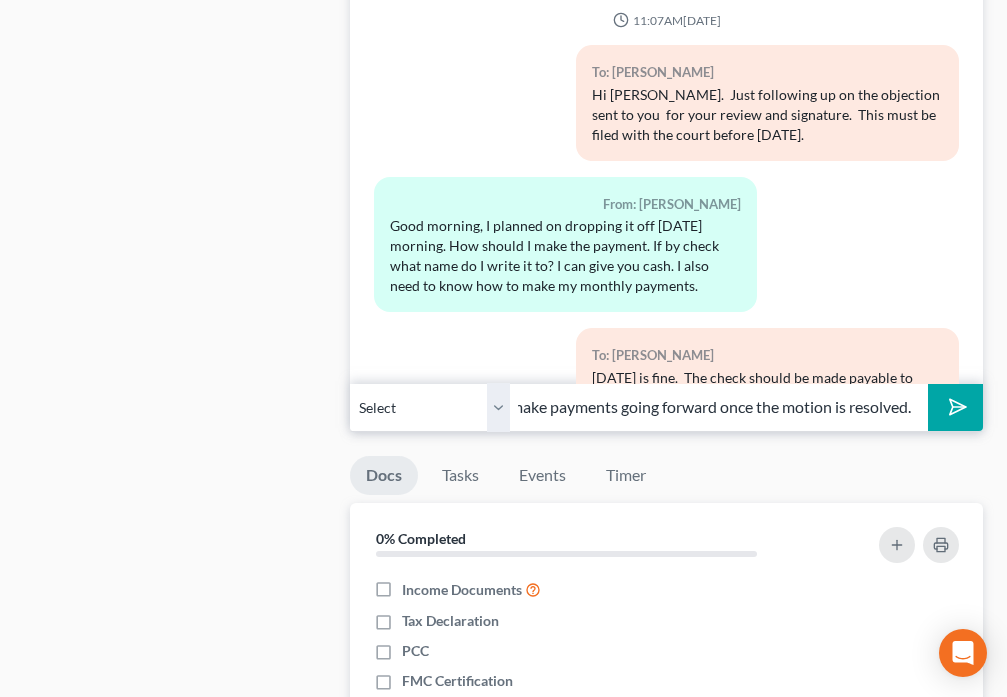 type on "We can find out how to make payments going forward once the motion is resolved." 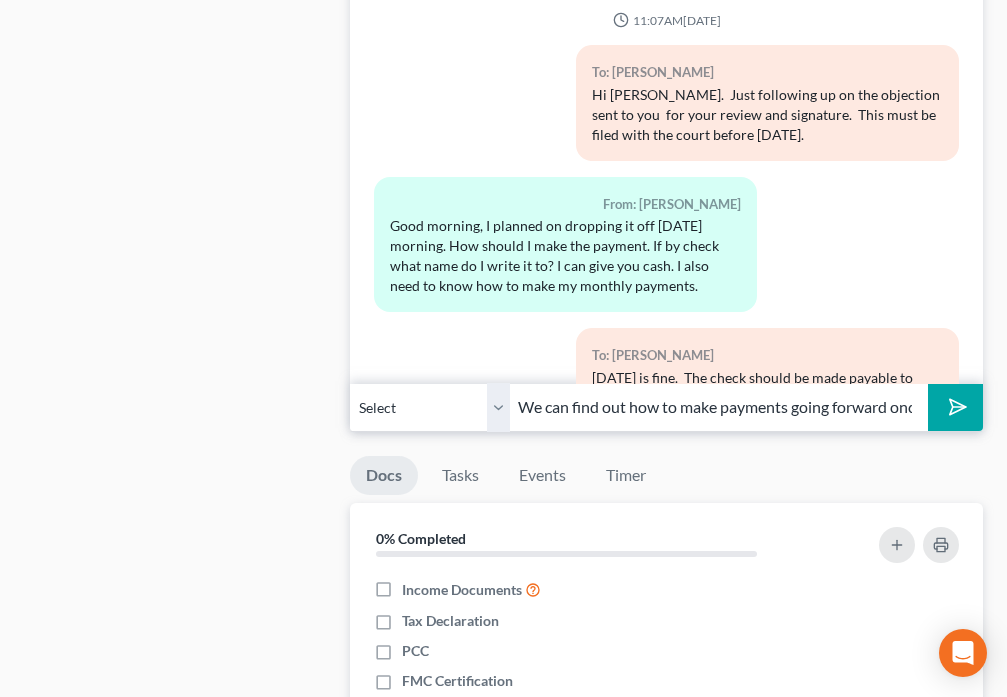 click 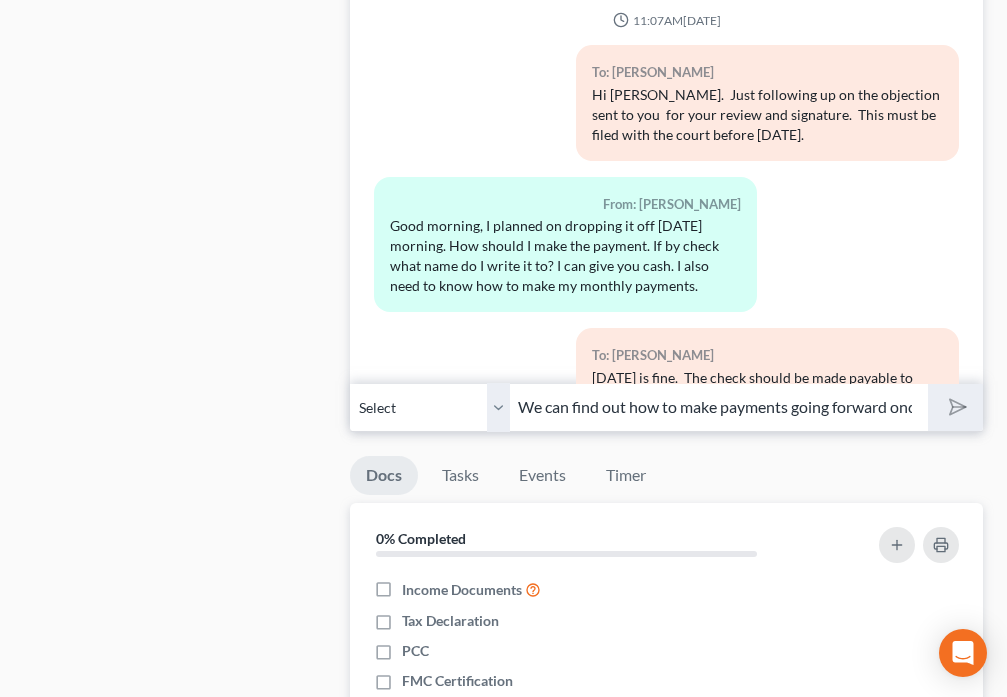 type 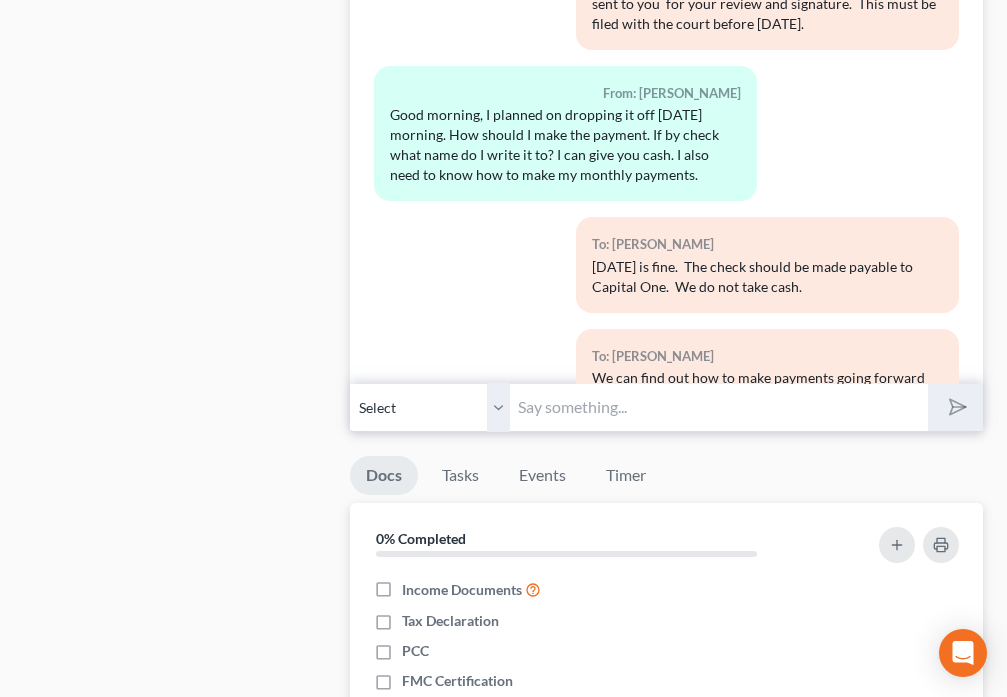 scroll, scrollTop: 2354, scrollLeft: 0, axis: vertical 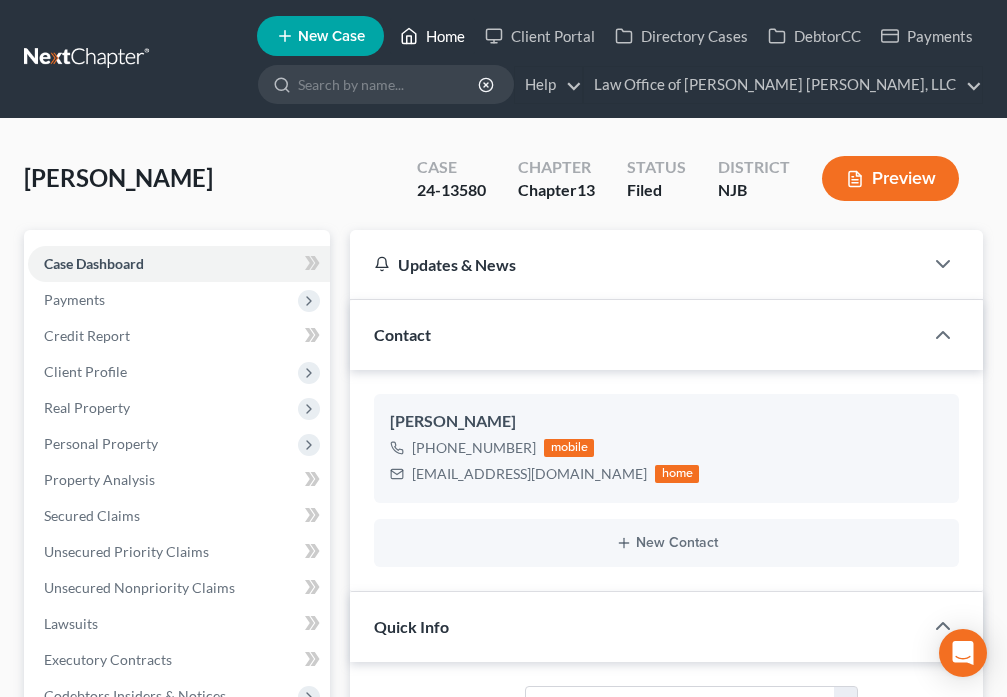 click on "Home" at bounding box center (432, 36) 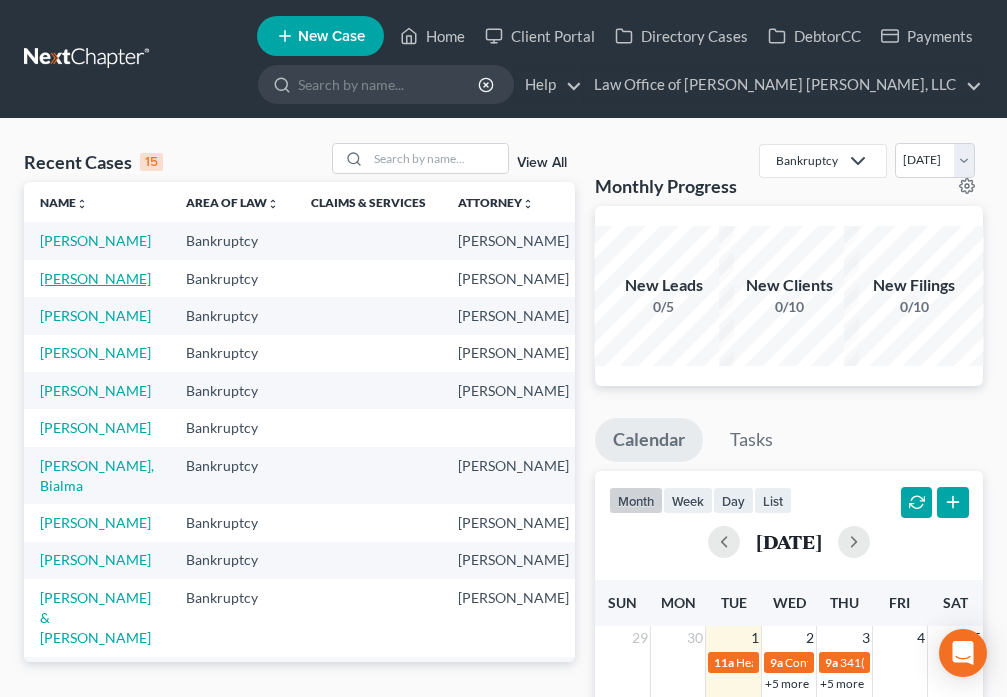 click on "[PERSON_NAME]" at bounding box center (95, 278) 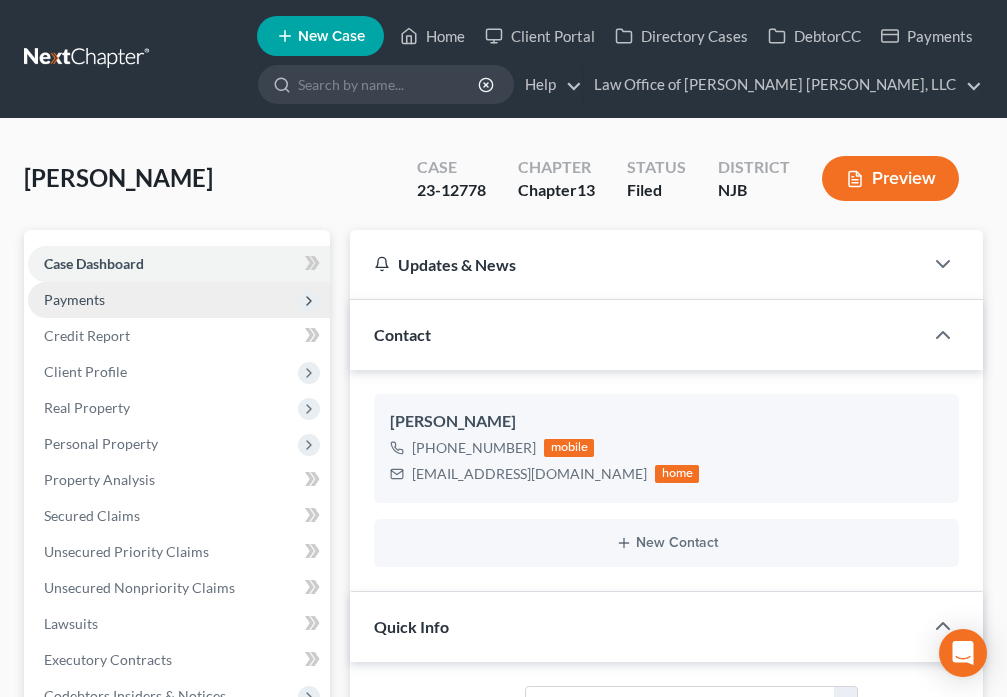 scroll, scrollTop: 1084, scrollLeft: 0, axis: vertical 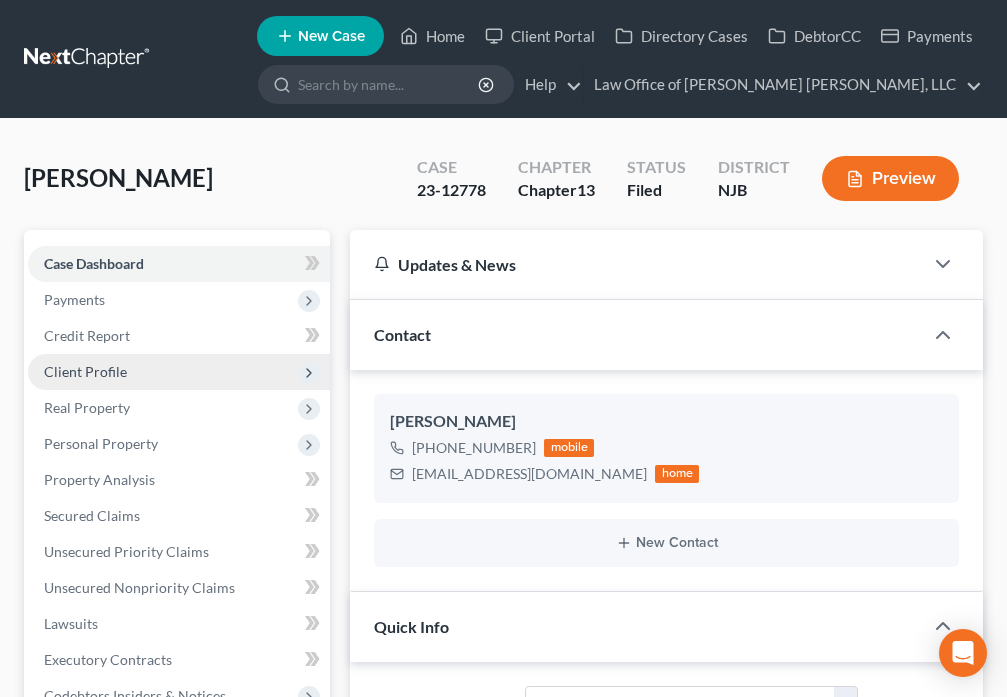 click on "Client Profile" at bounding box center (85, 371) 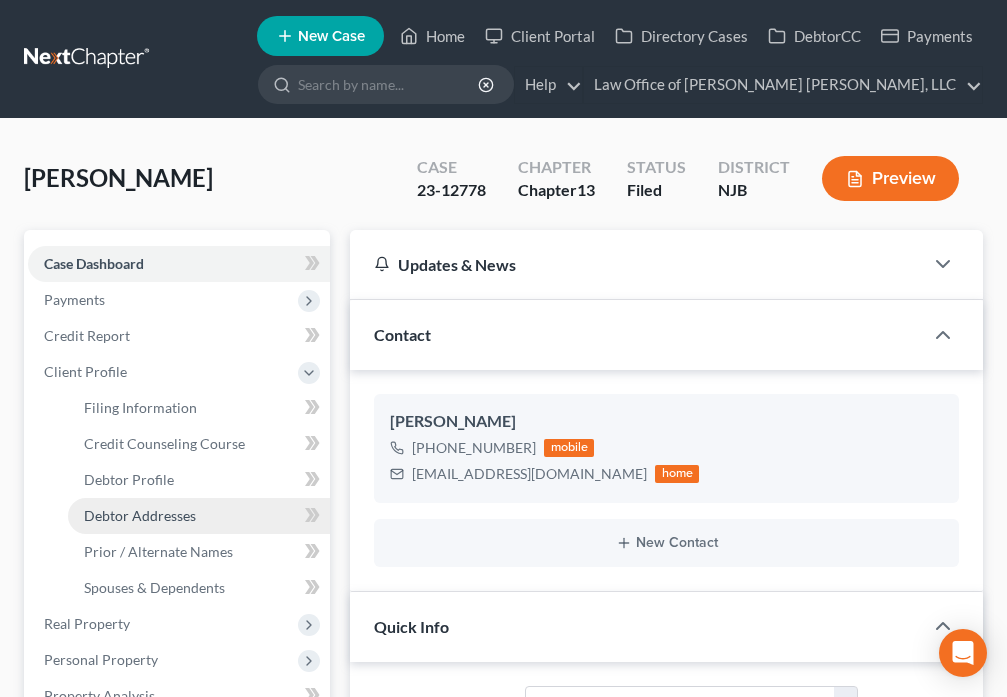 click on "Debtor Addresses" at bounding box center (199, 516) 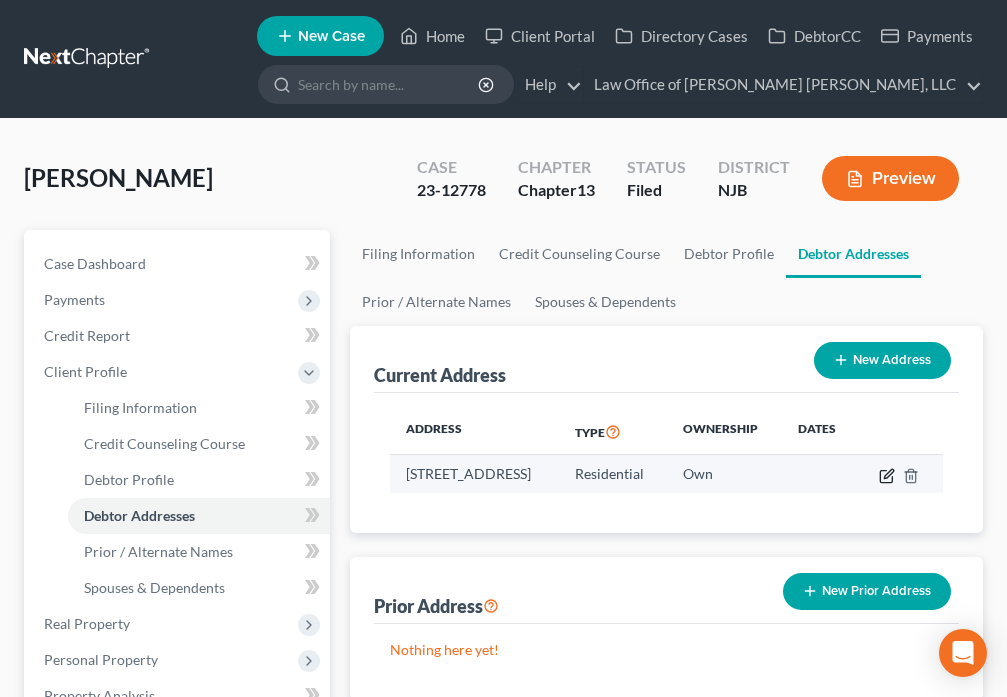 click 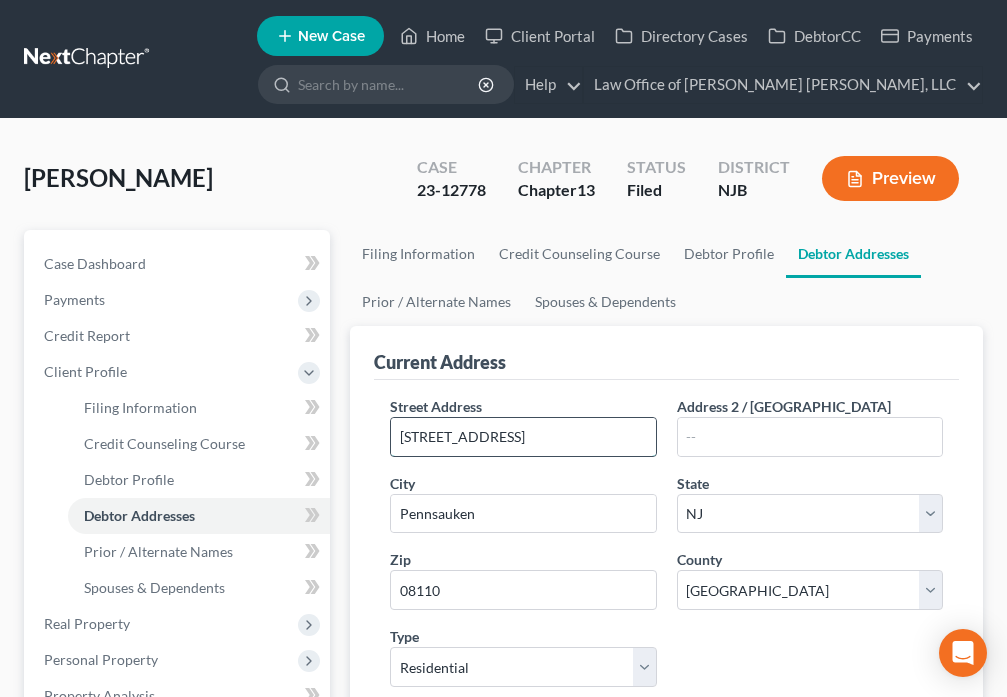 drag, startPoint x: 398, startPoint y: 438, endPoint x: 556, endPoint y: 439, distance: 158.00316 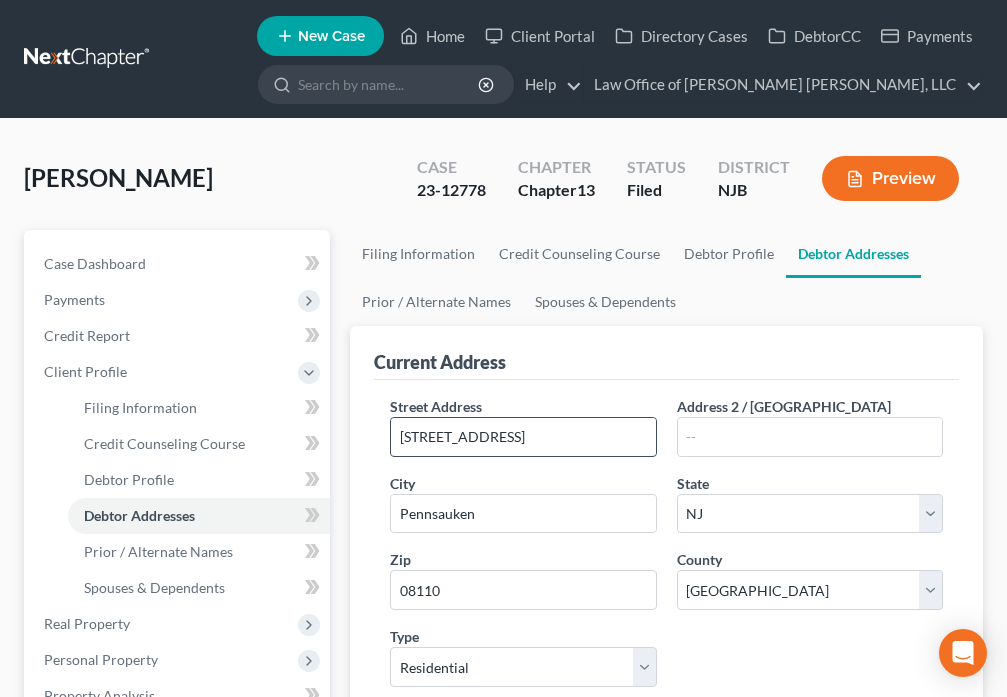type on "[STREET_ADDRESS]" 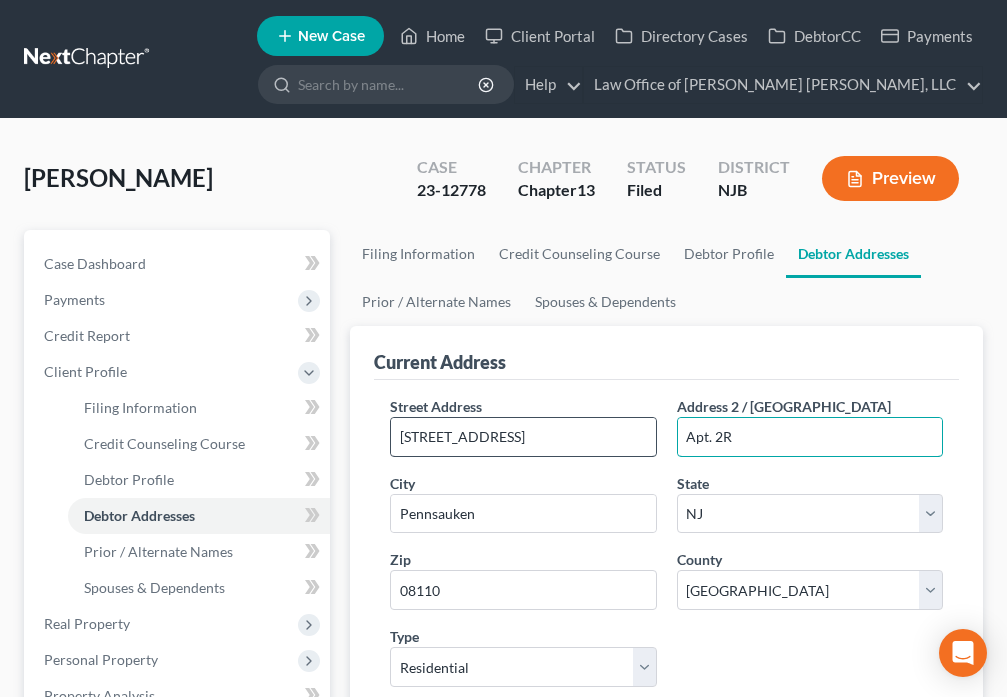 type on "Apt. 2R" 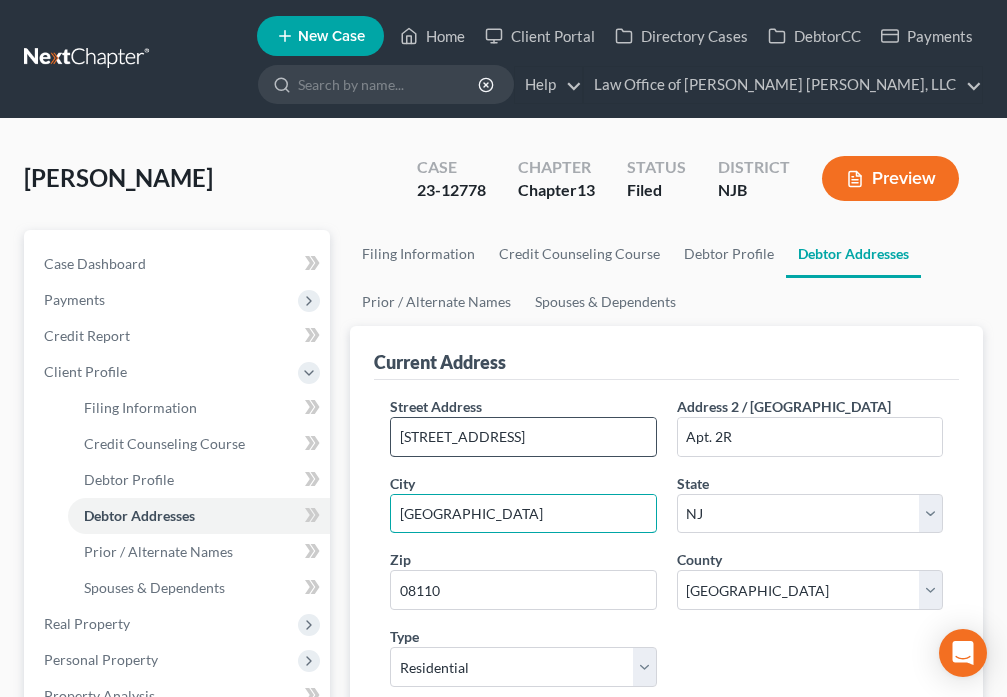 type on "[GEOGRAPHIC_DATA]" 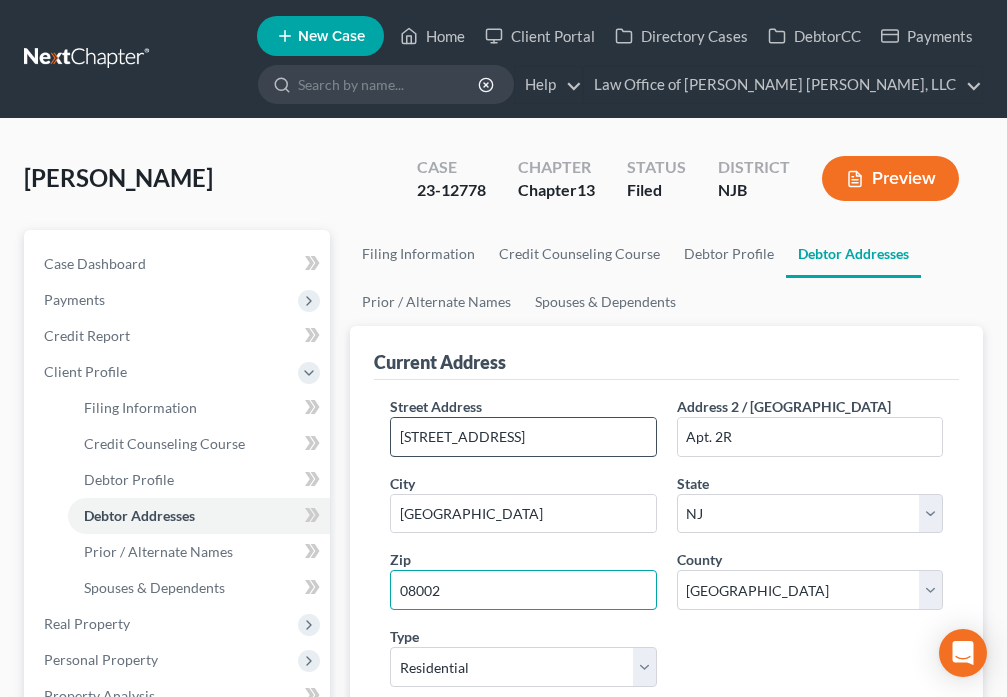 type on "08002" 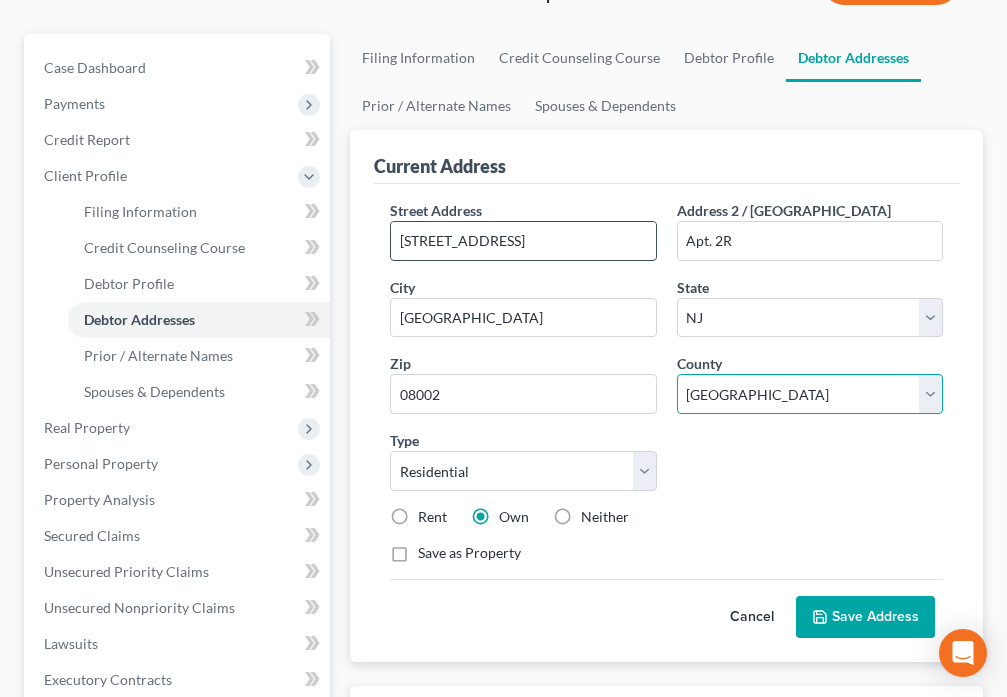 scroll, scrollTop: 210, scrollLeft: 0, axis: vertical 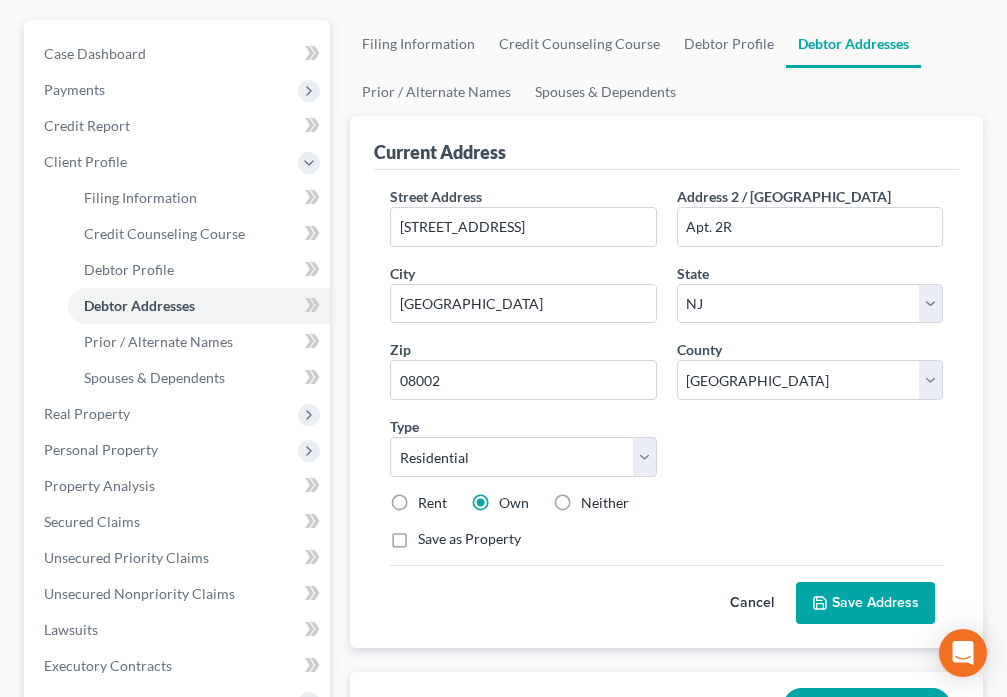 click on "Rent" at bounding box center [432, 503] 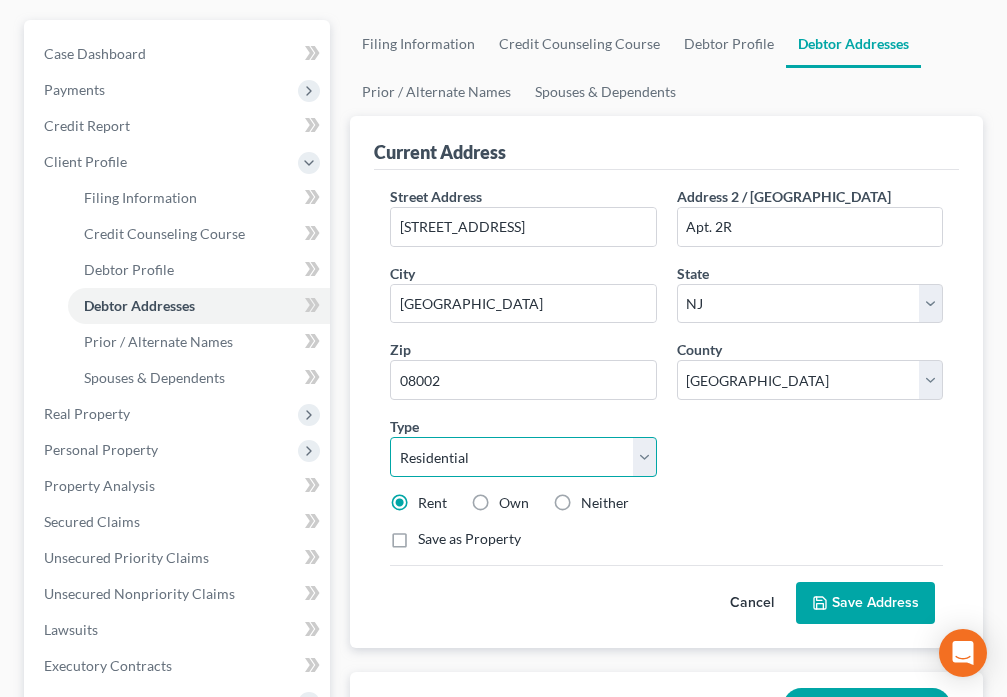 click on "Select Residential Mailing Rental Business" at bounding box center (523, 457) 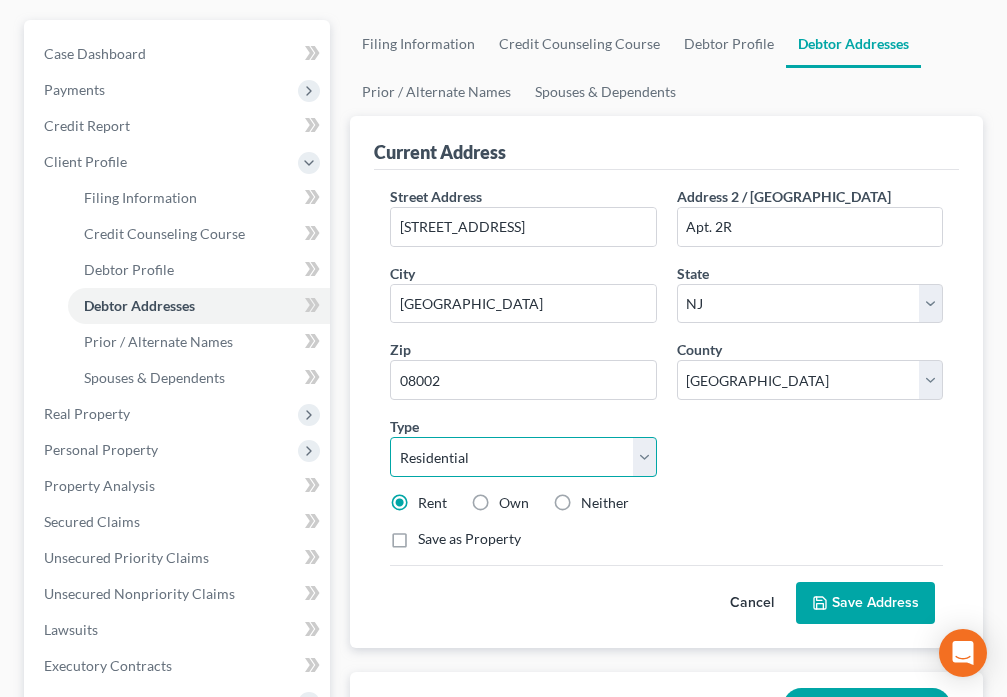 click on "Select Residential Mailing Rental Business" at bounding box center (523, 457) 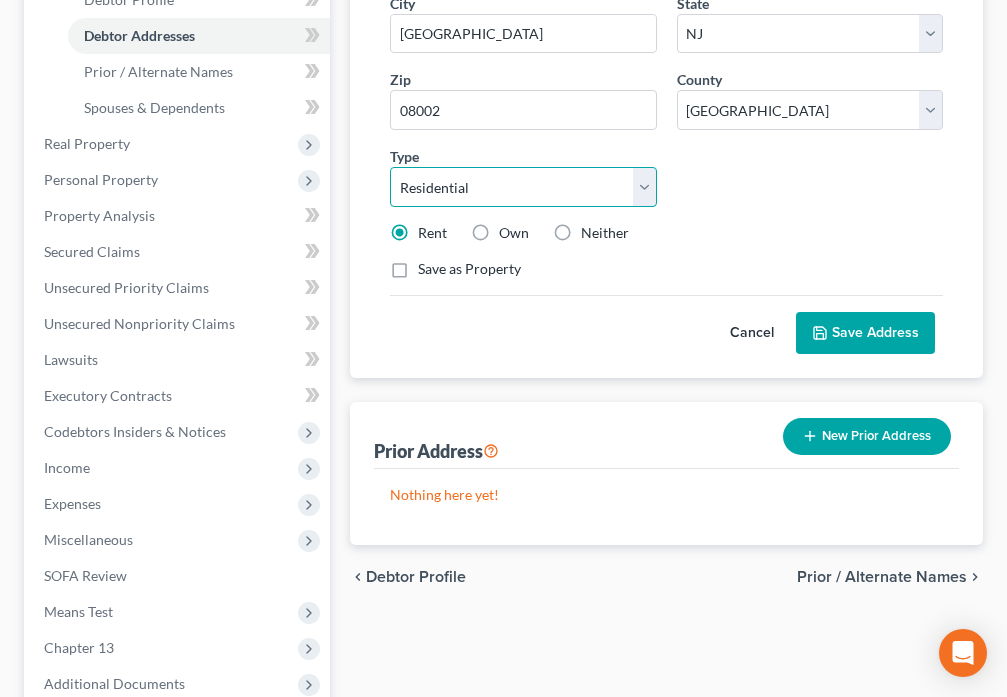 scroll, scrollTop: 490, scrollLeft: 0, axis: vertical 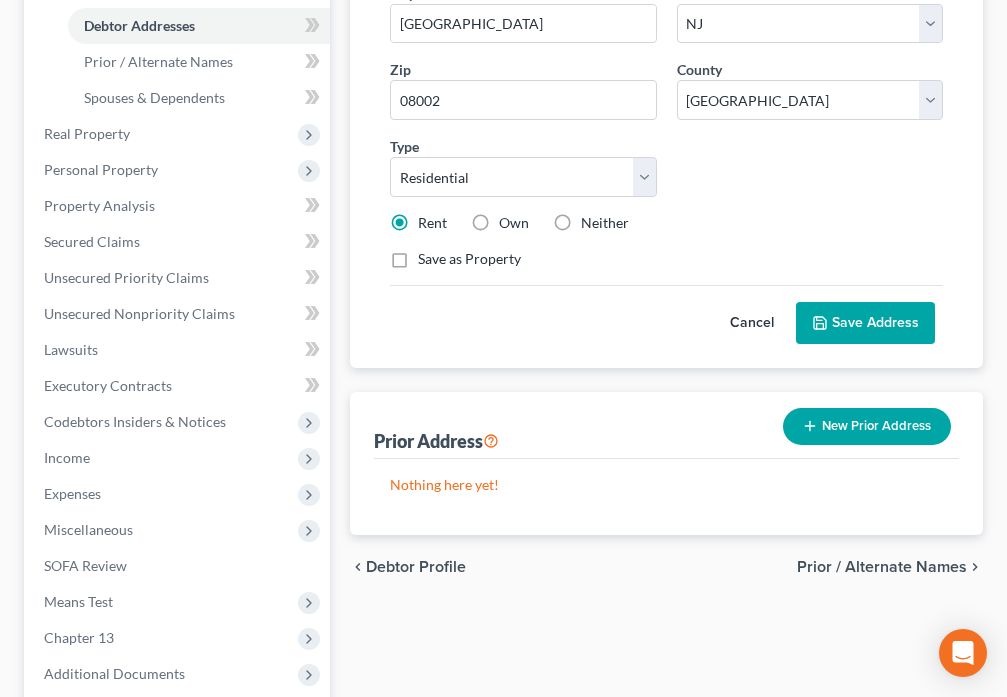 click on "Save Address" at bounding box center [865, 323] 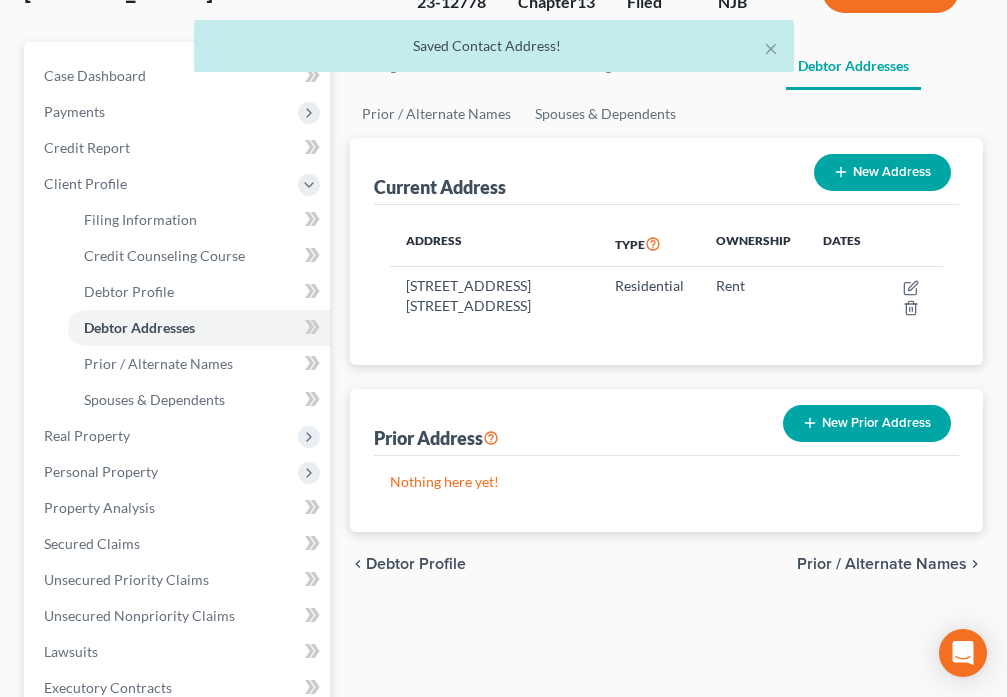 scroll, scrollTop: 187, scrollLeft: 0, axis: vertical 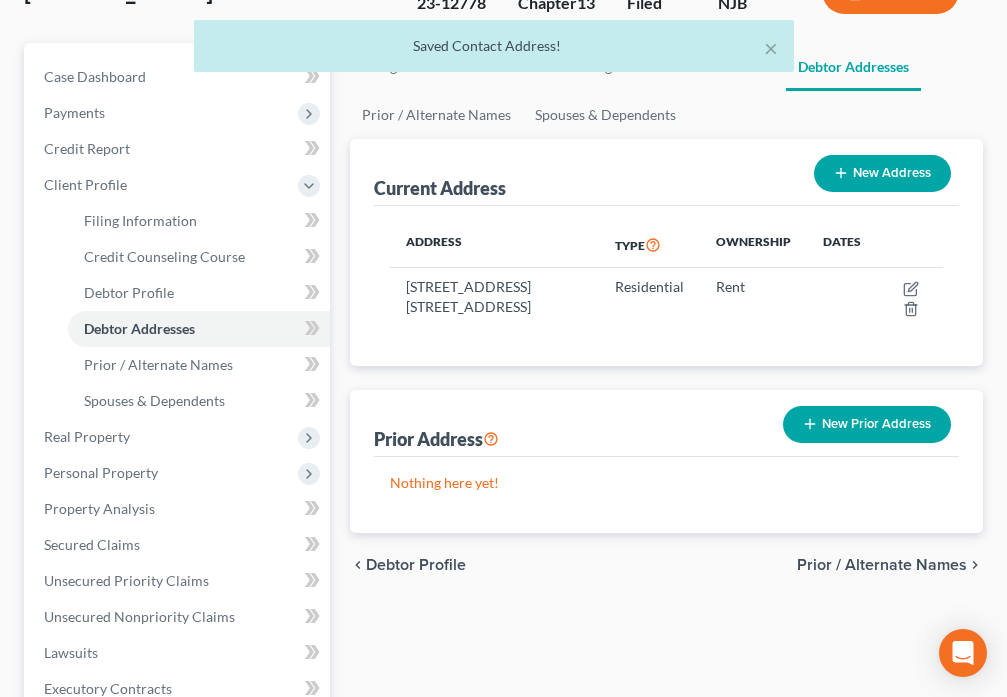 click on "New Prior Address" at bounding box center [867, 424] 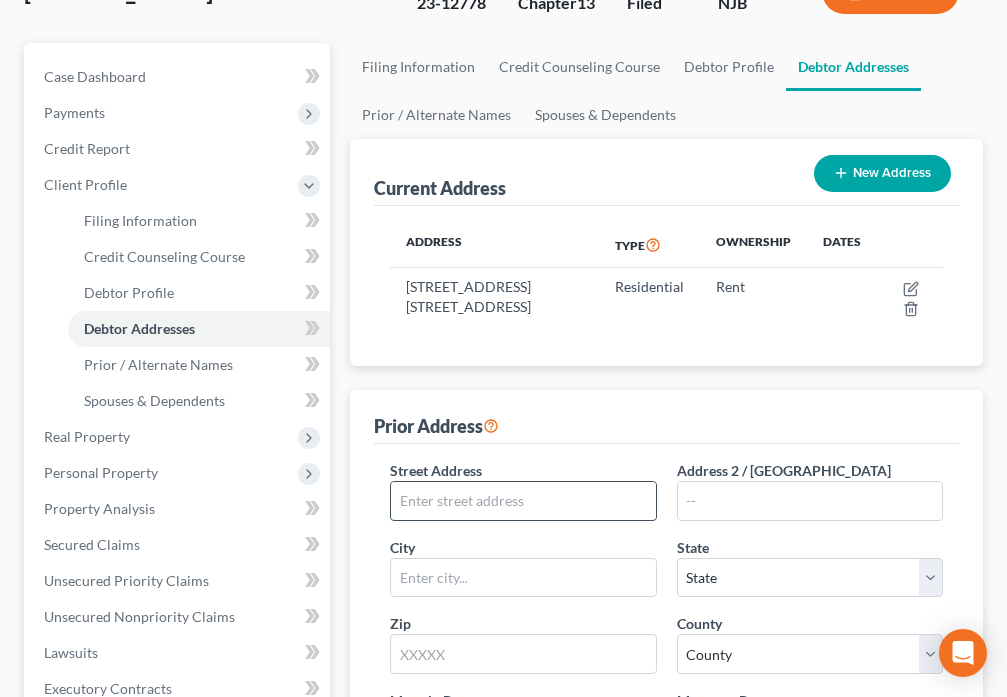click at bounding box center (523, 501) 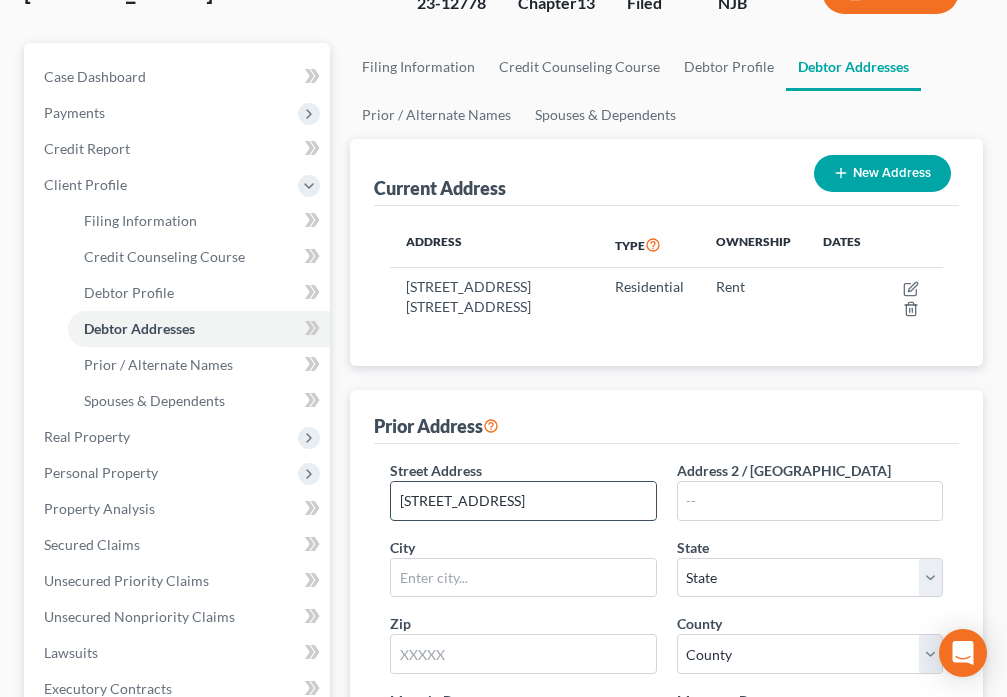 type on "[STREET_ADDRESS]" 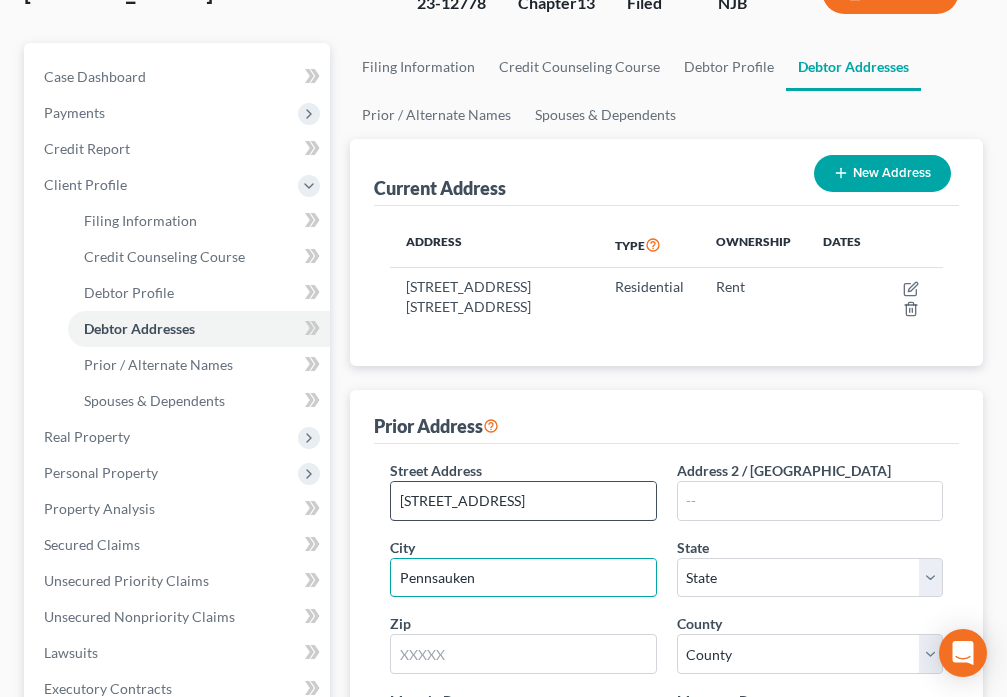 type on "Pennsauken" 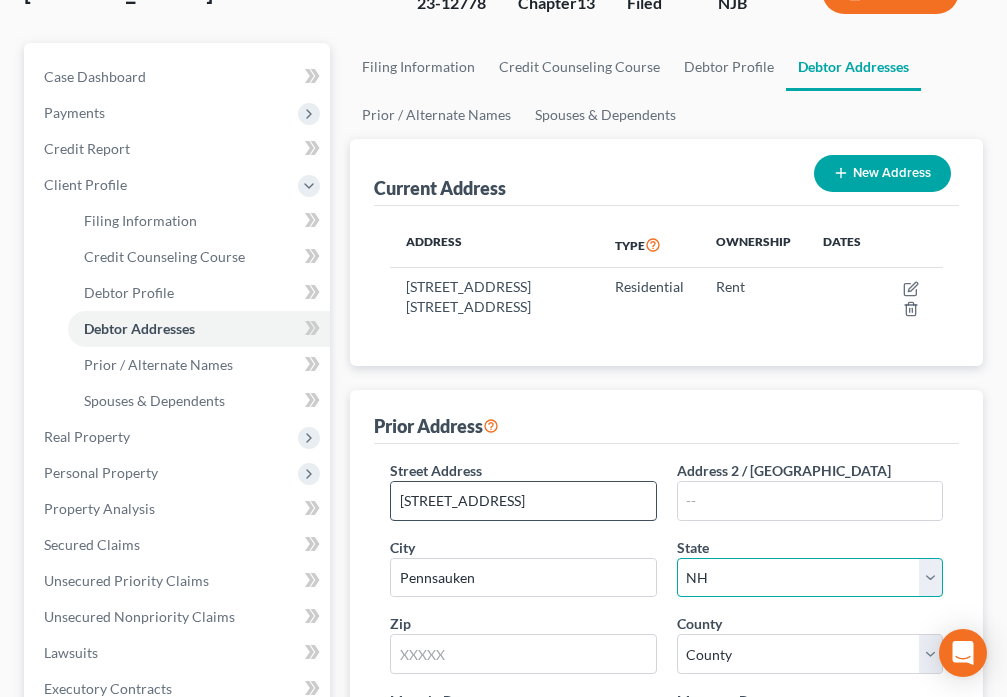 select on "33" 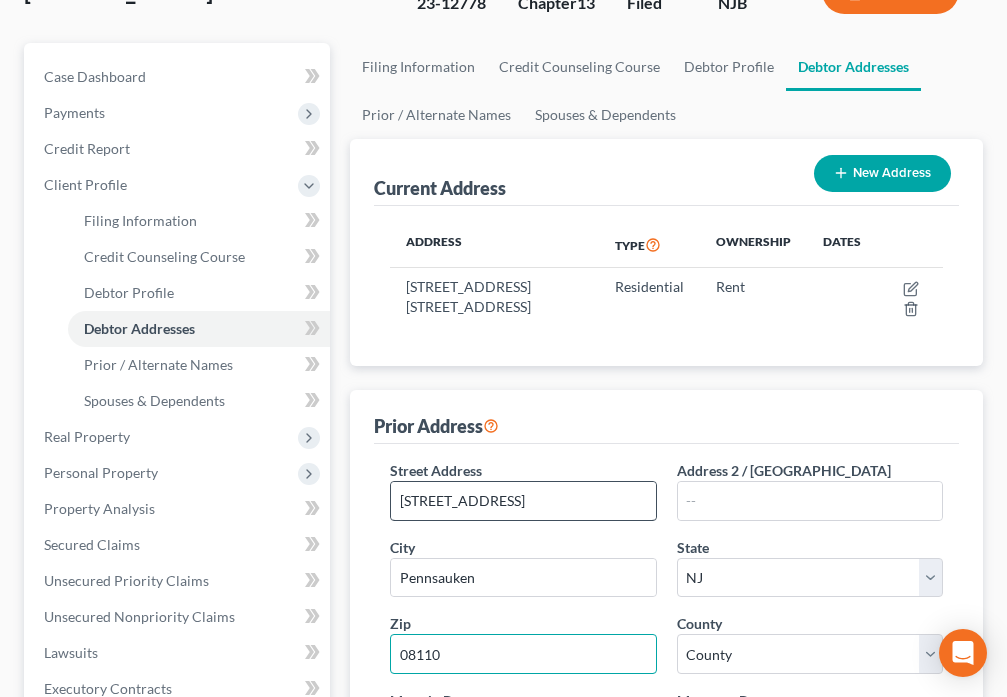 type on "08110" 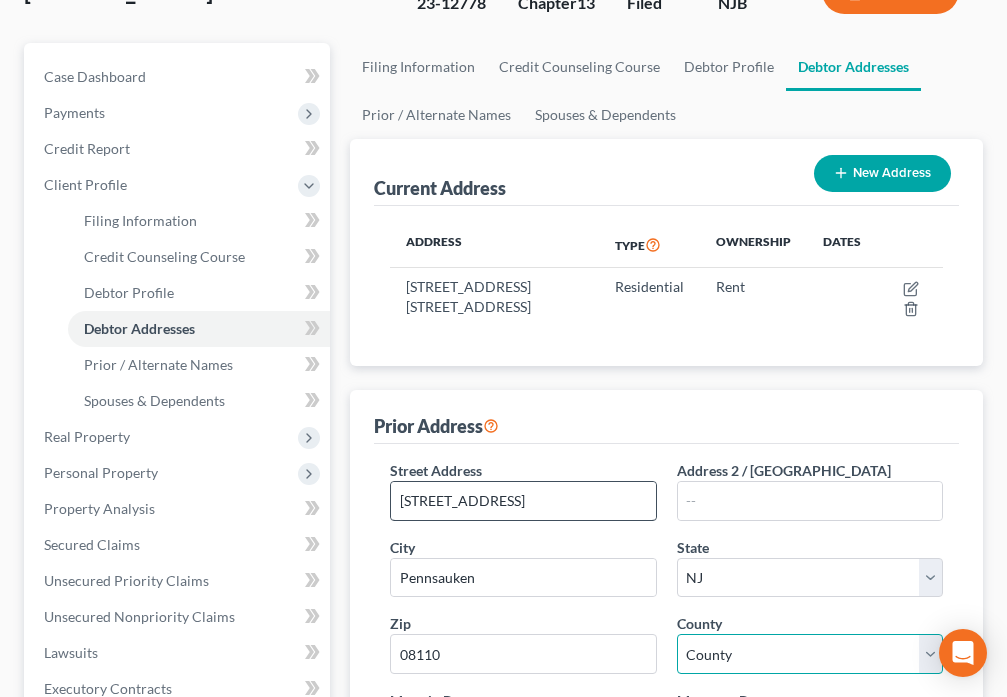 select on "3" 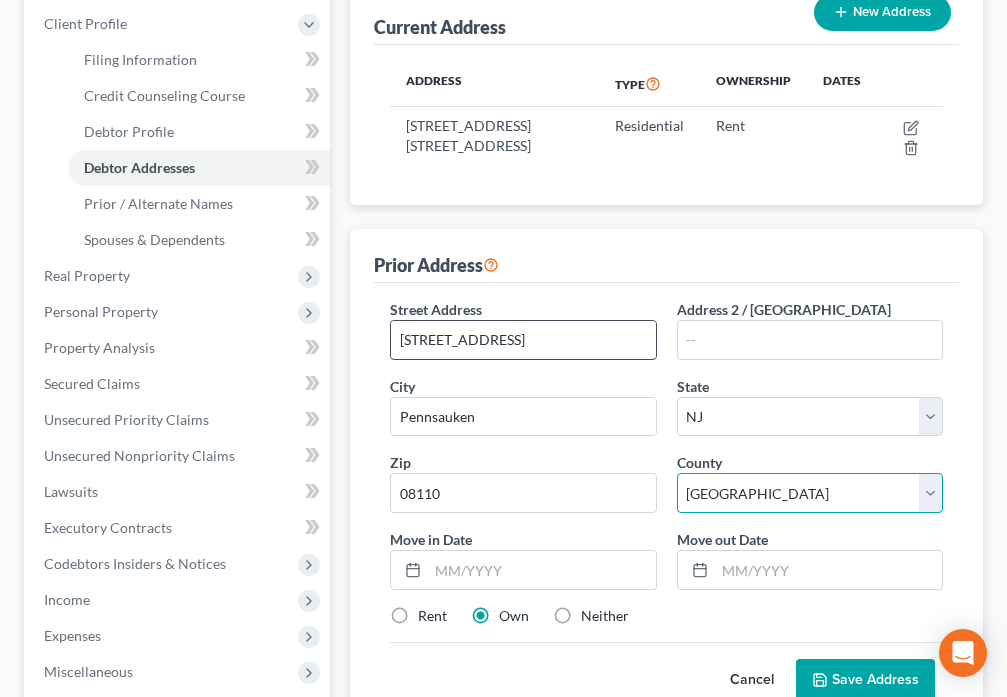 scroll, scrollTop: 420, scrollLeft: 0, axis: vertical 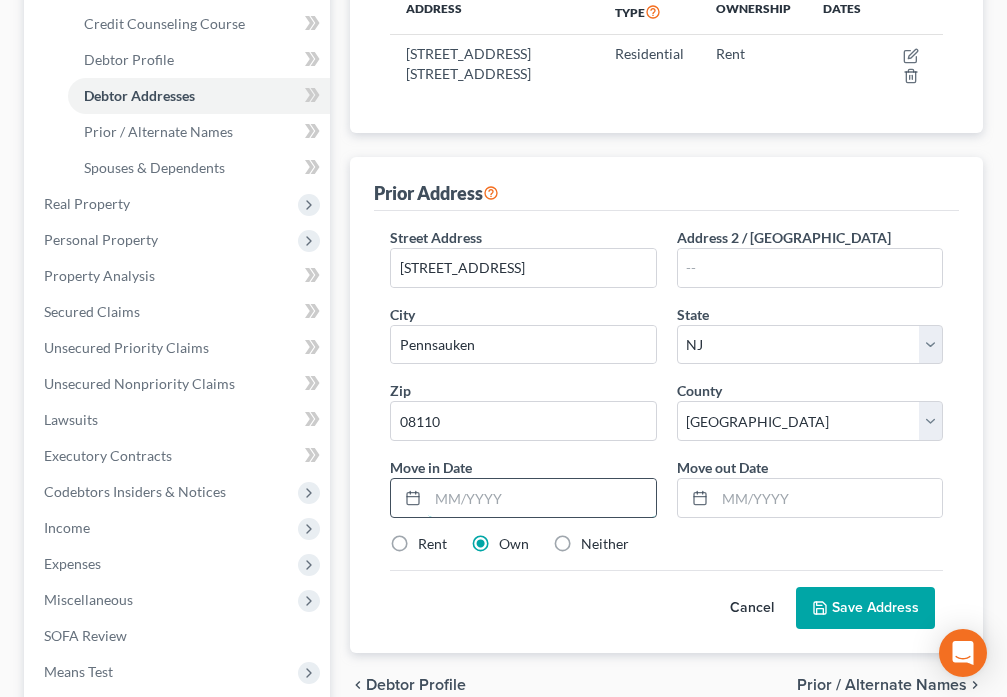 click at bounding box center (541, 498) 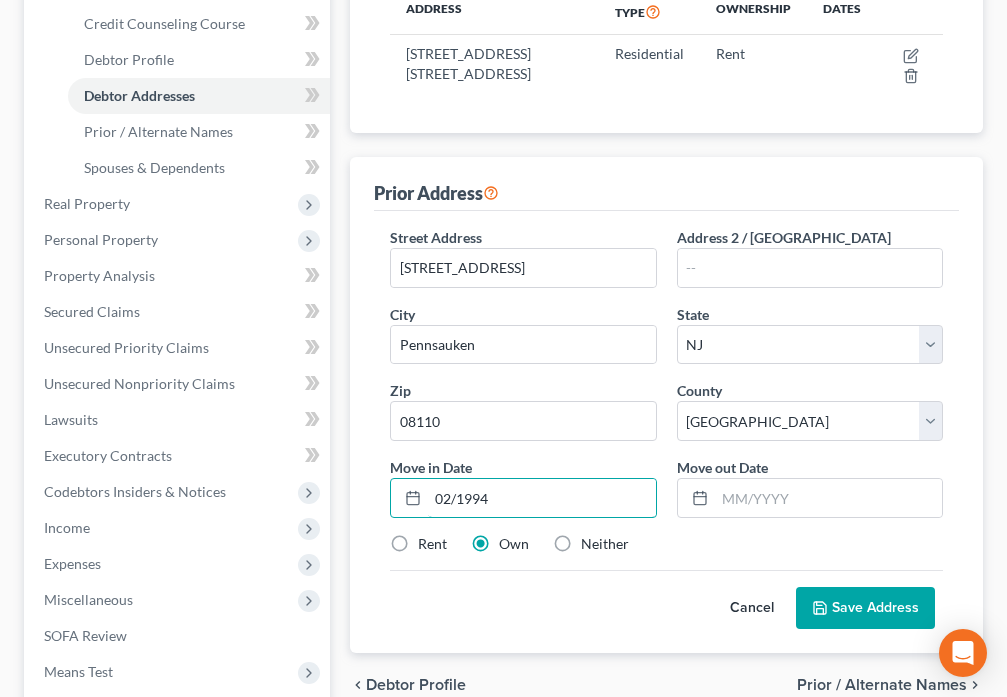 type on "02/1994" 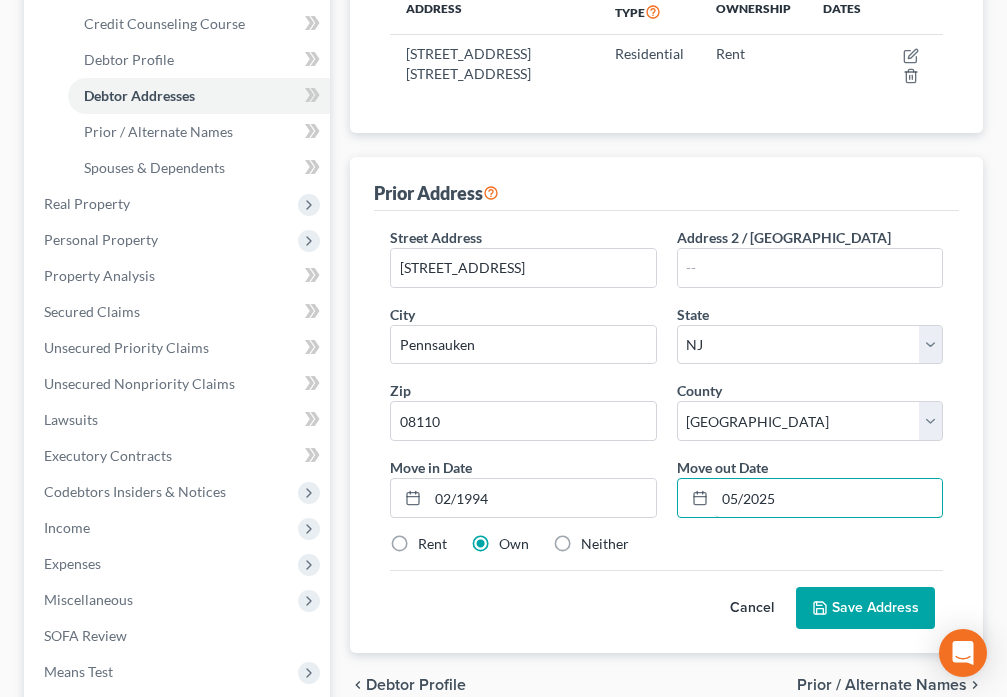 type on "05/2025" 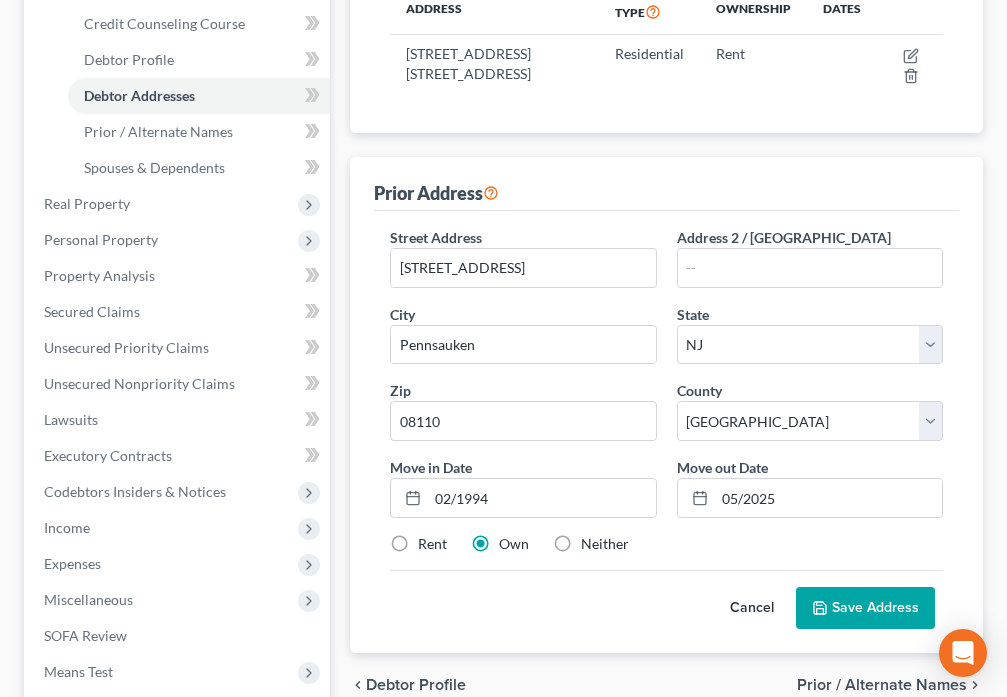 click on "Save Address" at bounding box center [865, 608] 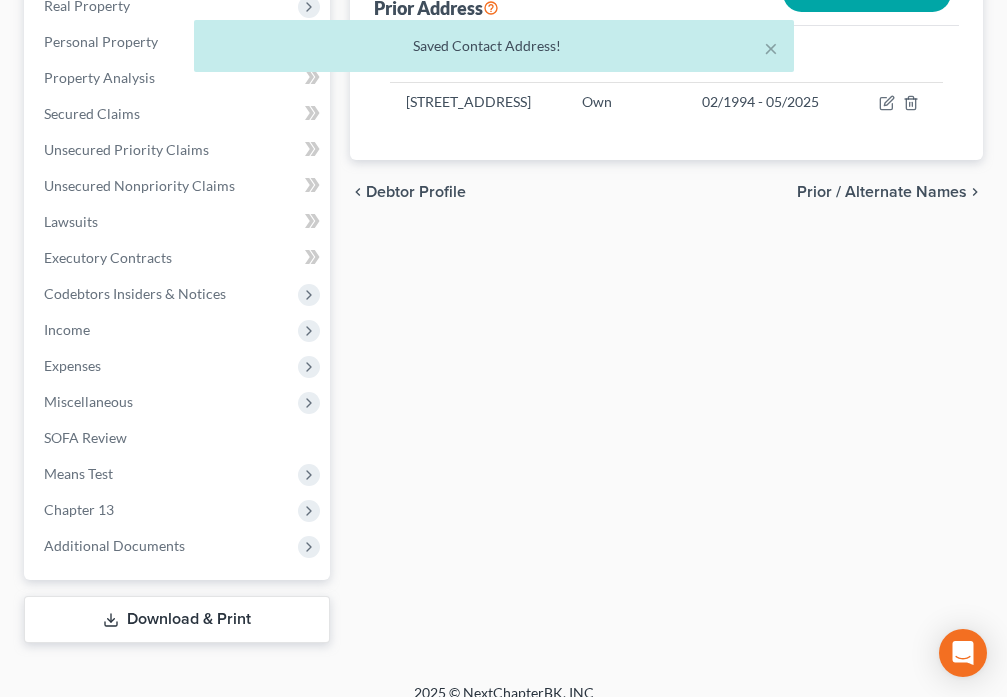 scroll, scrollTop: 640, scrollLeft: 0, axis: vertical 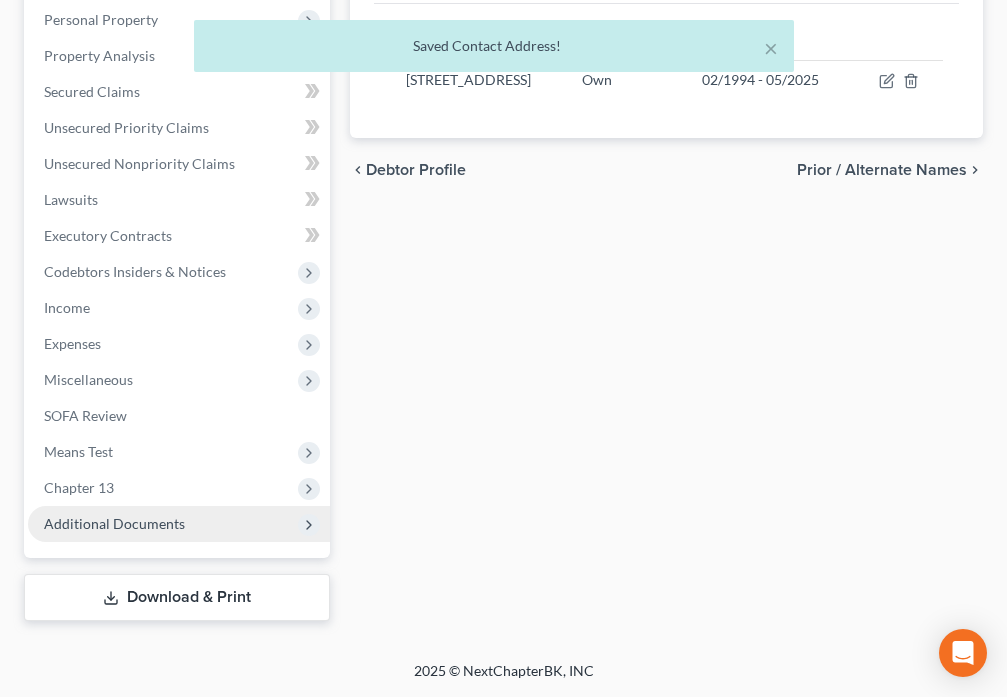 click on "Additional Documents" at bounding box center [114, 523] 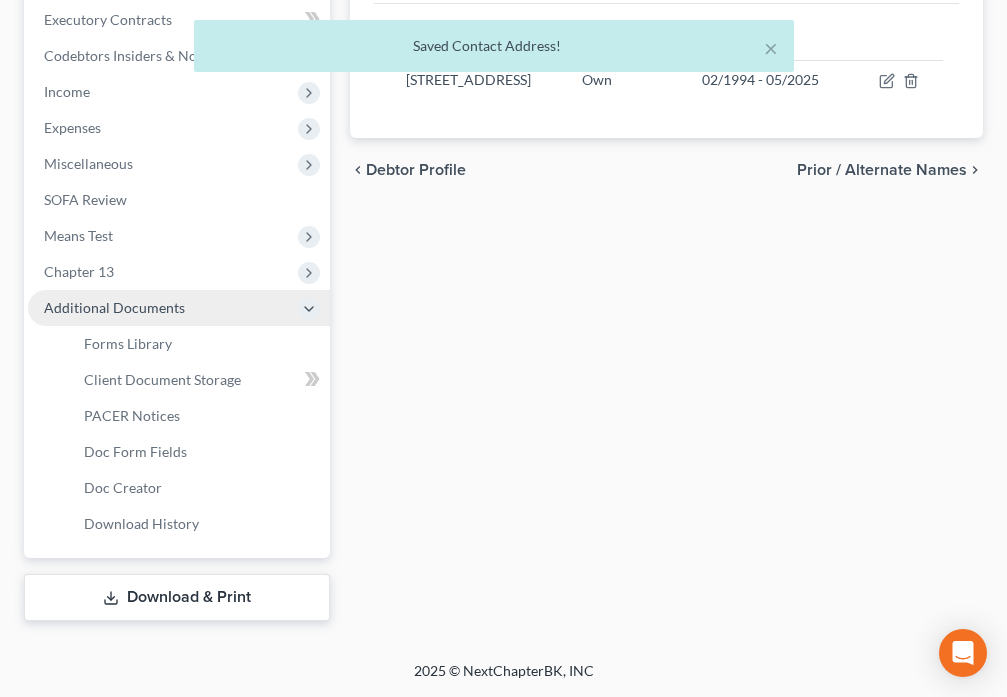 scroll, scrollTop: 424, scrollLeft: 0, axis: vertical 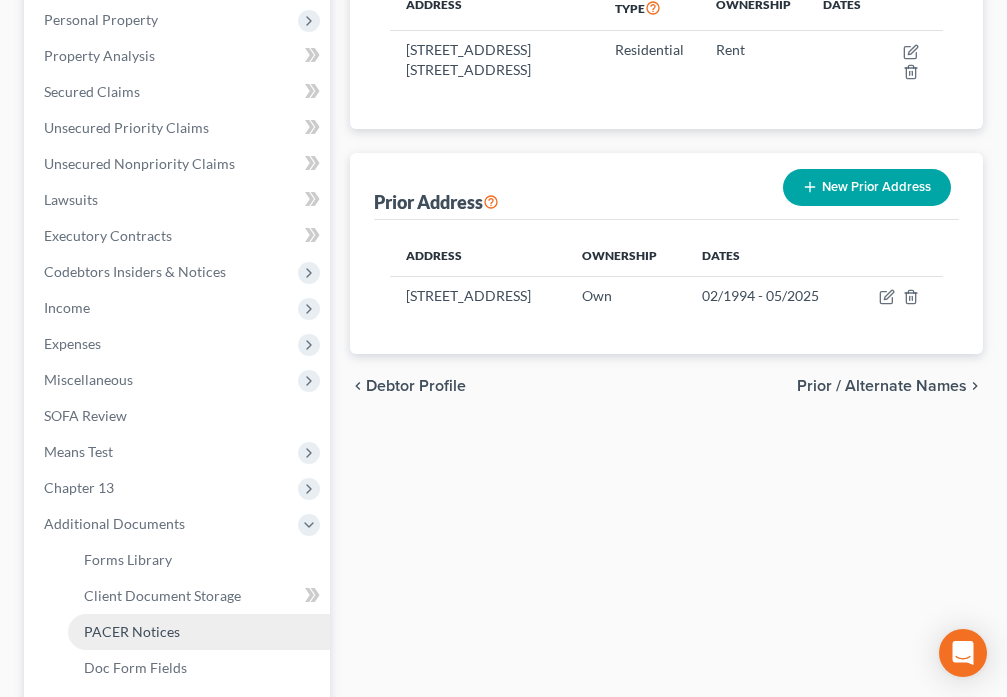 click on "PACER Notices" at bounding box center (199, 632) 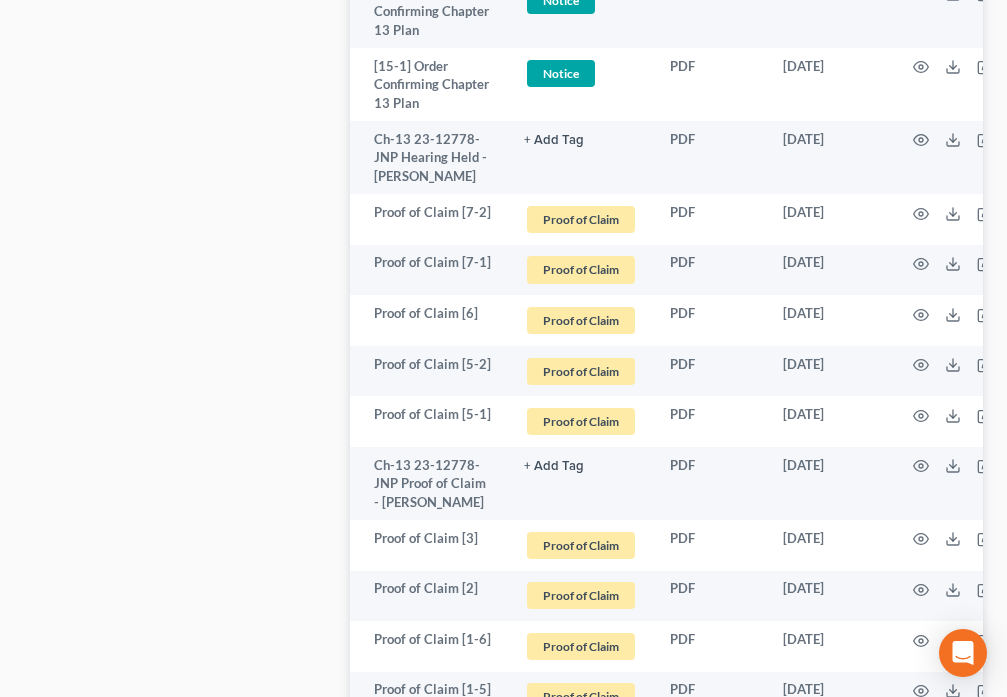 scroll, scrollTop: 6277, scrollLeft: 0, axis: vertical 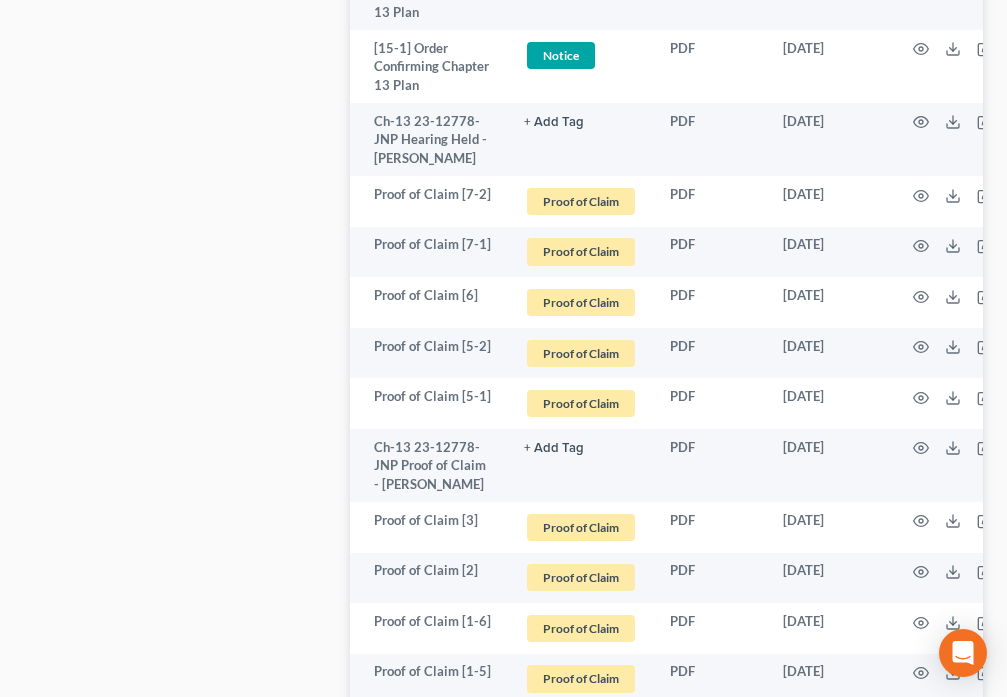 click 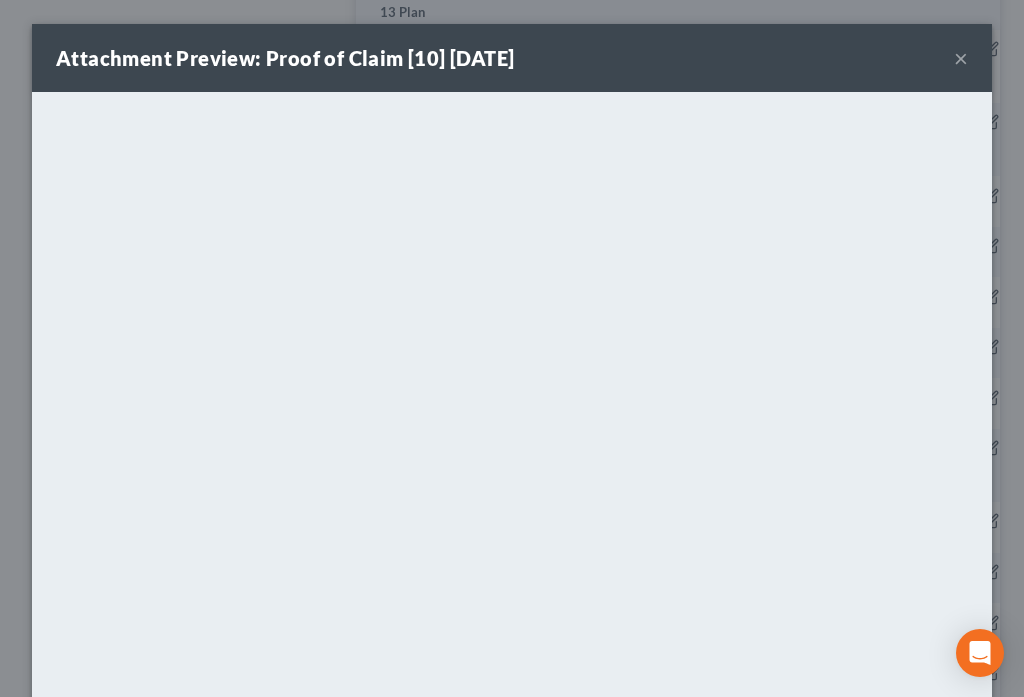 drag, startPoint x: 955, startPoint y: 61, endPoint x: 940, endPoint y: 90, distance: 32.649654 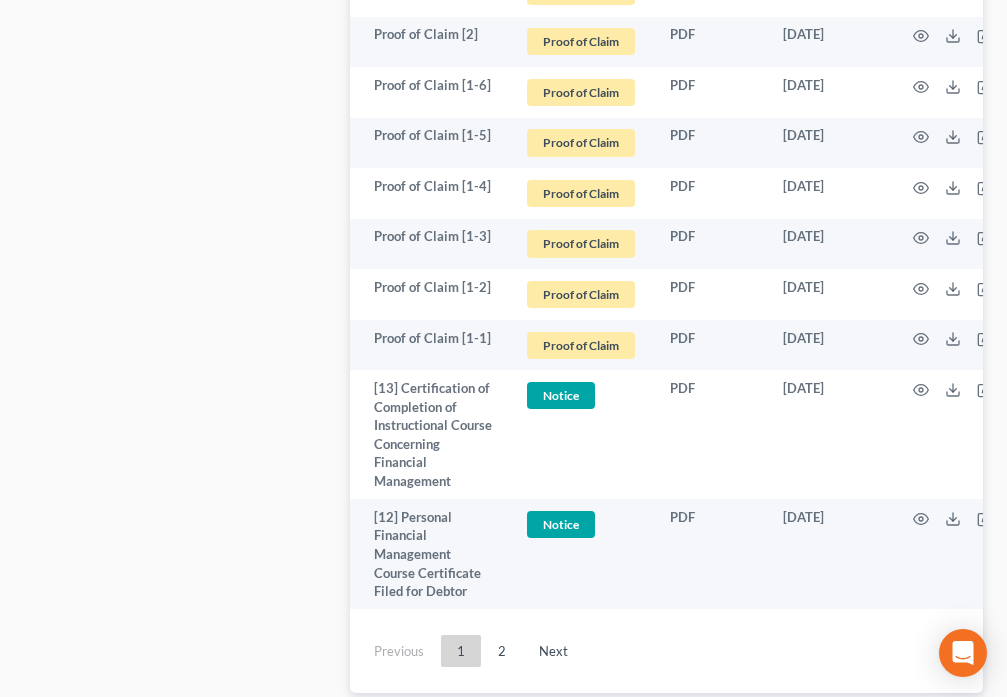 scroll, scrollTop: 6837, scrollLeft: 0, axis: vertical 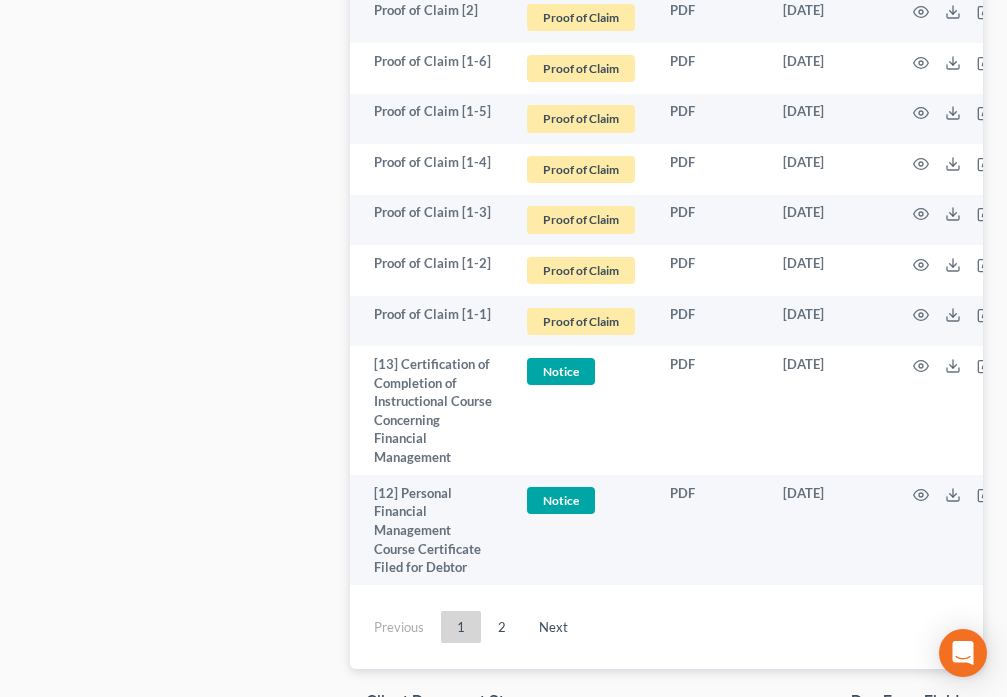 click 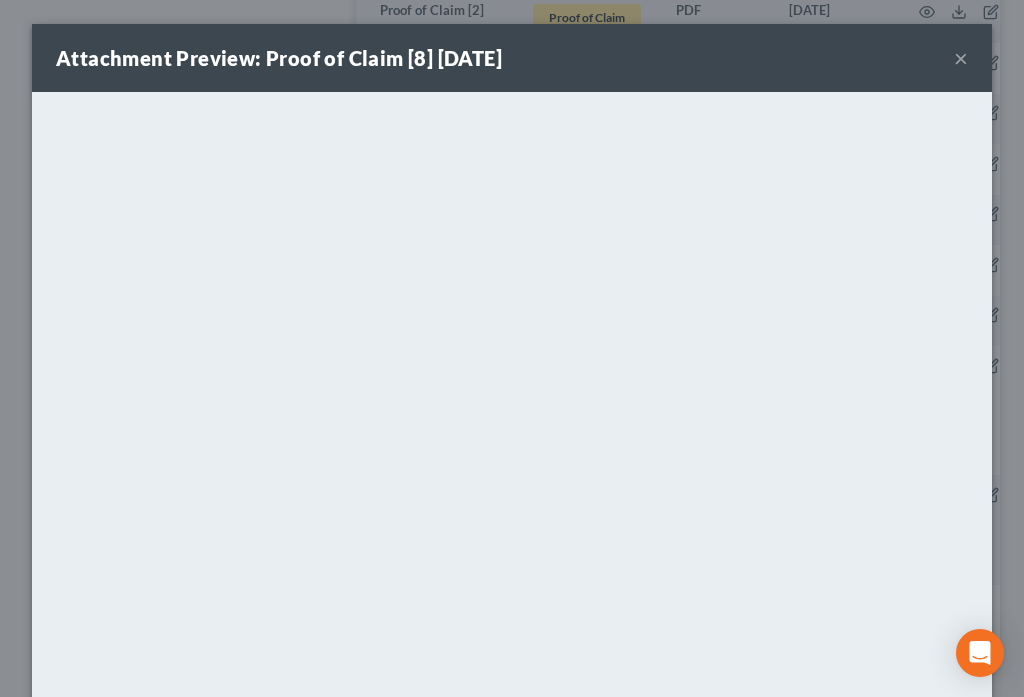 click on "×" at bounding box center (961, 58) 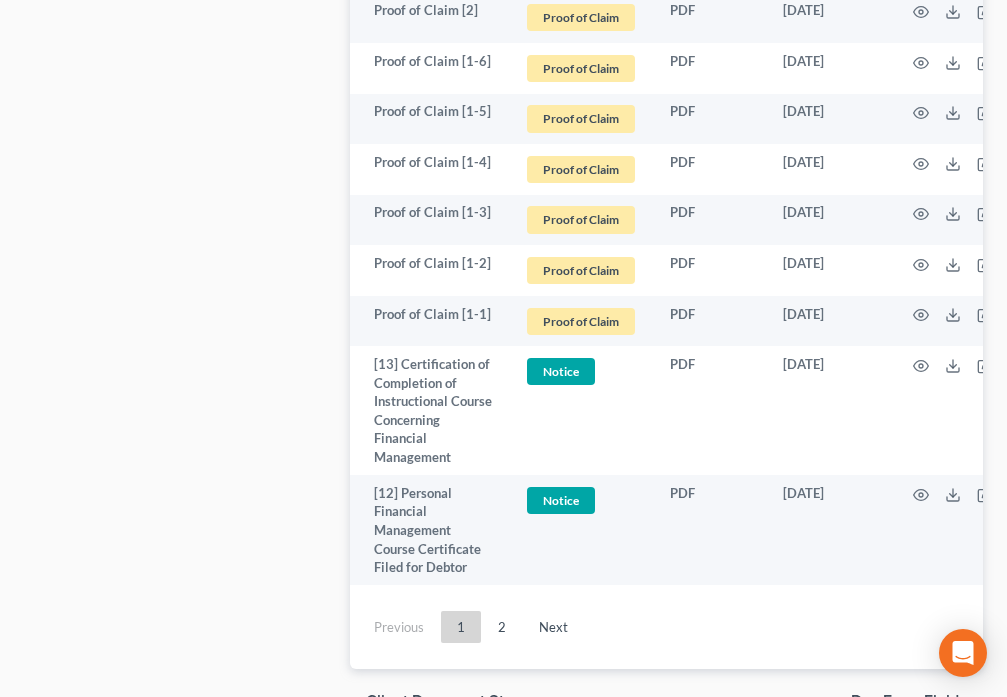 click 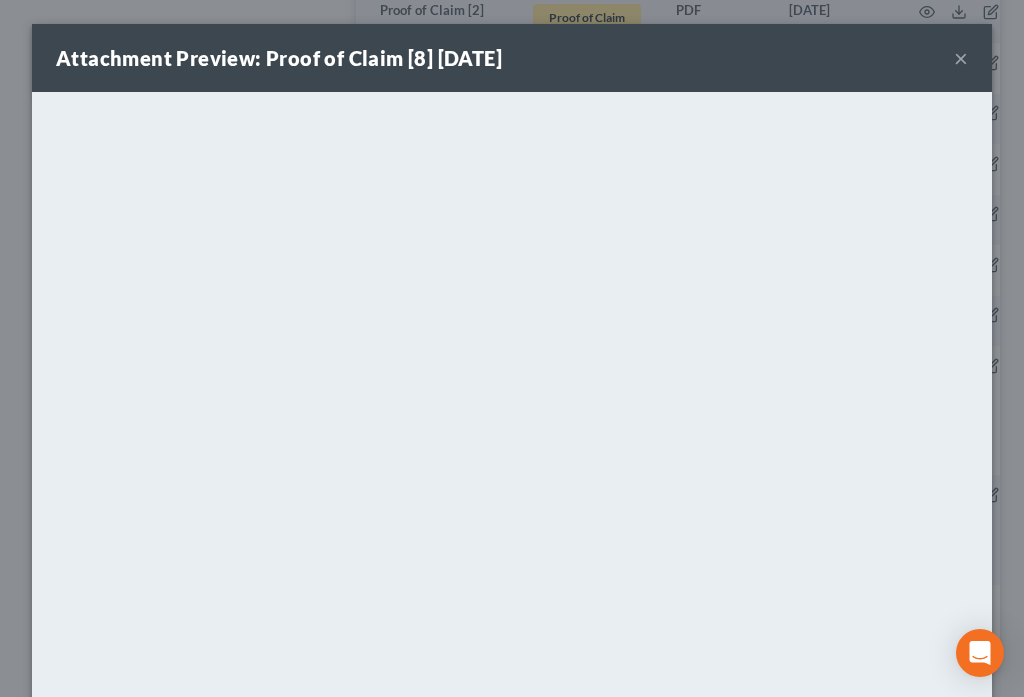 click on "×" at bounding box center (961, 58) 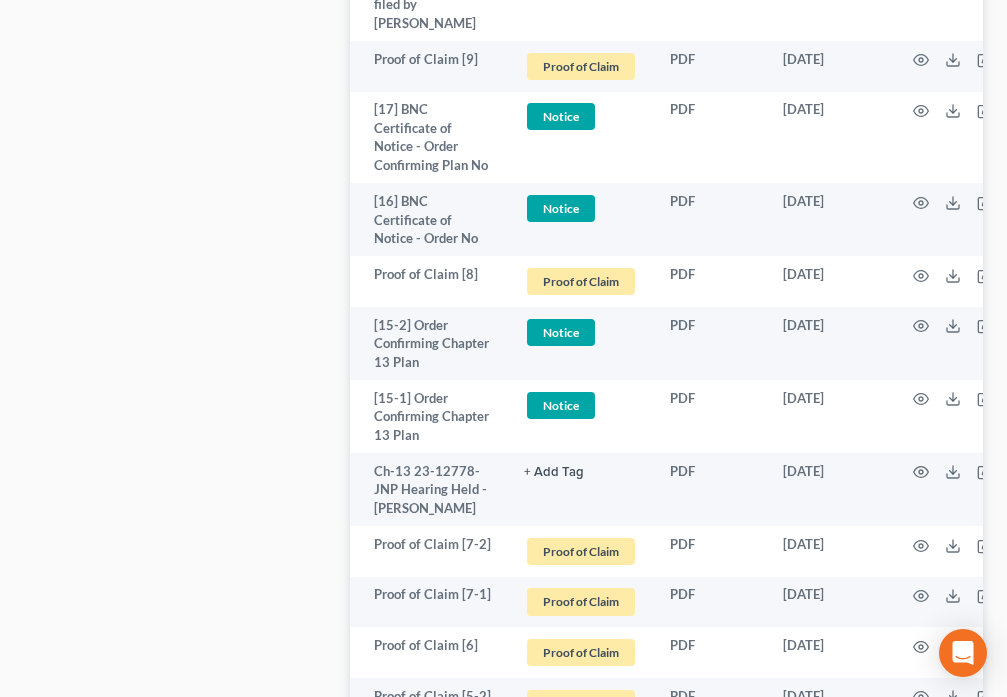 scroll, scrollTop: 5717, scrollLeft: 0, axis: vertical 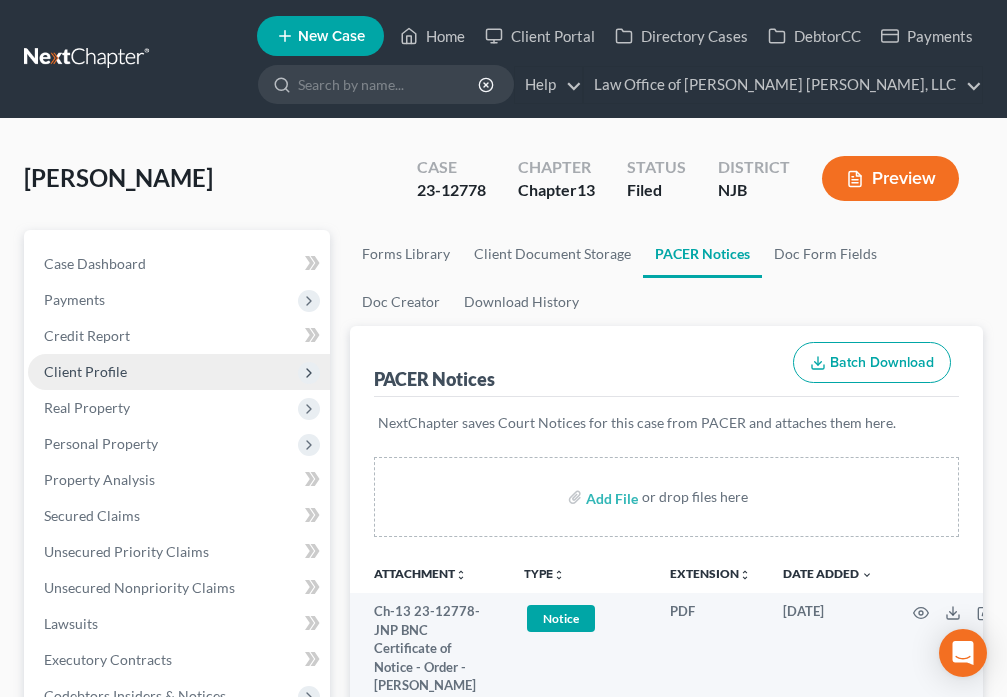 click on "Client Profile" at bounding box center (179, 372) 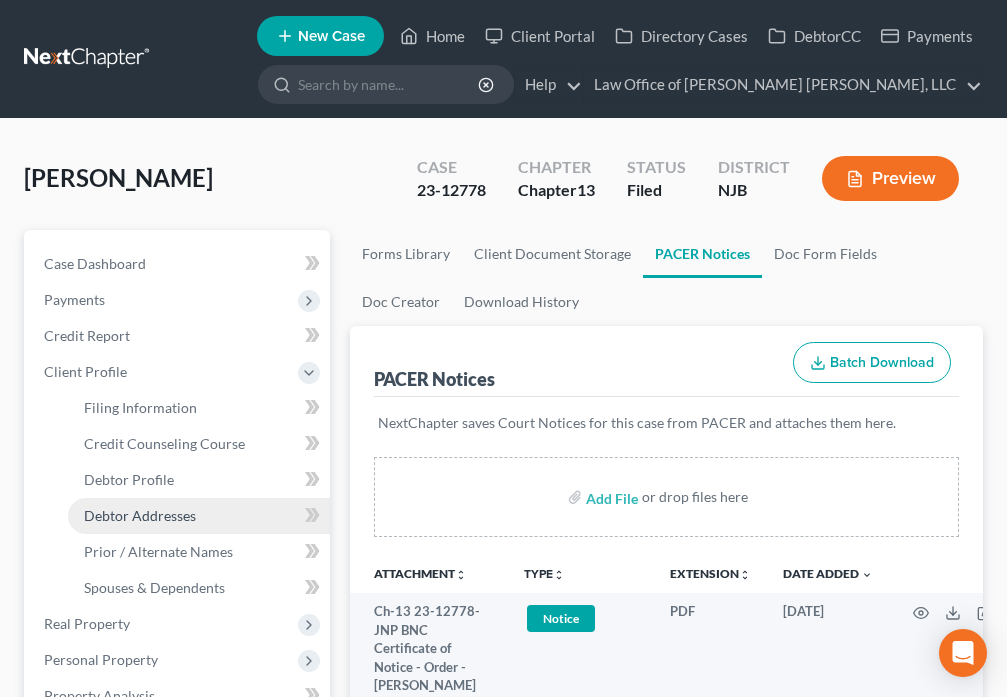 click on "Debtor Addresses" at bounding box center (140, 515) 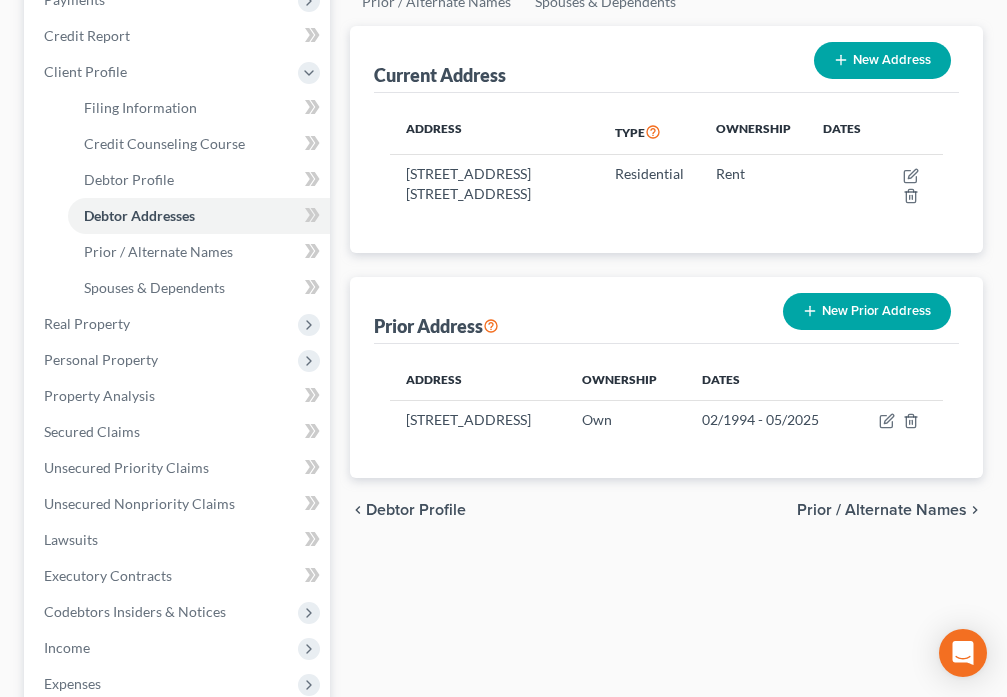 scroll, scrollTop: 420, scrollLeft: 0, axis: vertical 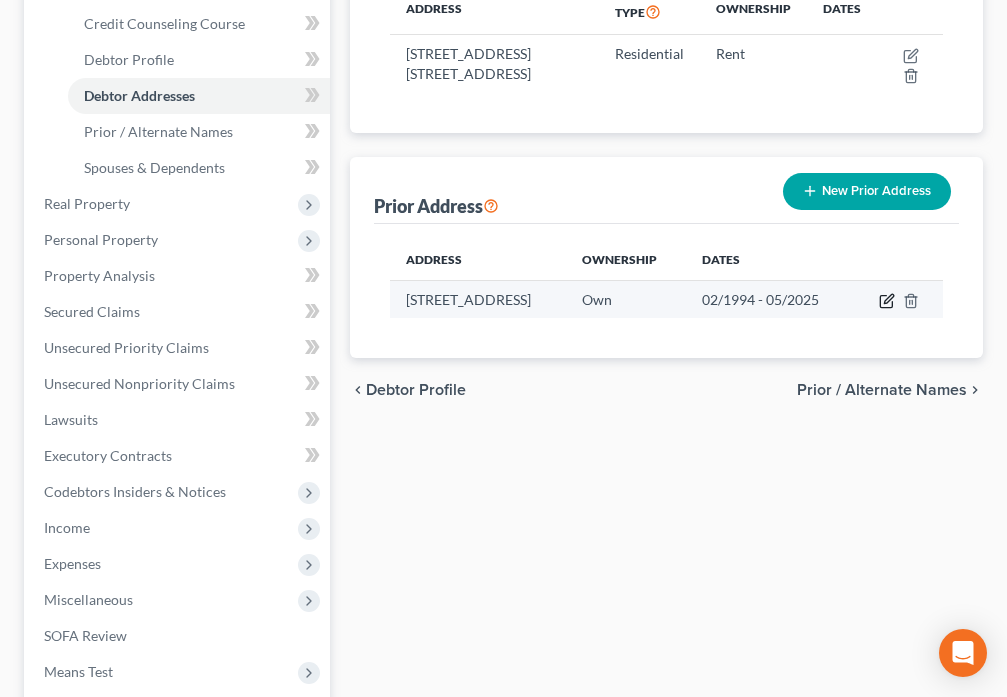 click 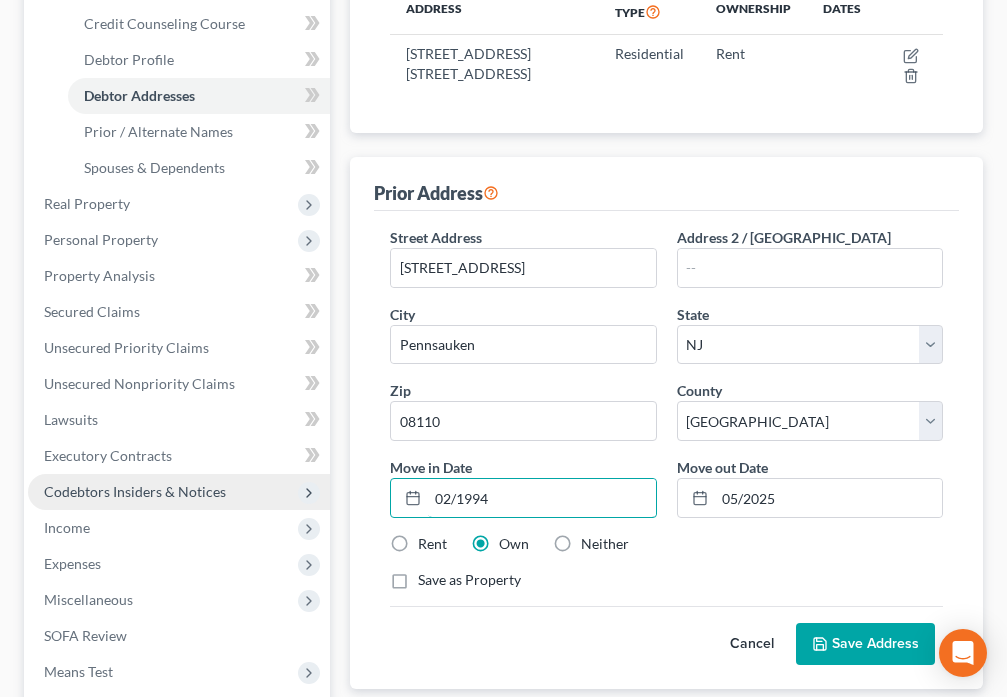 drag, startPoint x: 519, startPoint y: 503, endPoint x: 165, endPoint y: 499, distance: 354.02258 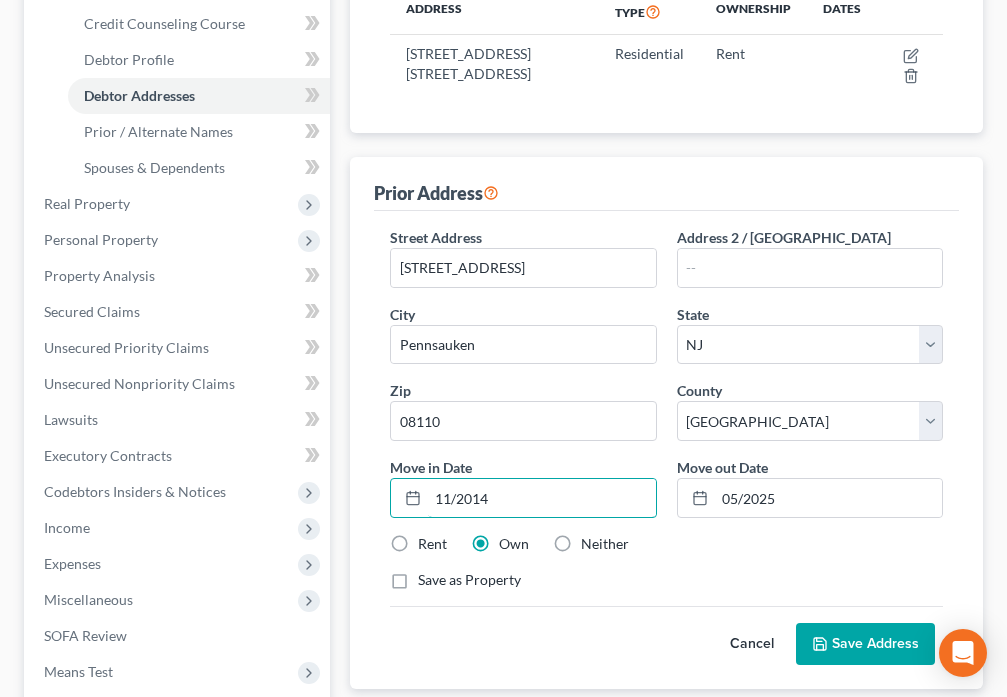 type on "11/2014" 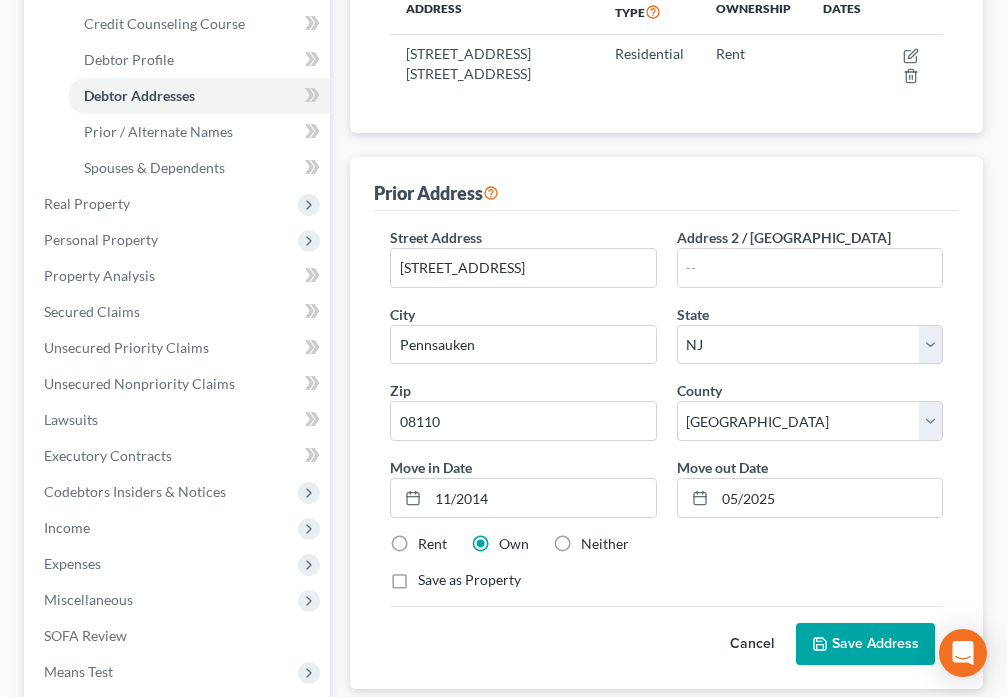 click on "Save Address" at bounding box center (865, 644) 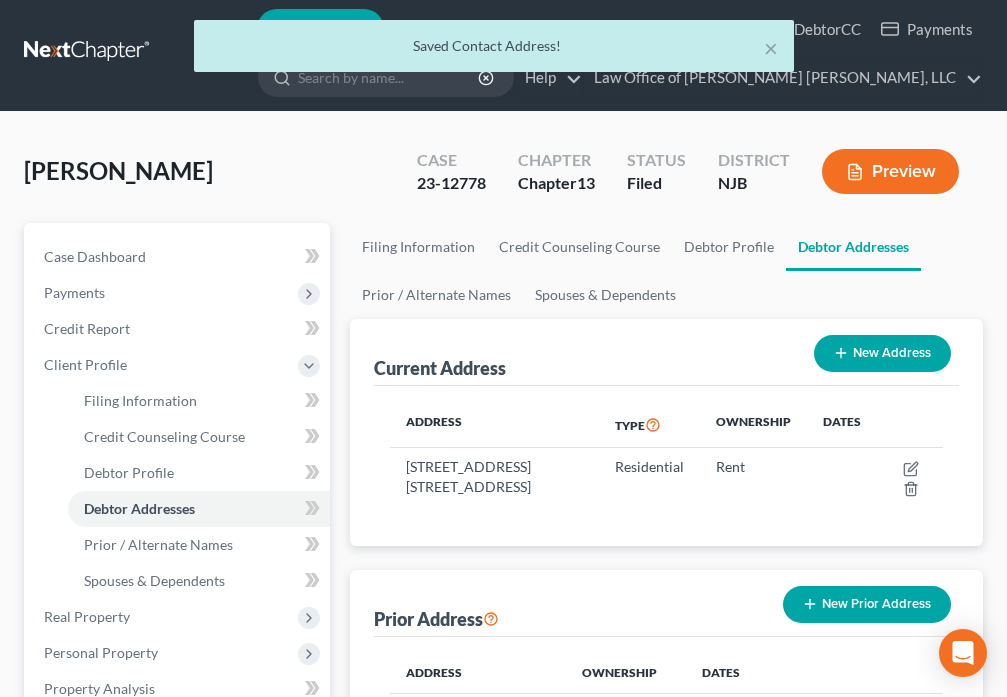 scroll, scrollTop: 0, scrollLeft: 0, axis: both 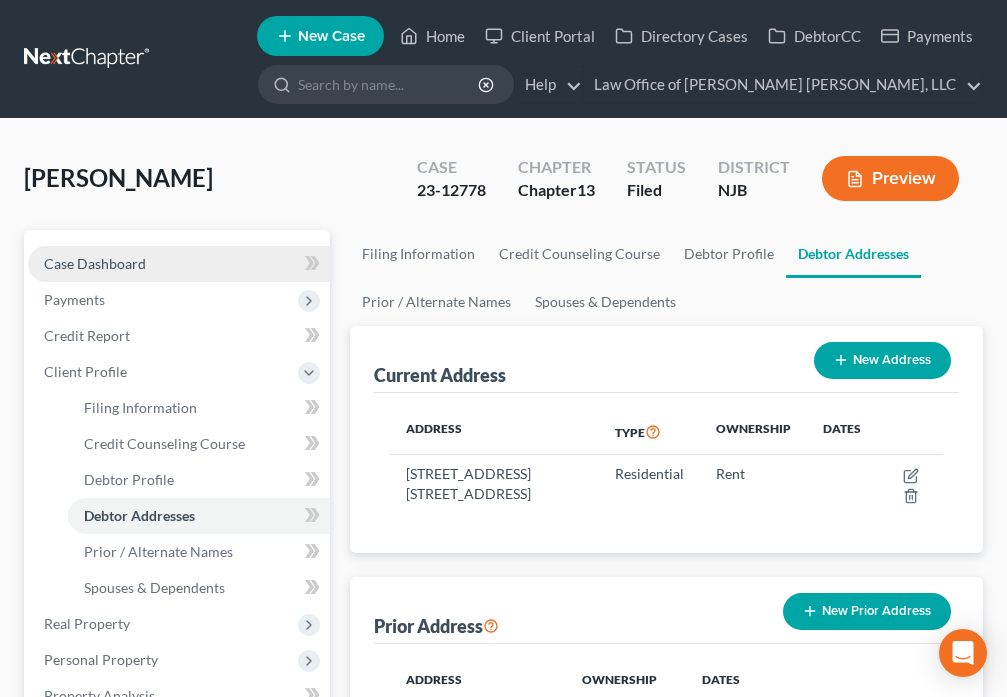 click on "Case Dashboard" at bounding box center (95, 263) 